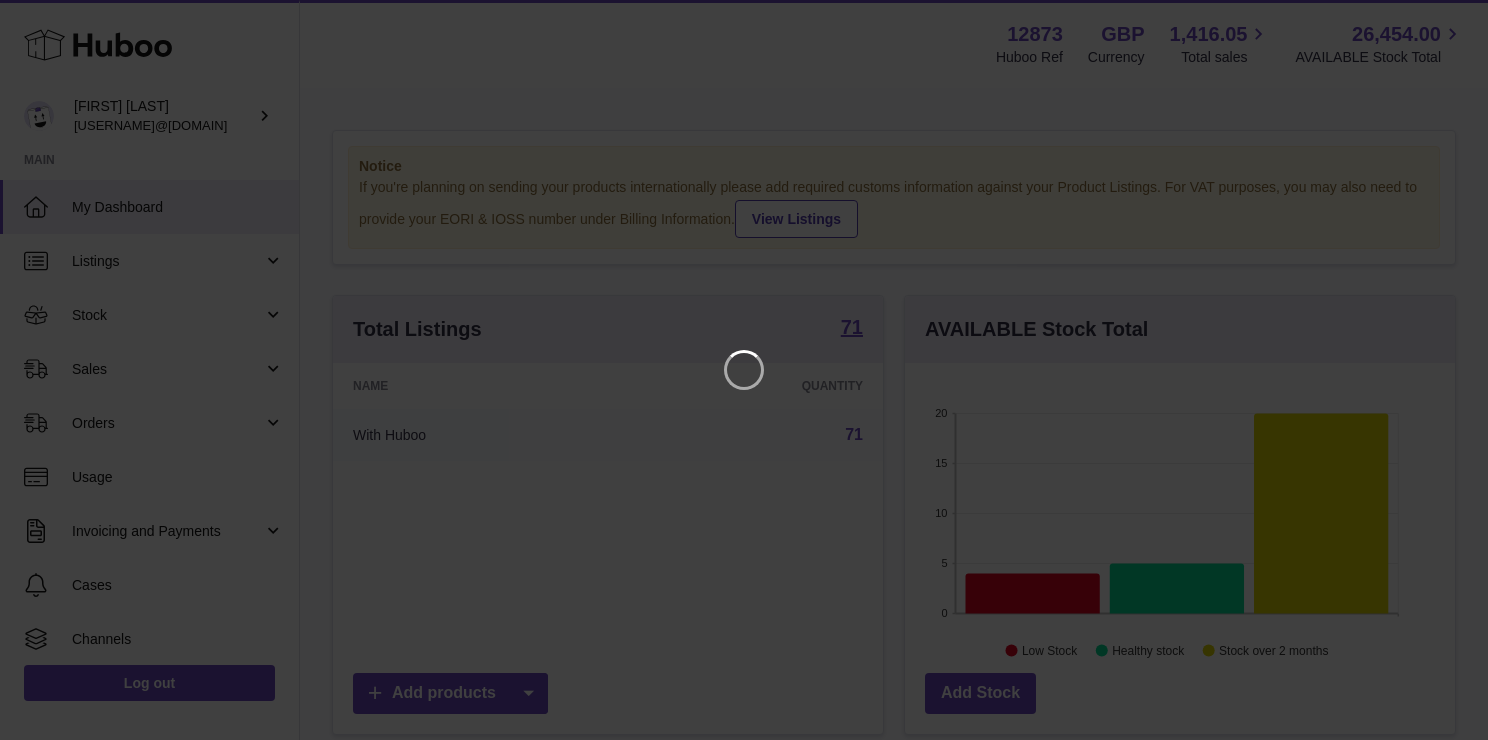 scroll, scrollTop: 0, scrollLeft: 0, axis: both 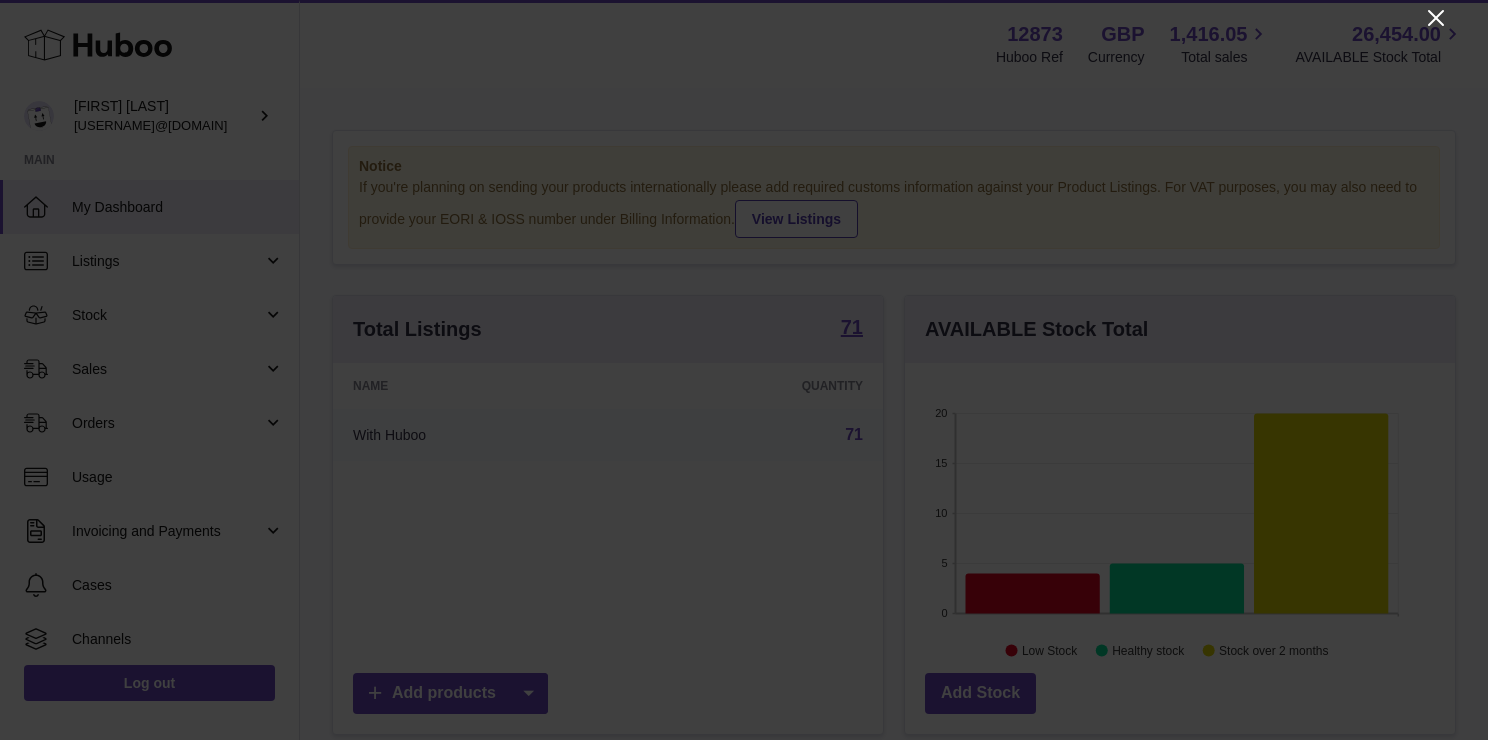 click 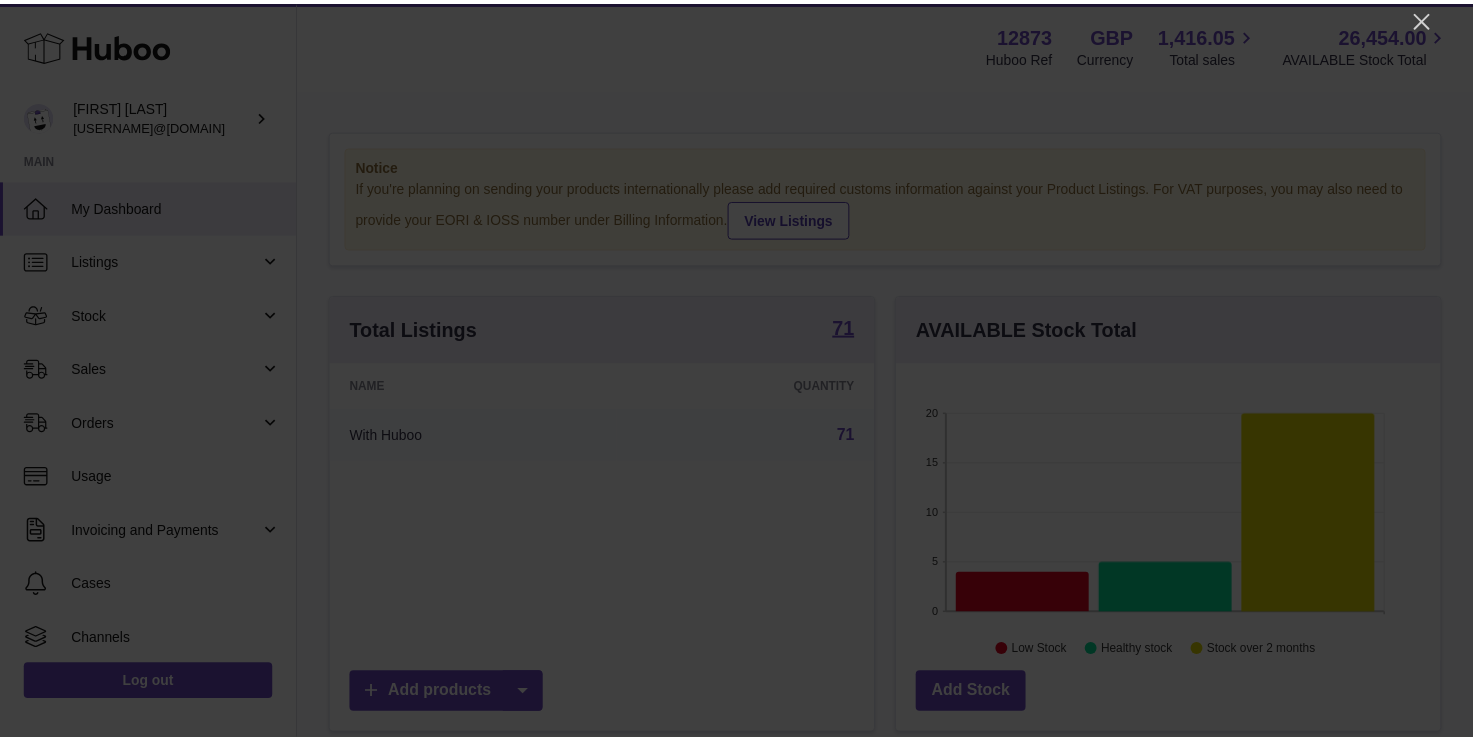scroll, scrollTop: 312, scrollLeft: 542, axis: both 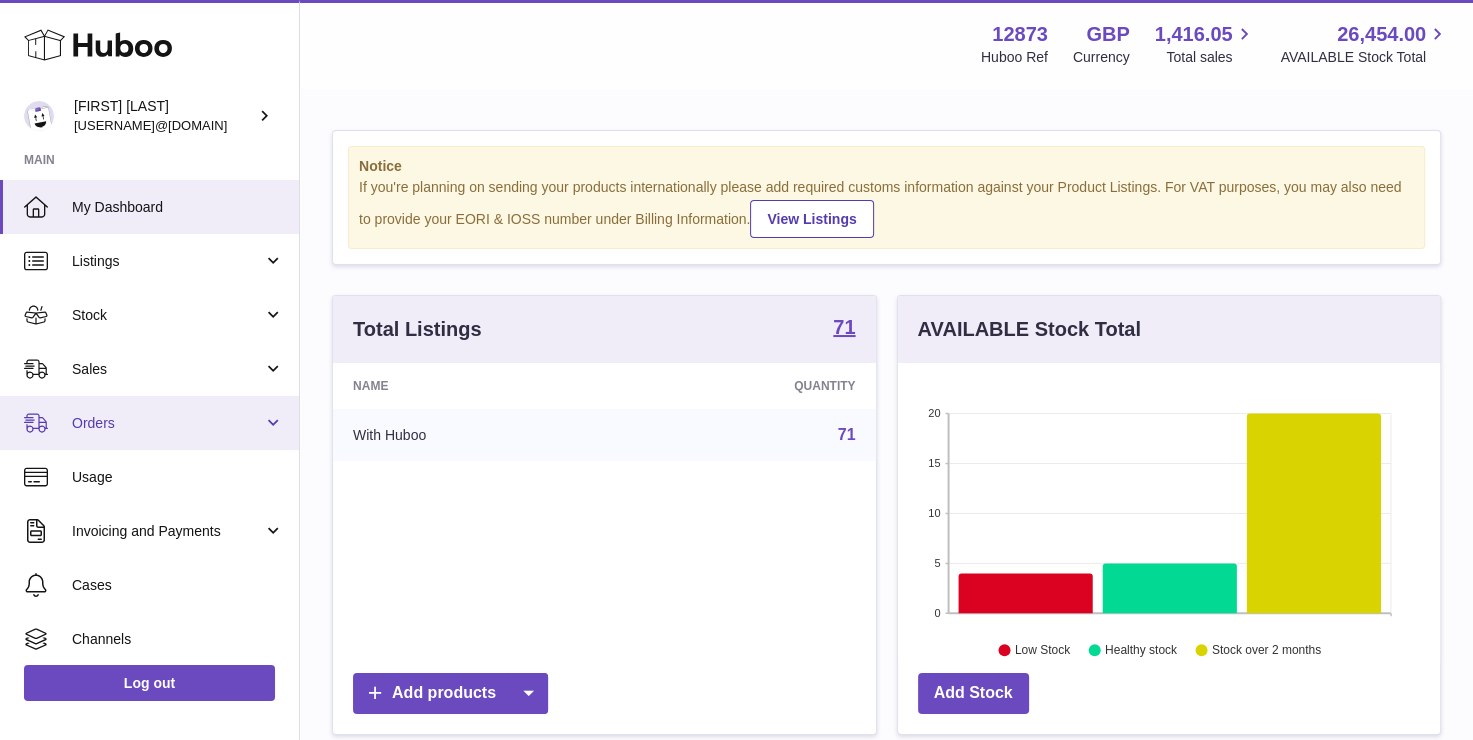 click on "Orders" at bounding box center [167, 423] 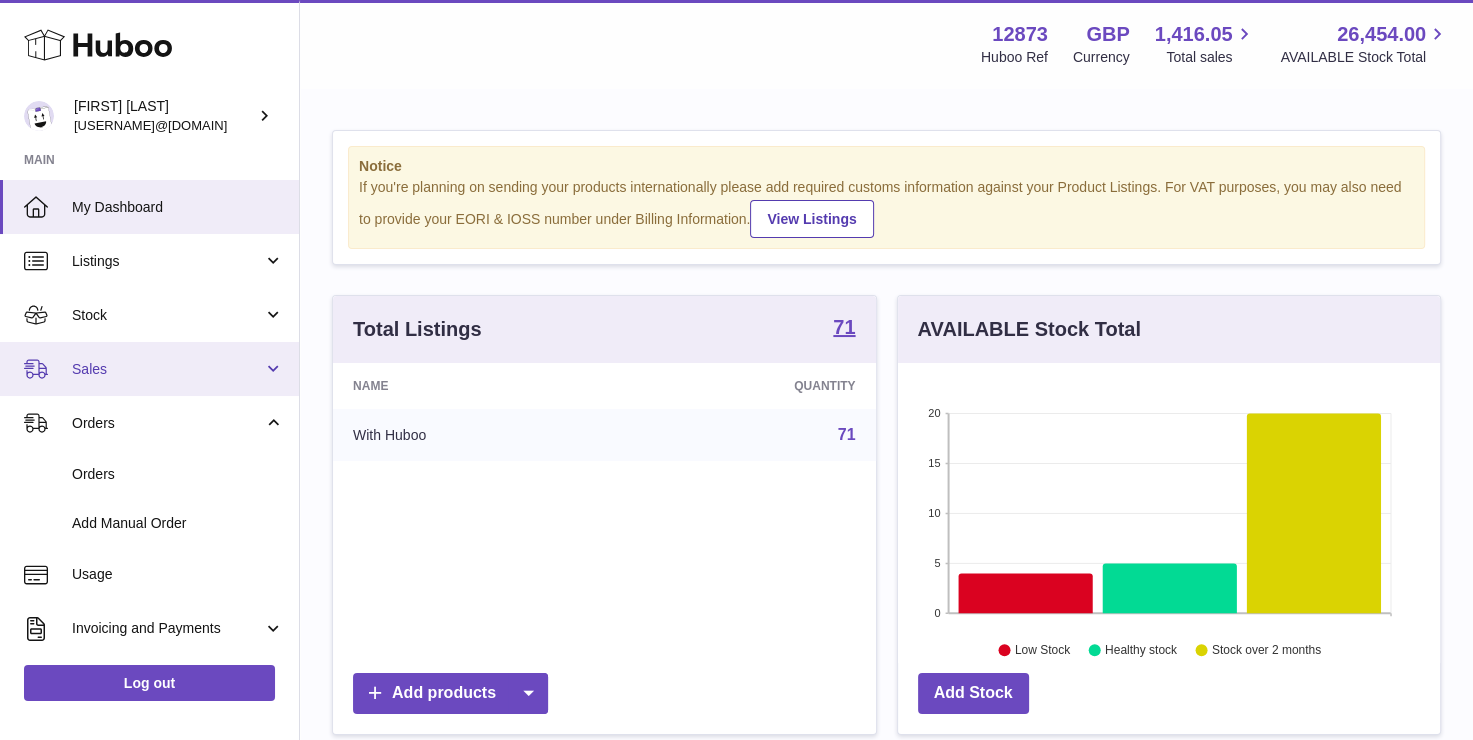 click on "Sales" at bounding box center (149, 369) 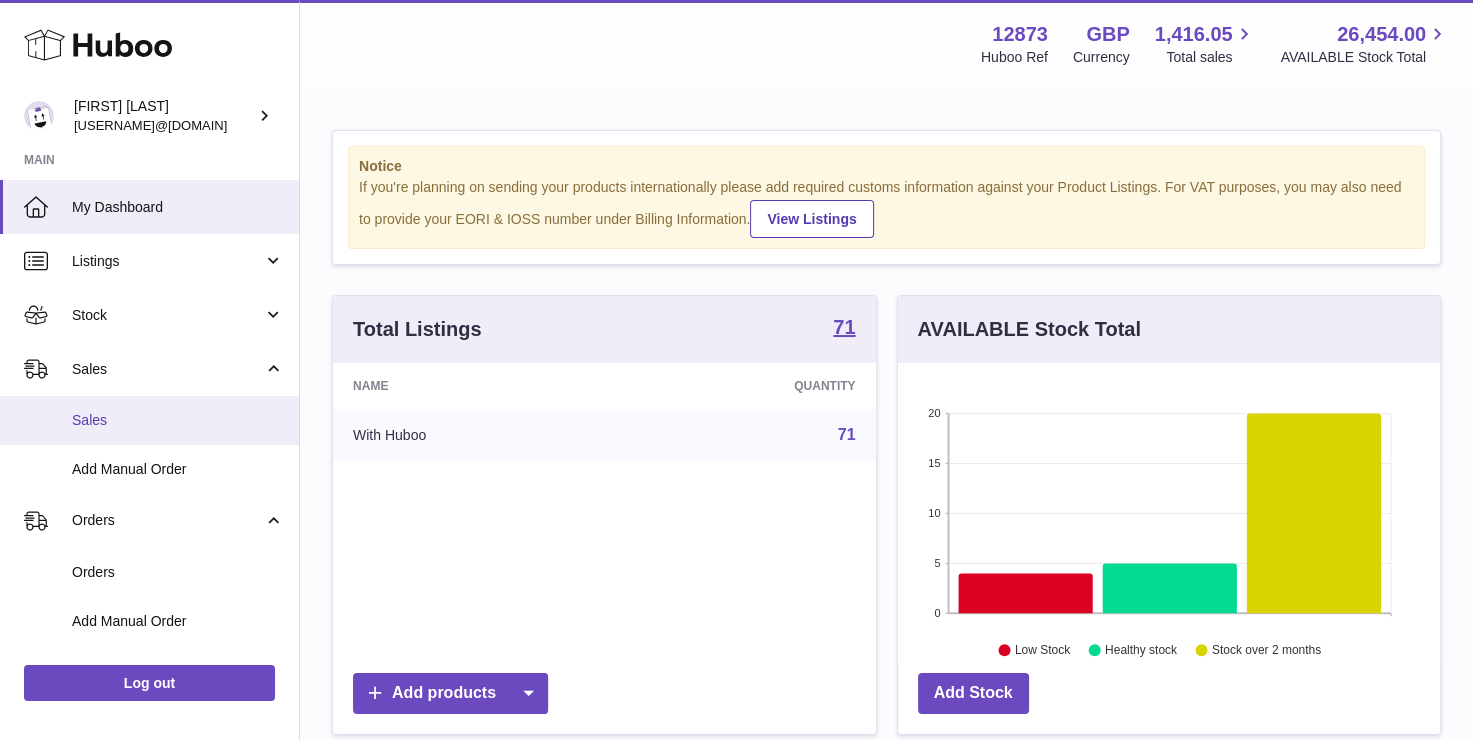 click on "Sales" at bounding box center (149, 420) 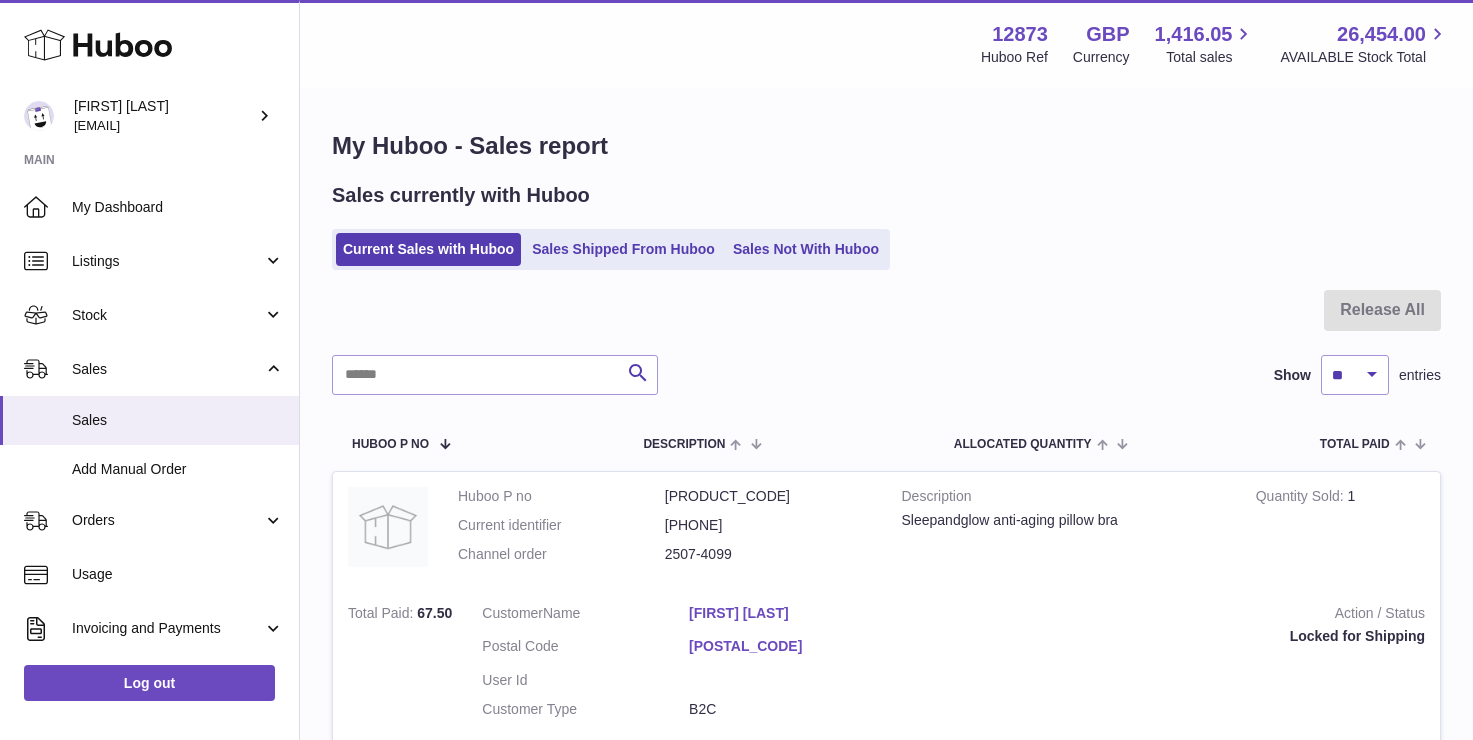 scroll, scrollTop: 0, scrollLeft: 0, axis: both 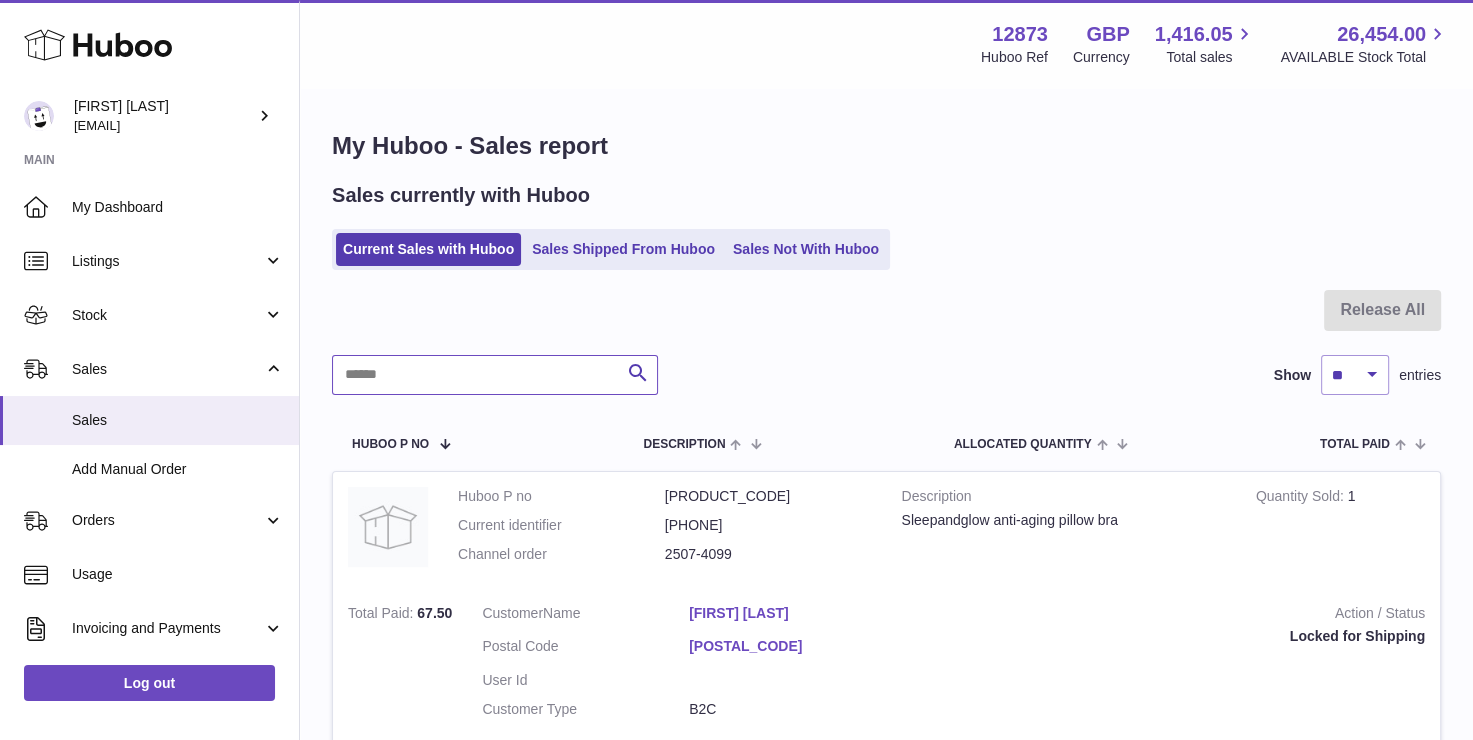 click at bounding box center (495, 375) 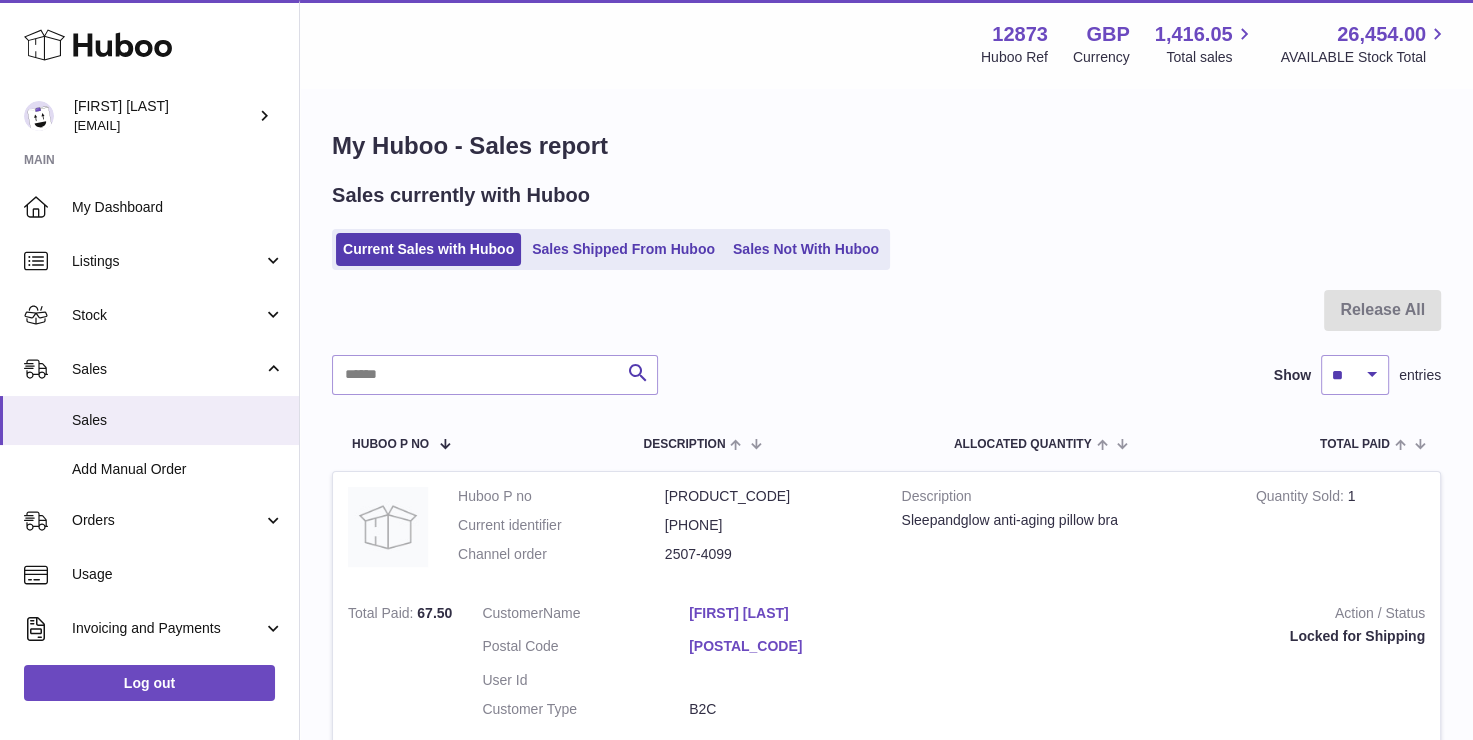 click on "Current Sales with Huboo
Sales Shipped From Huboo
Sales Not With Huboo" at bounding box center (611, 249) 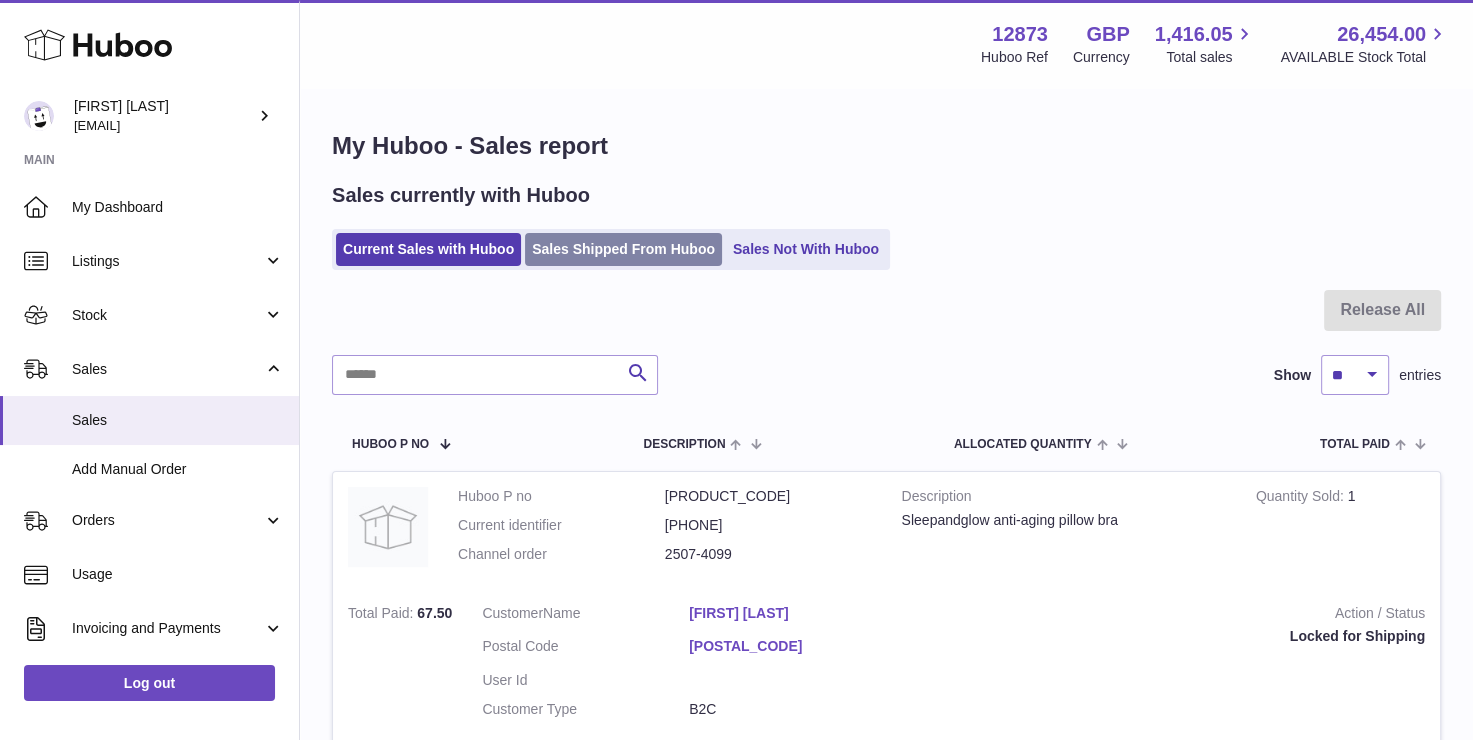 click on "Sales Shipped From Huboo" at bounding box center [623, 249] 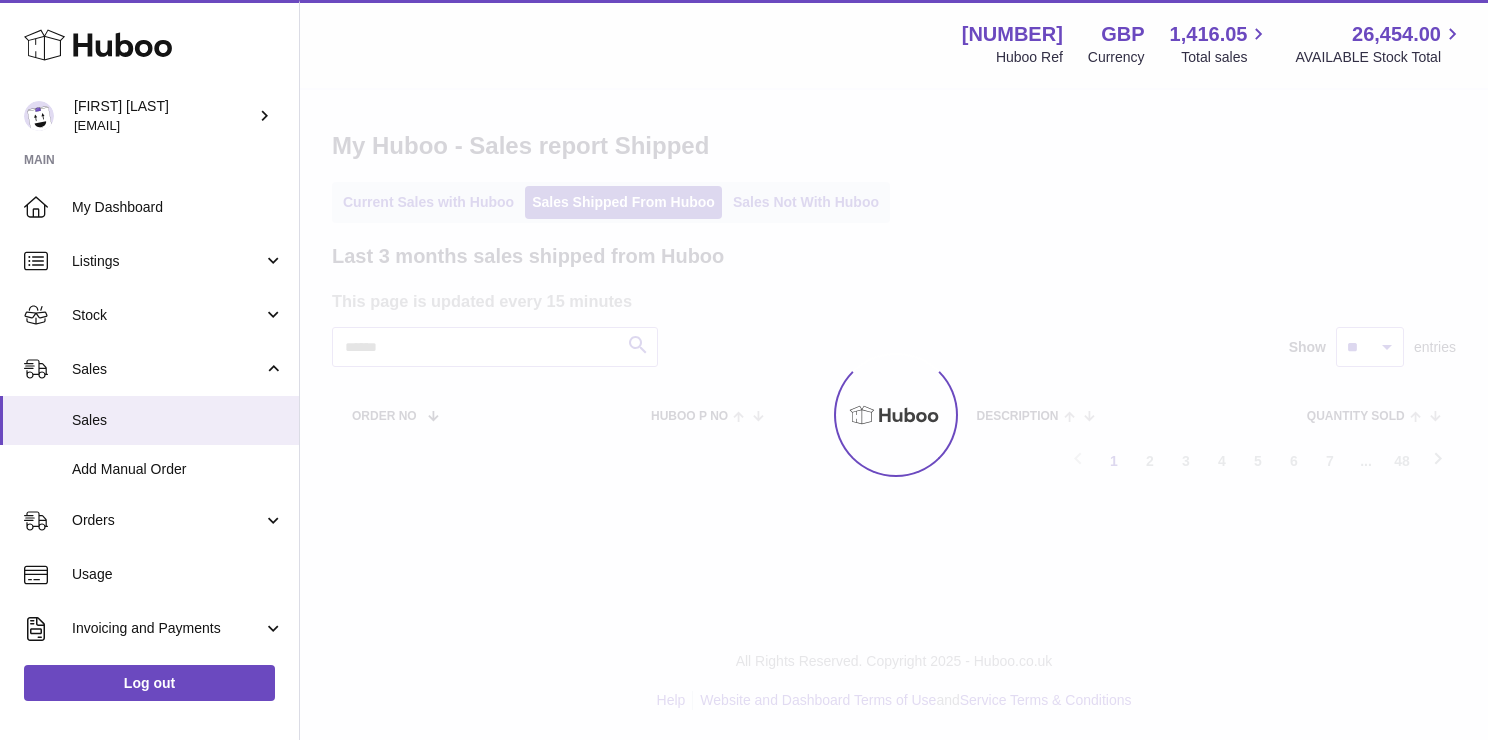 scroll, scrollTop: 0, scrollLeft: 0, axis: both 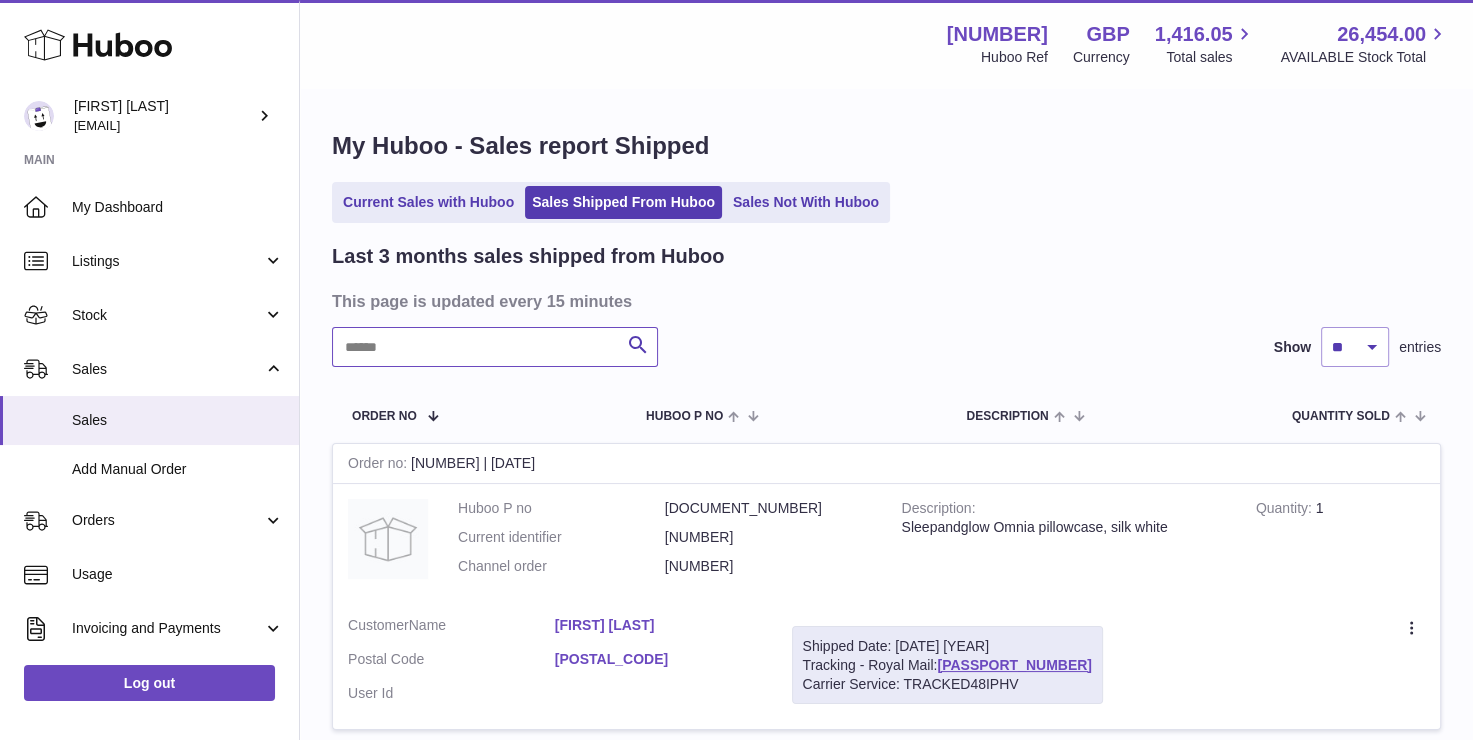 click at bounding box center (495, 347) 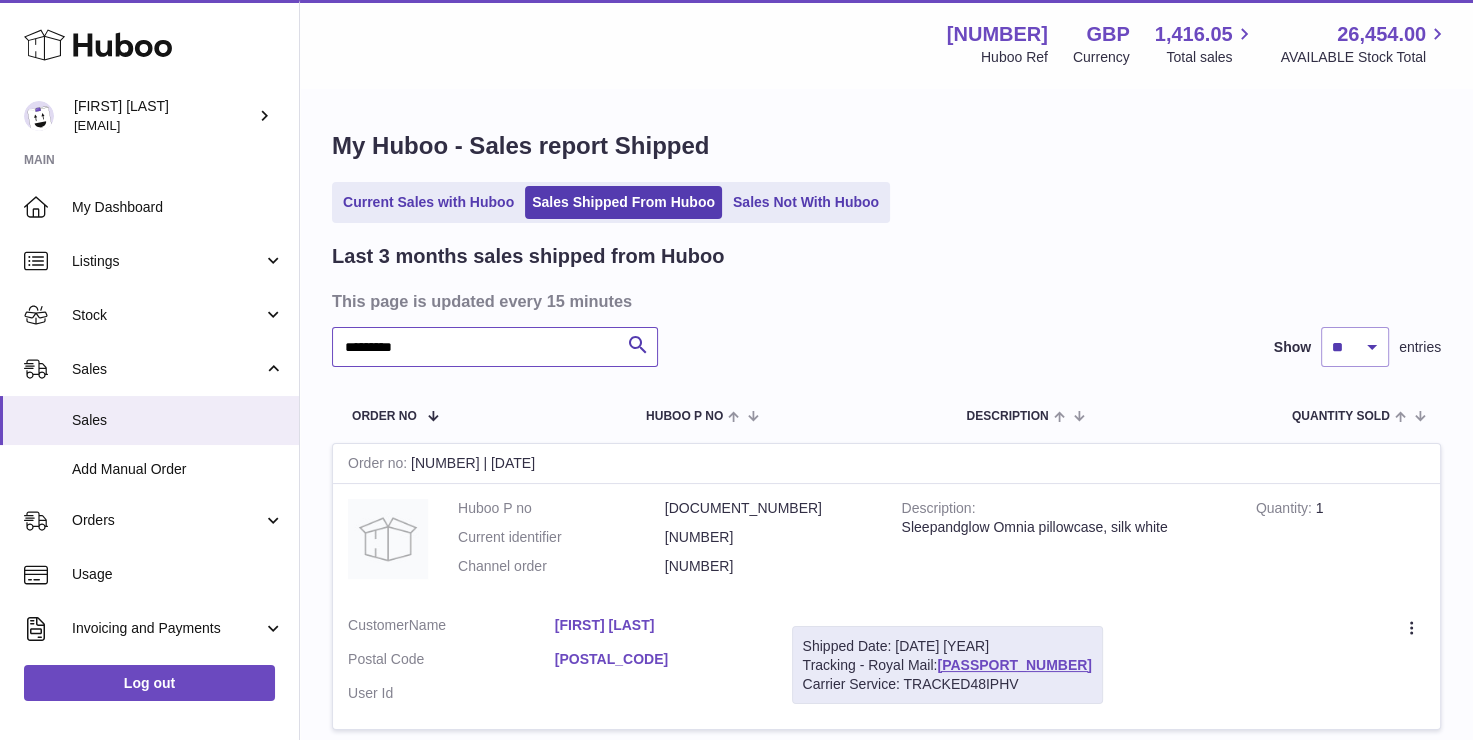 type on "*********" 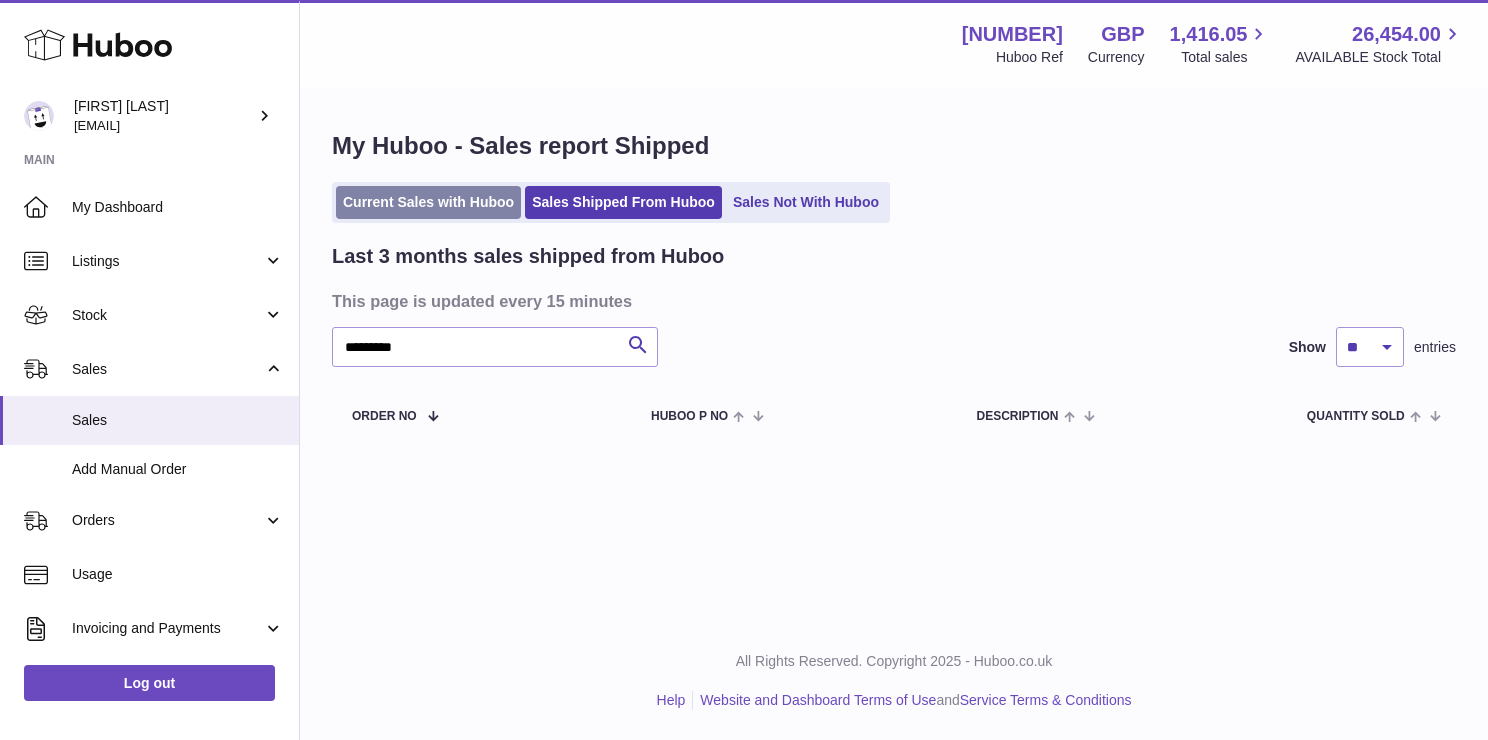click on "Current Sales with Huboo" at bounding box center [428, 202] 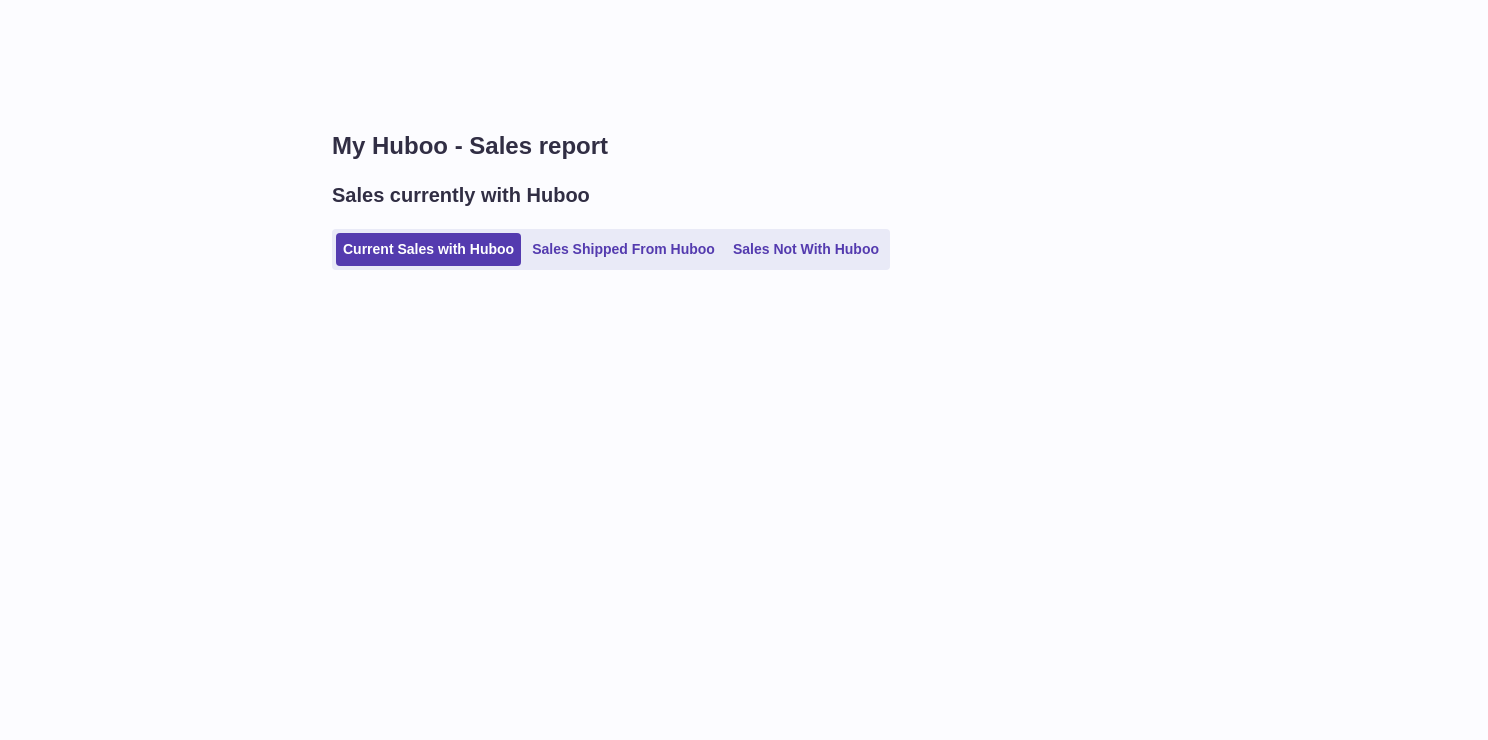 scroll, scrollTop: 0, scrollLeft: 0, axis: both 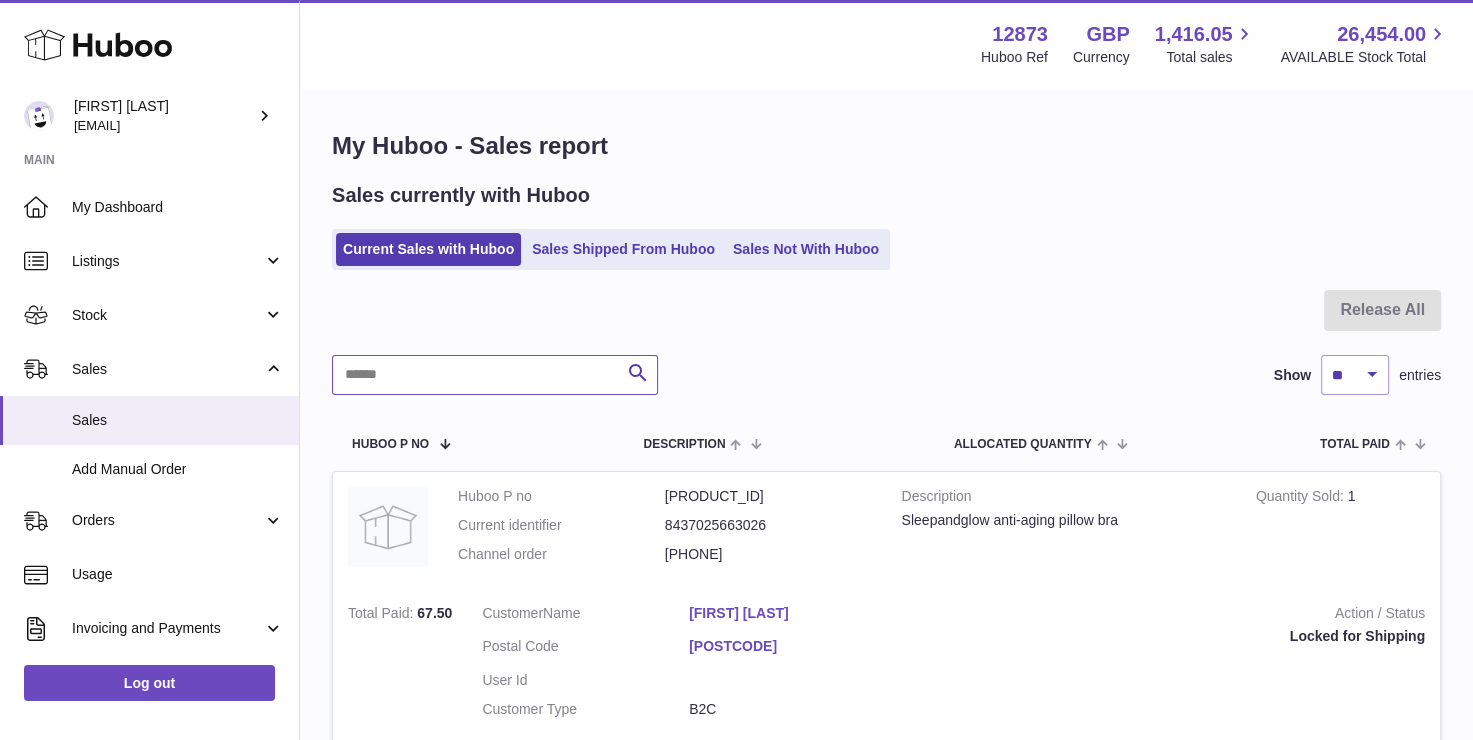 click at bounding box center (495, 375) 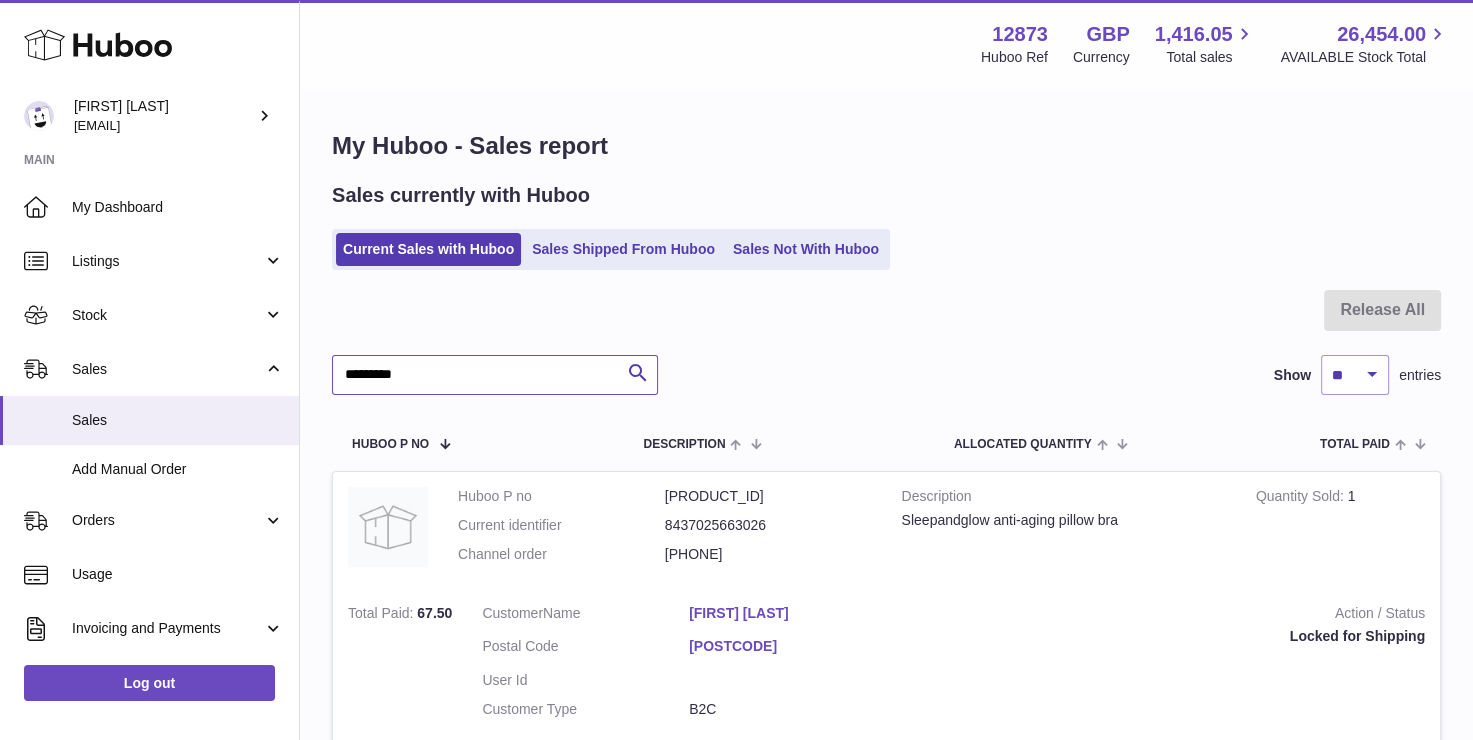 type on "*********" 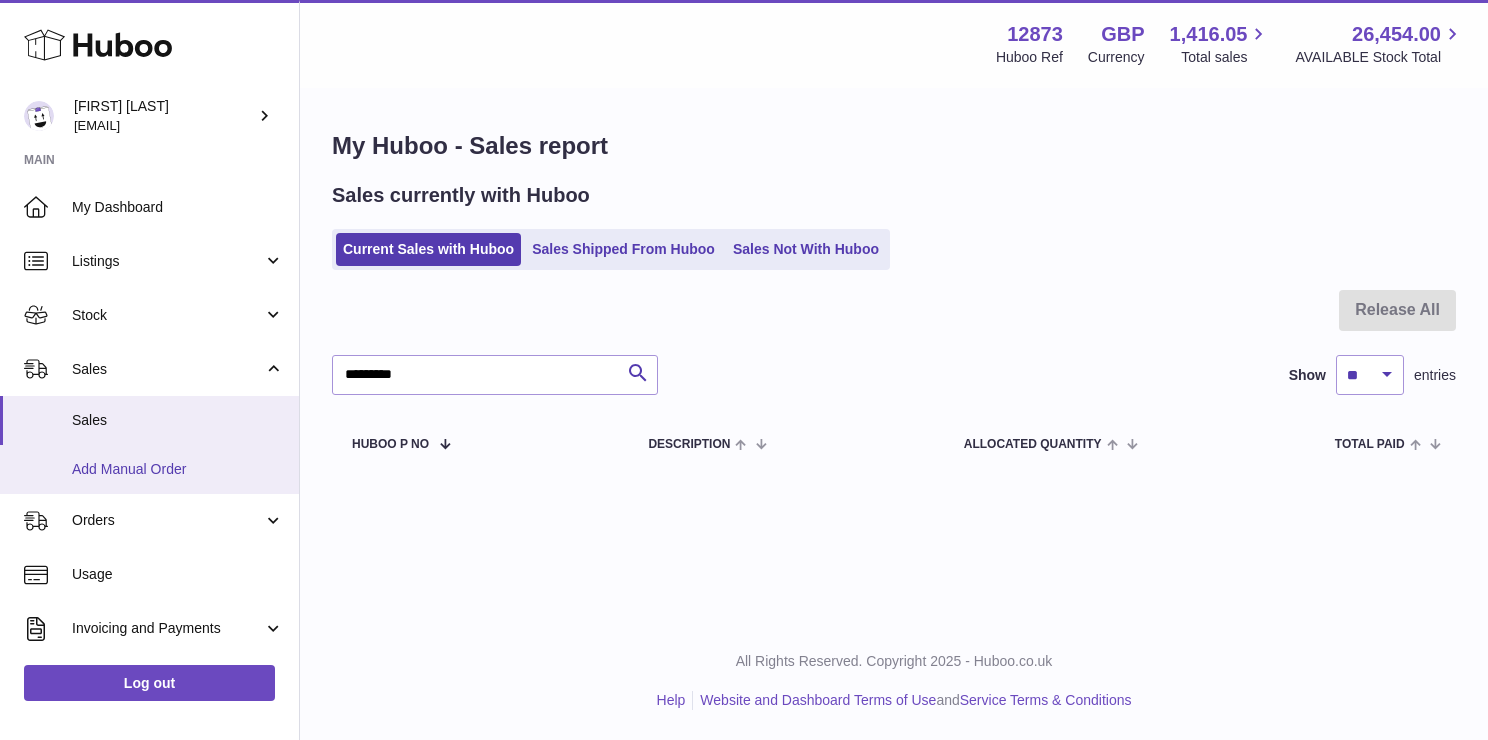 click on "Add Manual Order" at bounding box center (149, 469) 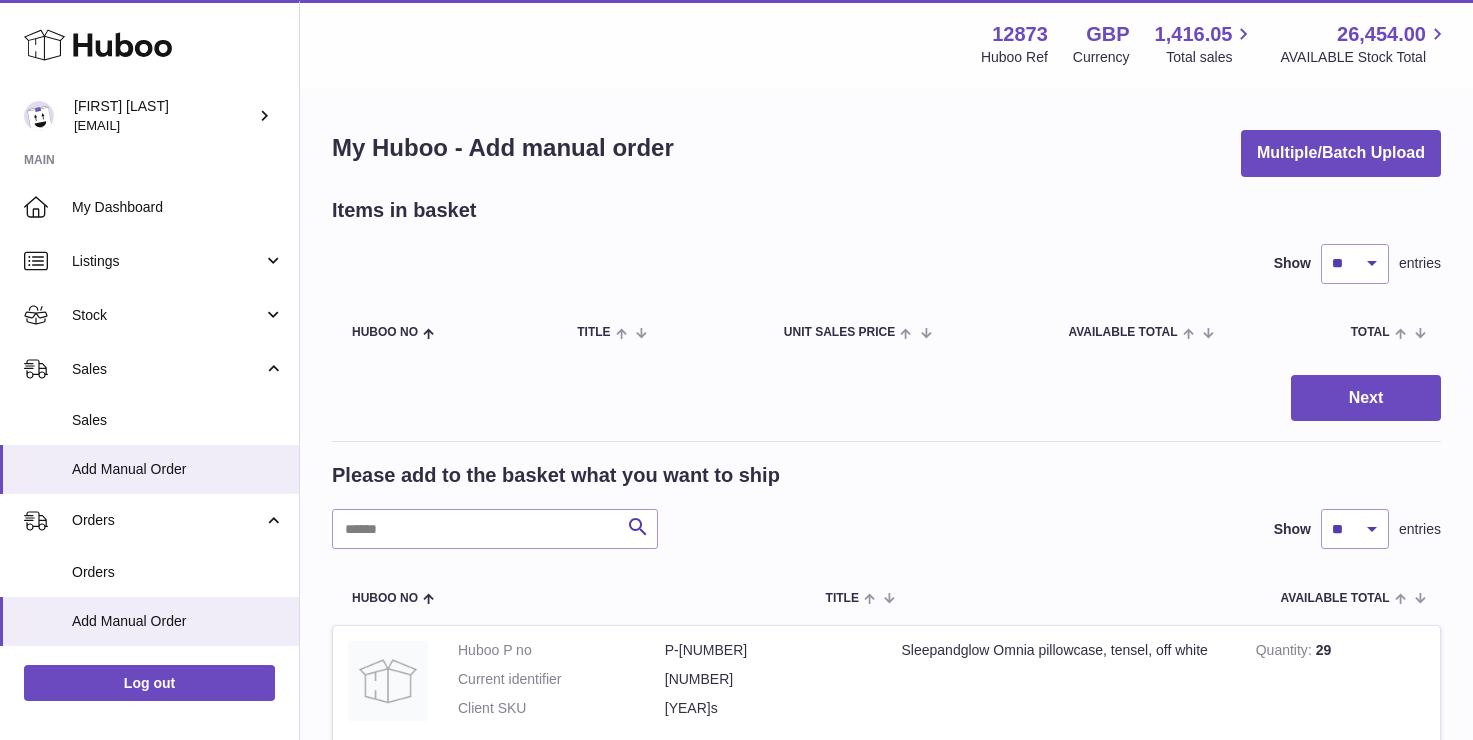scroll, scrollTop: 0, scrollLeft: 0, axis: both 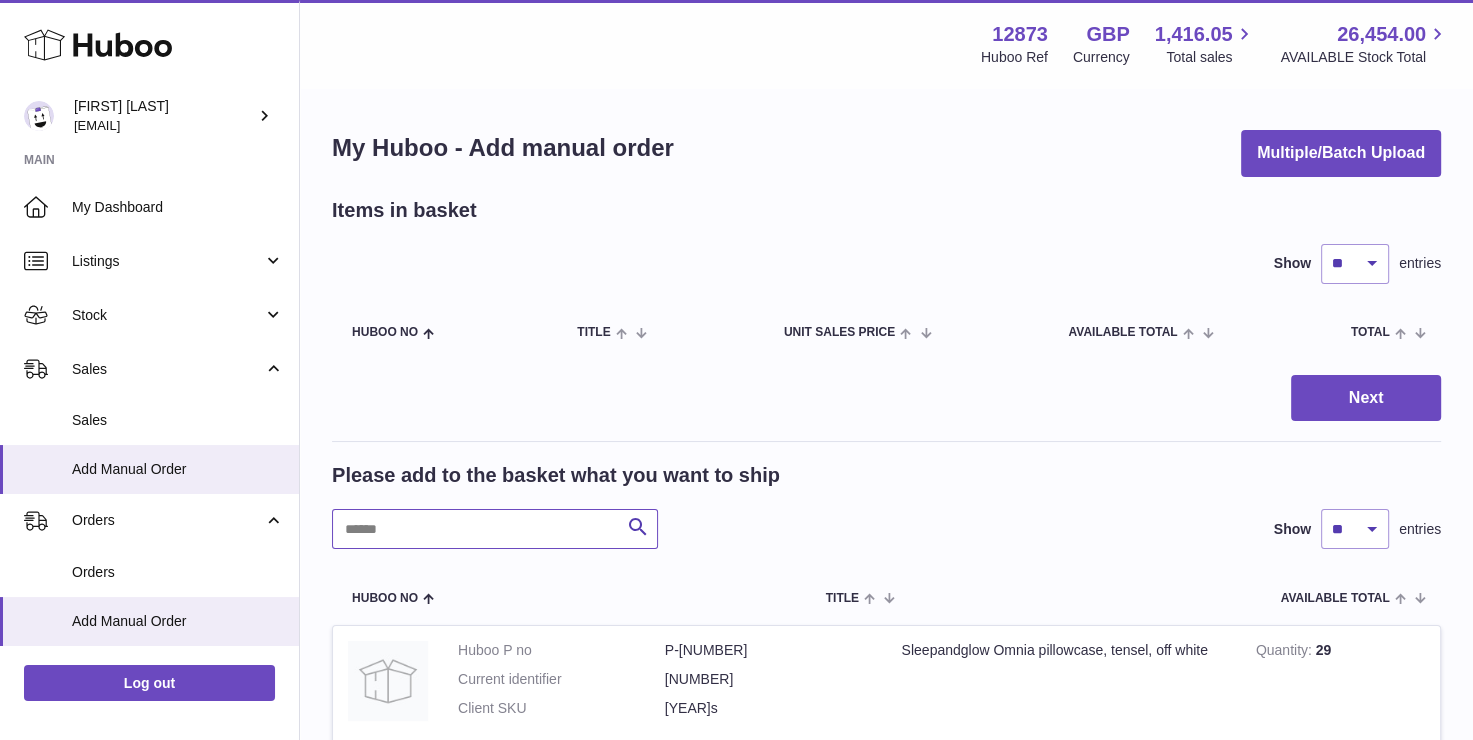 click at bounding box center (495, 529) 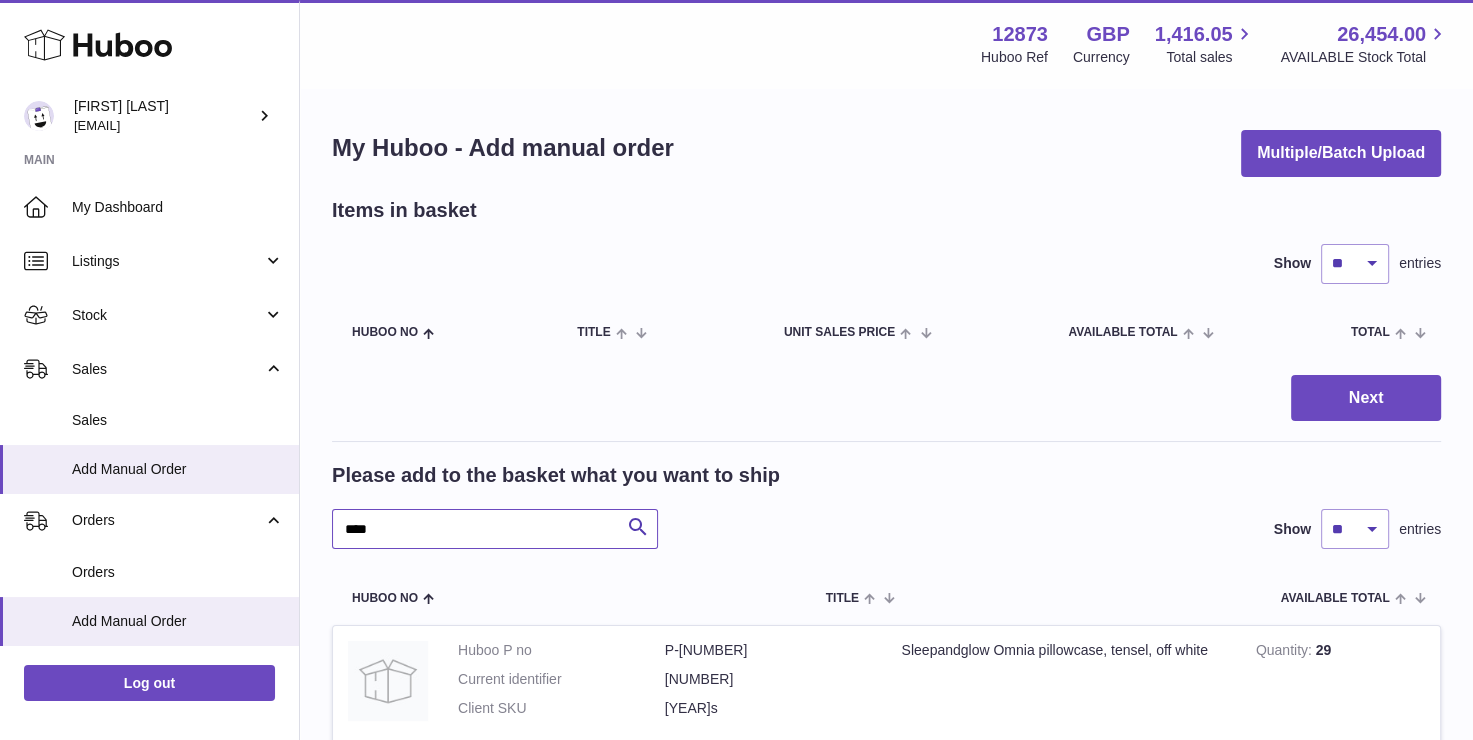 type on "****" 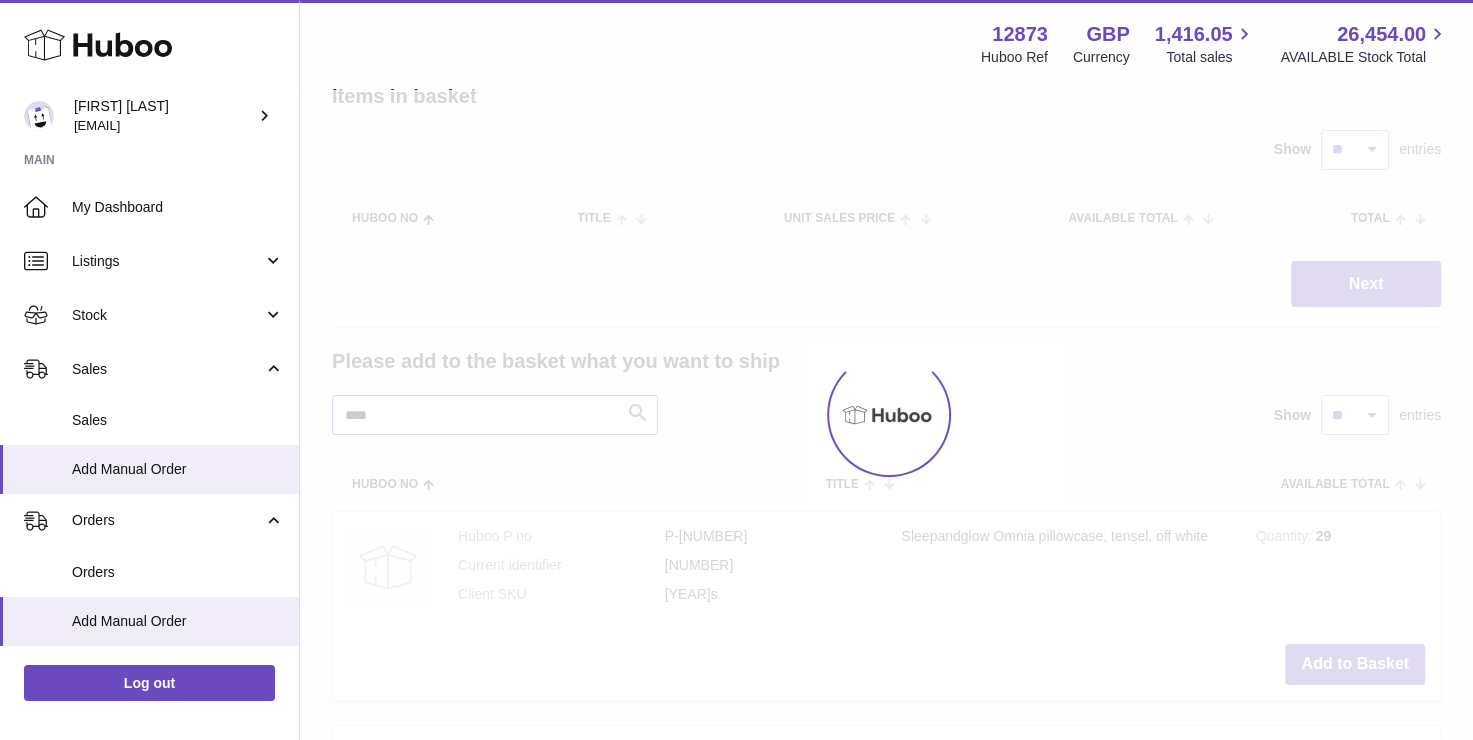 scroll, scrollTop: 200, scrollLeft: 0, axis: vertical 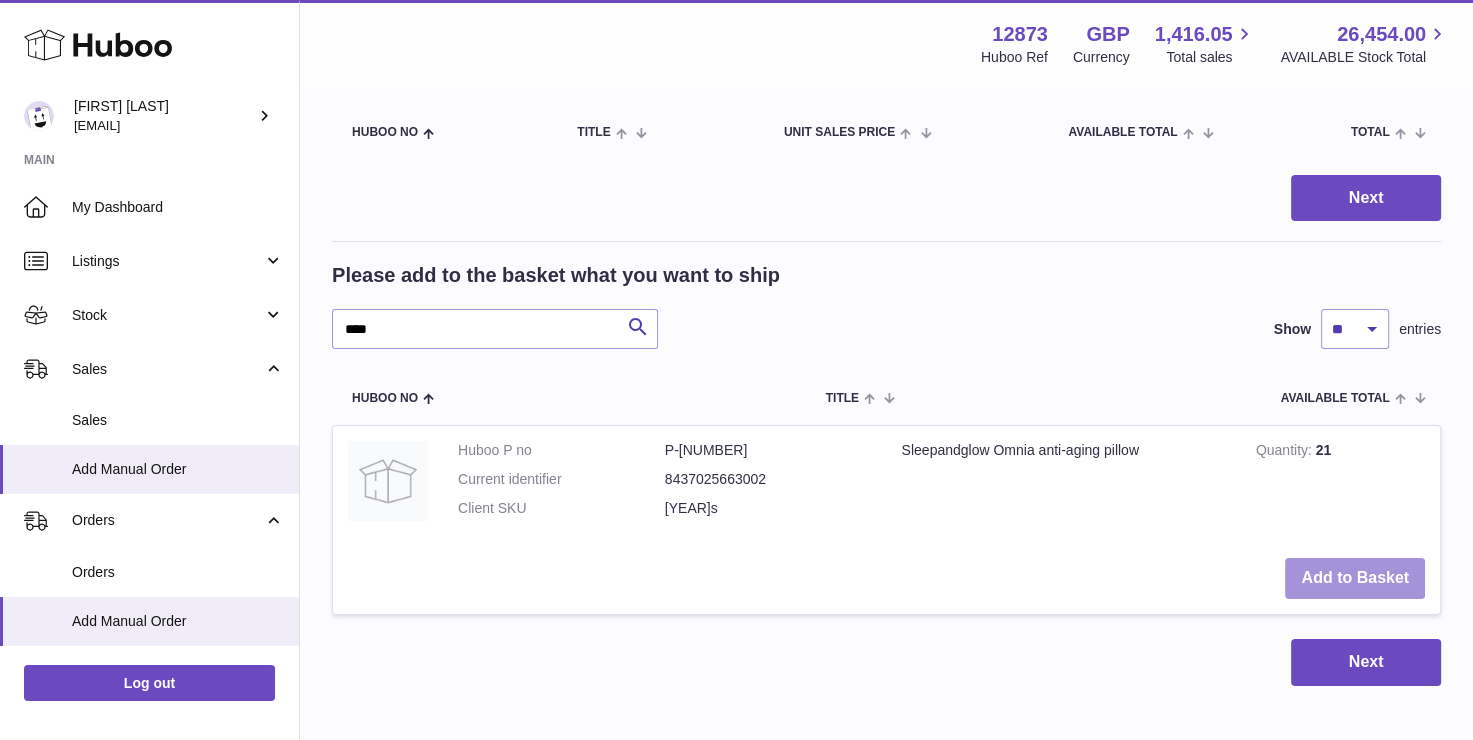 click on "Add to Basket" at bounding box center [1355, 578] 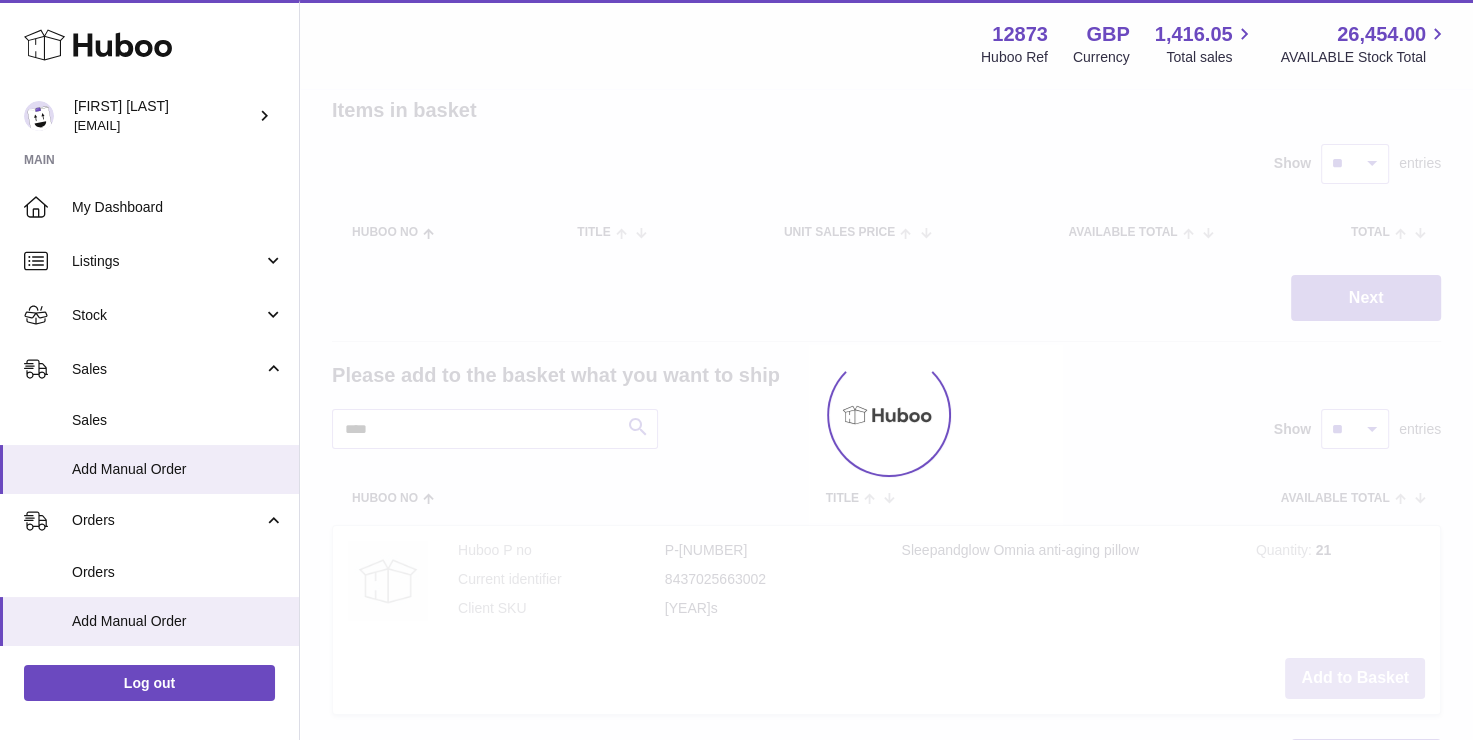 scroll, scrollTop: 0, scrollLeft: 0, axis: both 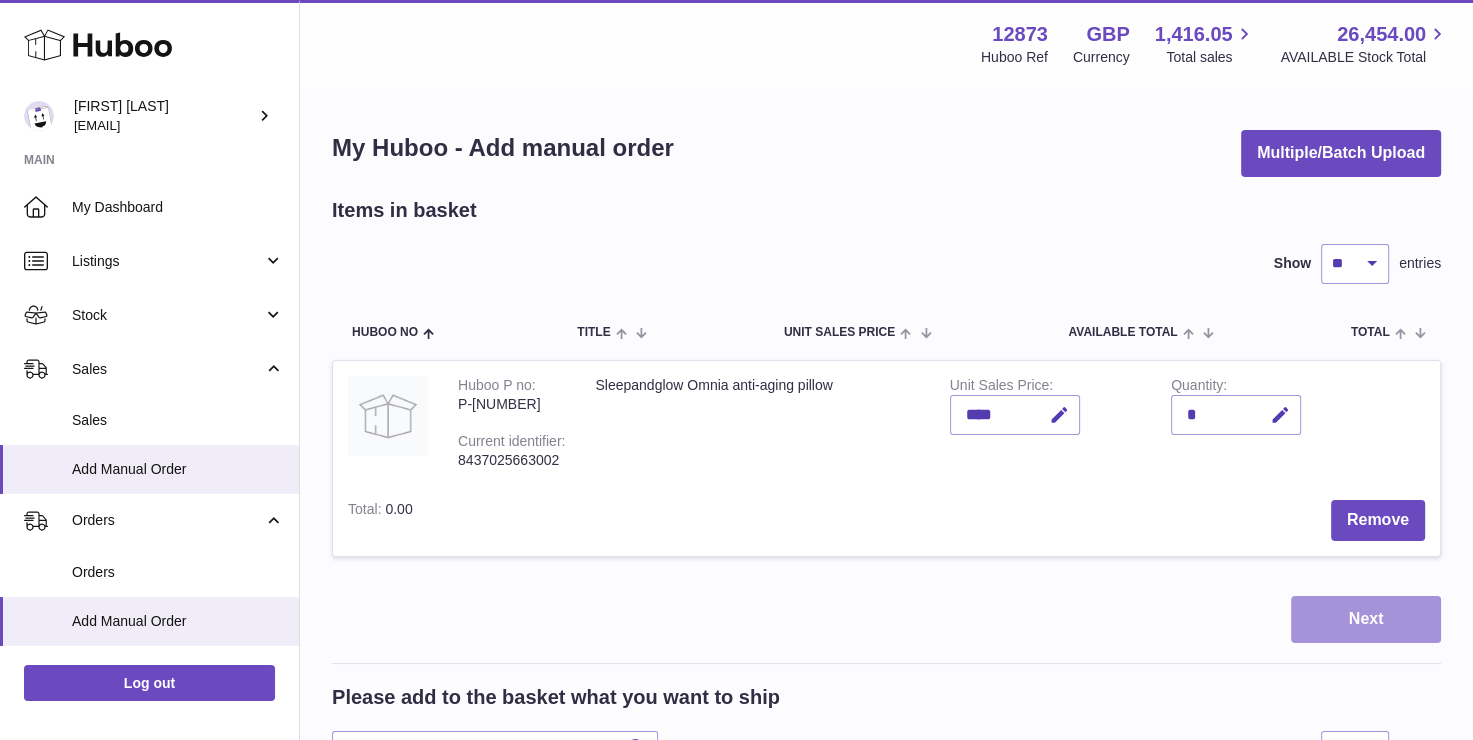 click on "Next" at bounding box center (1366, 619) 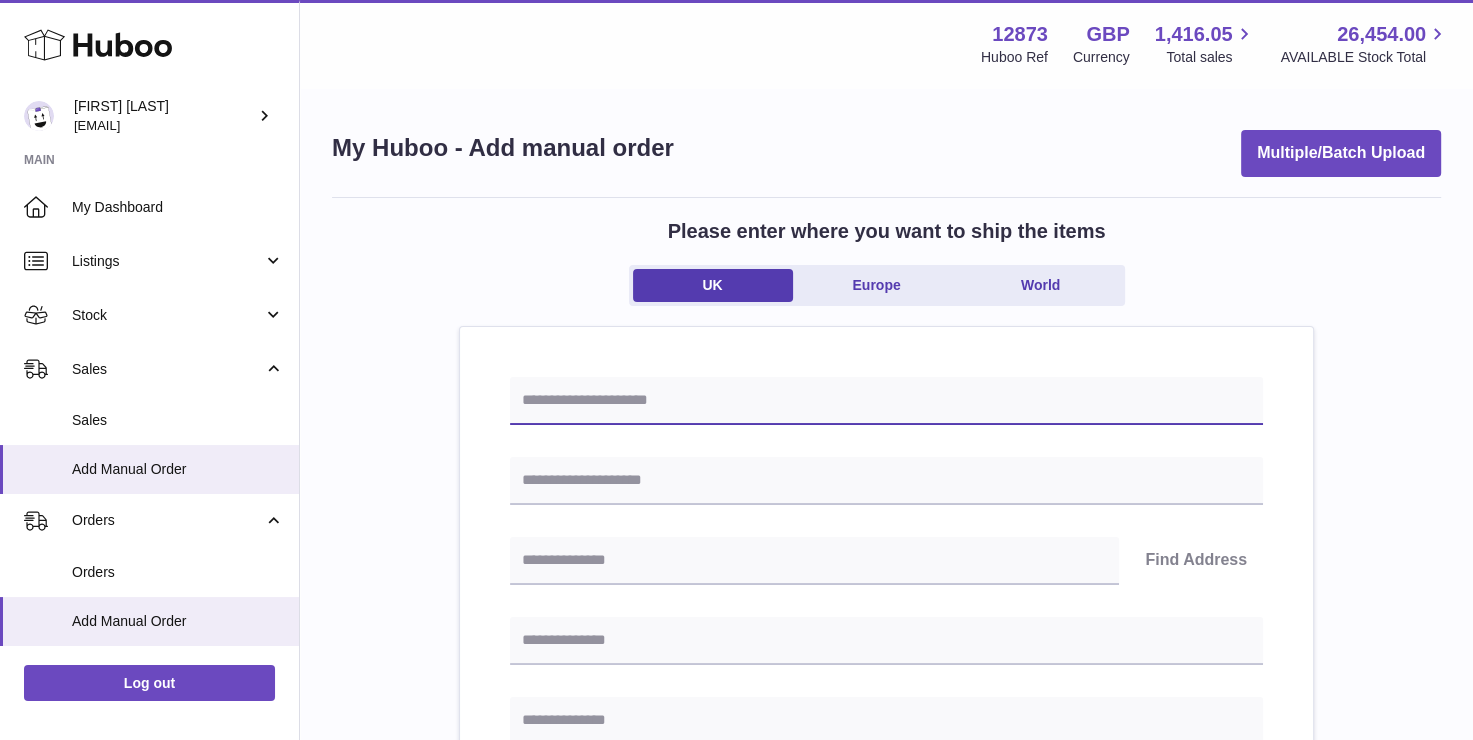 click at bounding box center (886, 401) 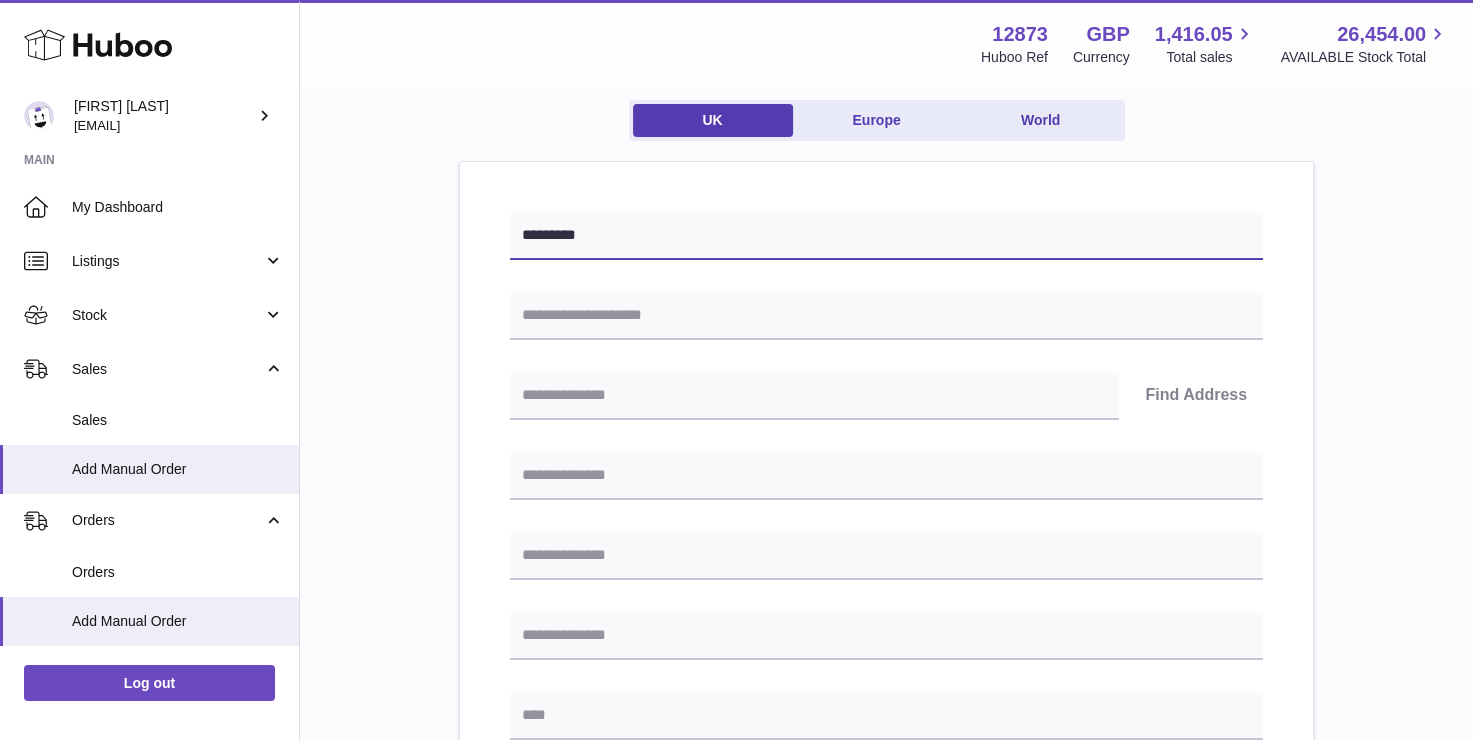 scroll, scrollTop: 200, scrollLeft: 0, axis: vertical 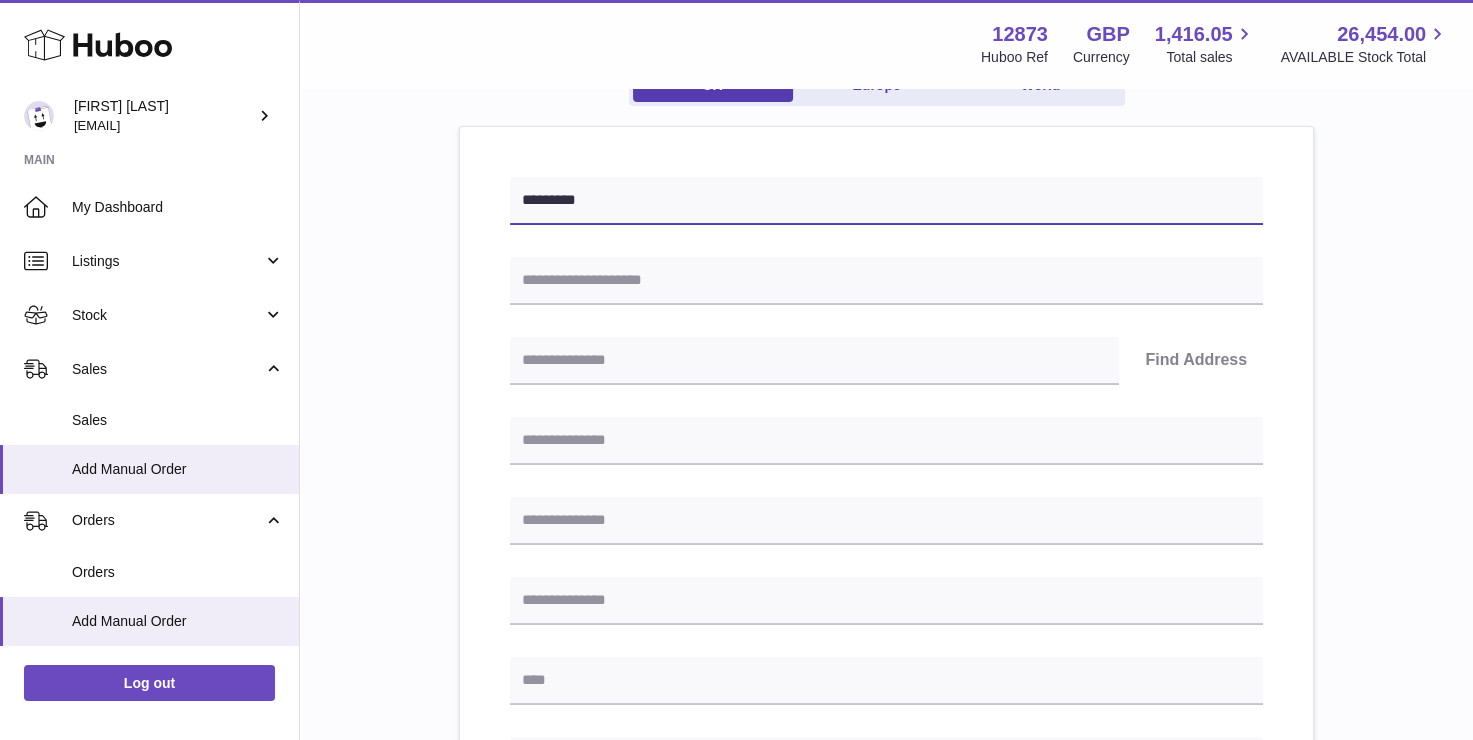 type on "*********" 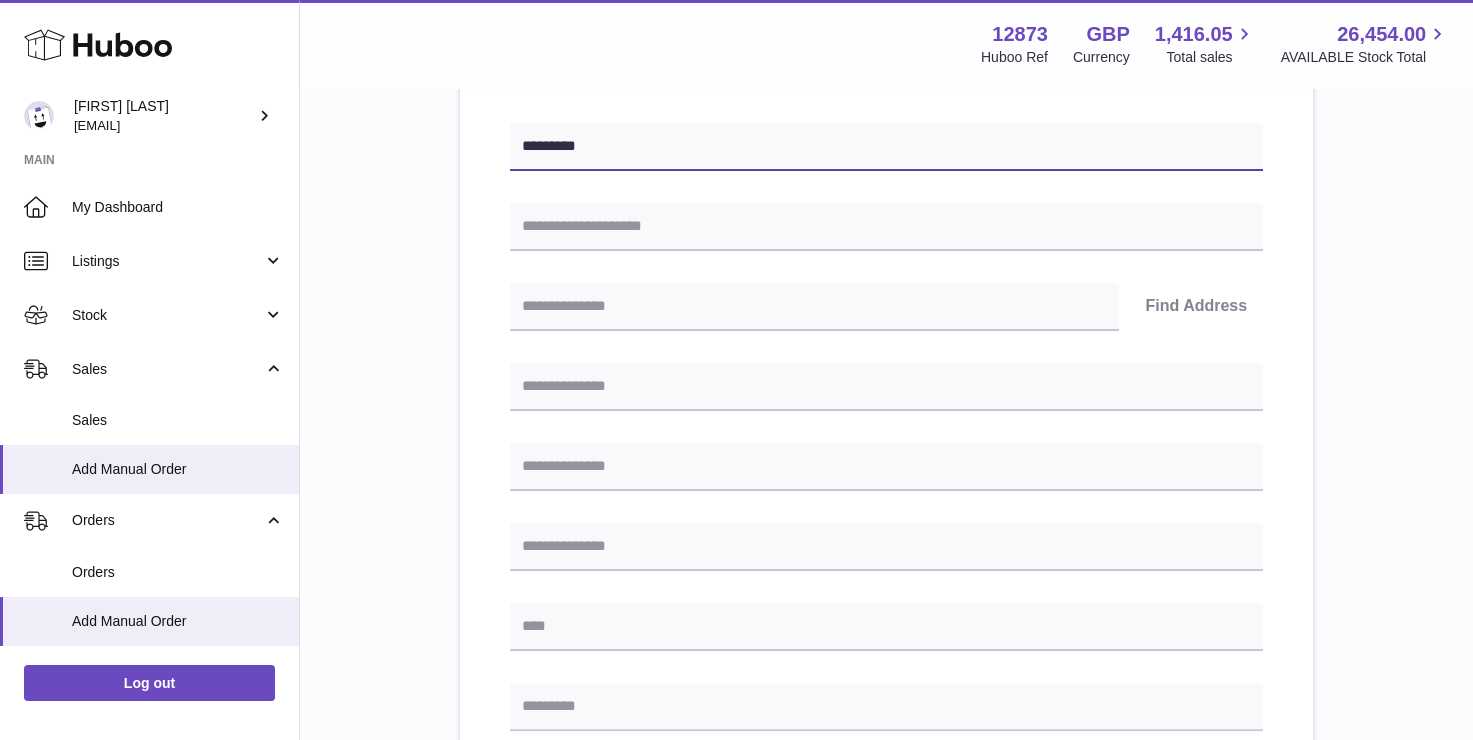 scroll, scrollTop: 300, scrollLeft: 0, axis: vertical 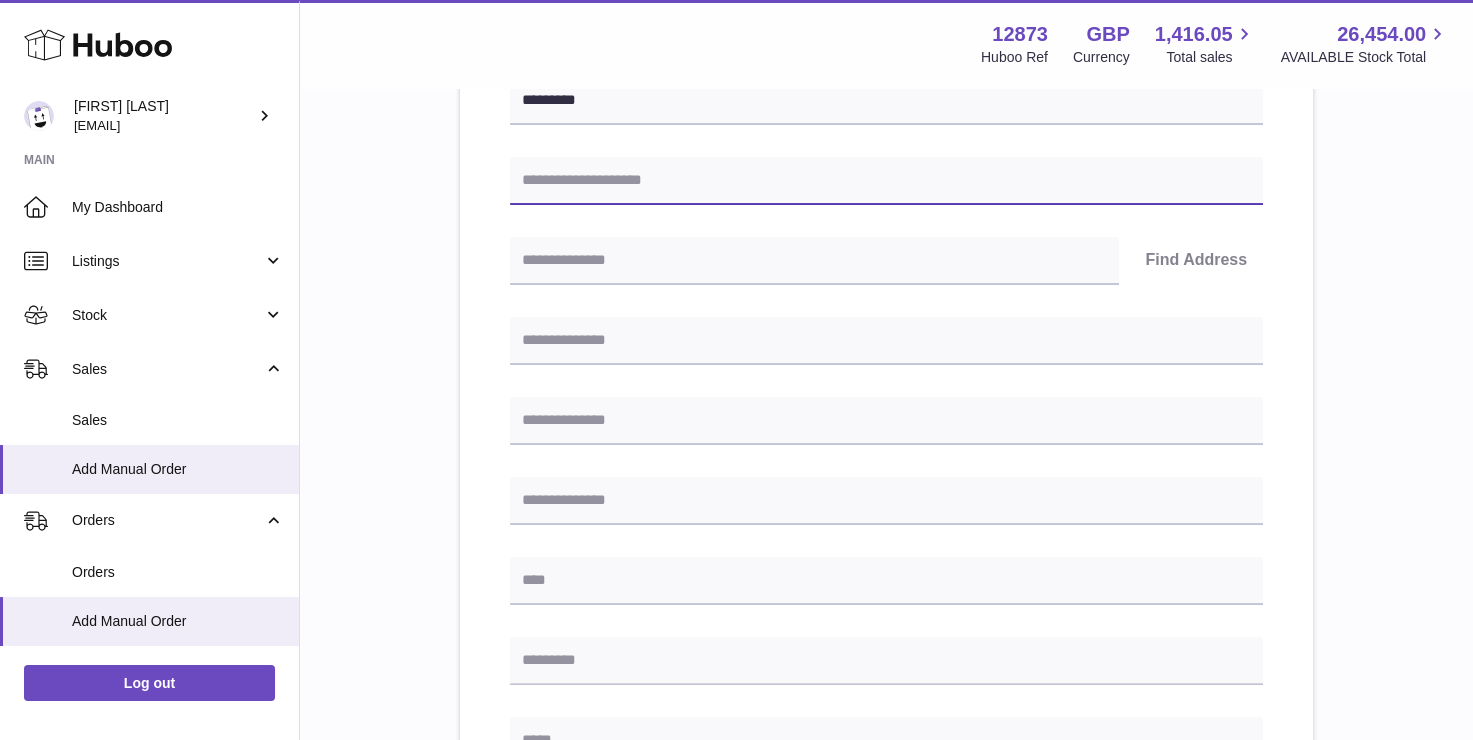 click at bounding box center [886, 181] 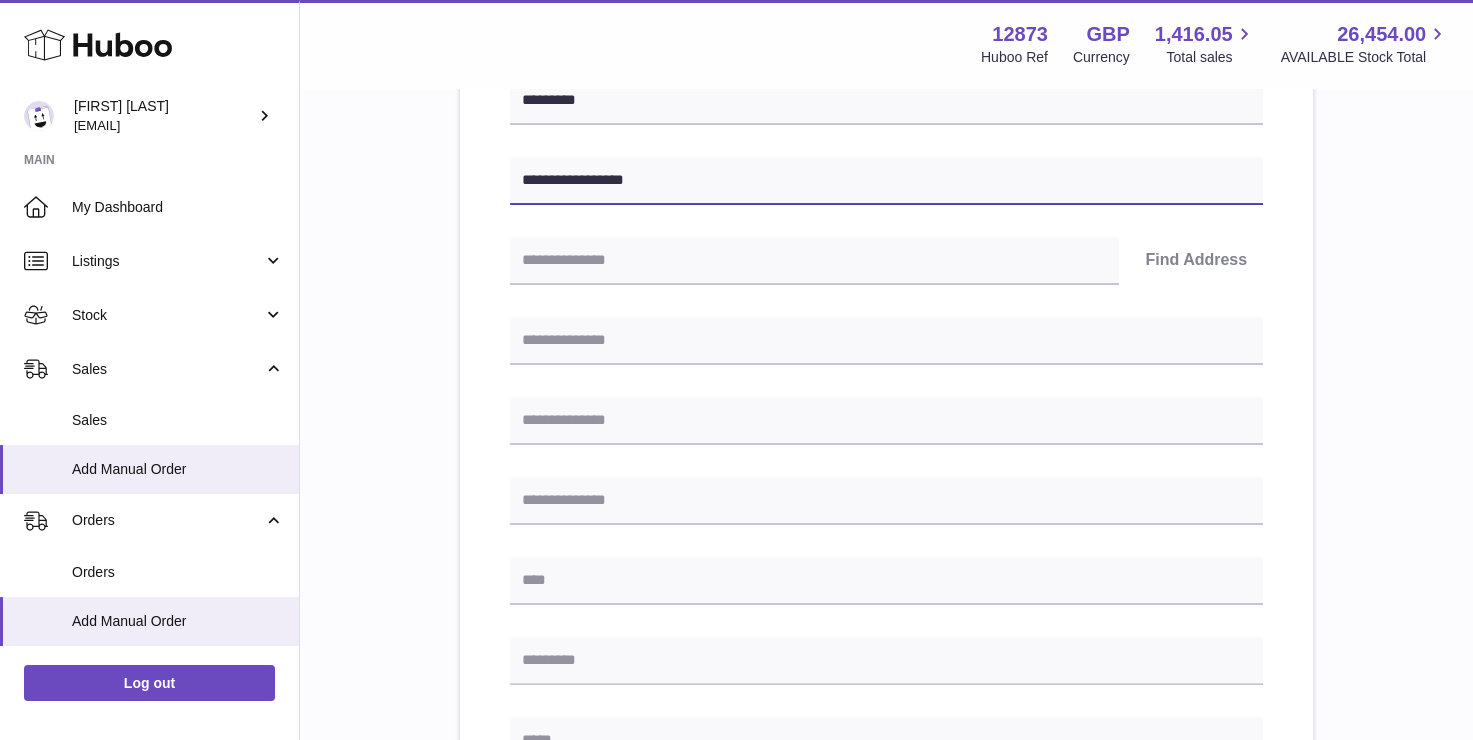 type on "**********" 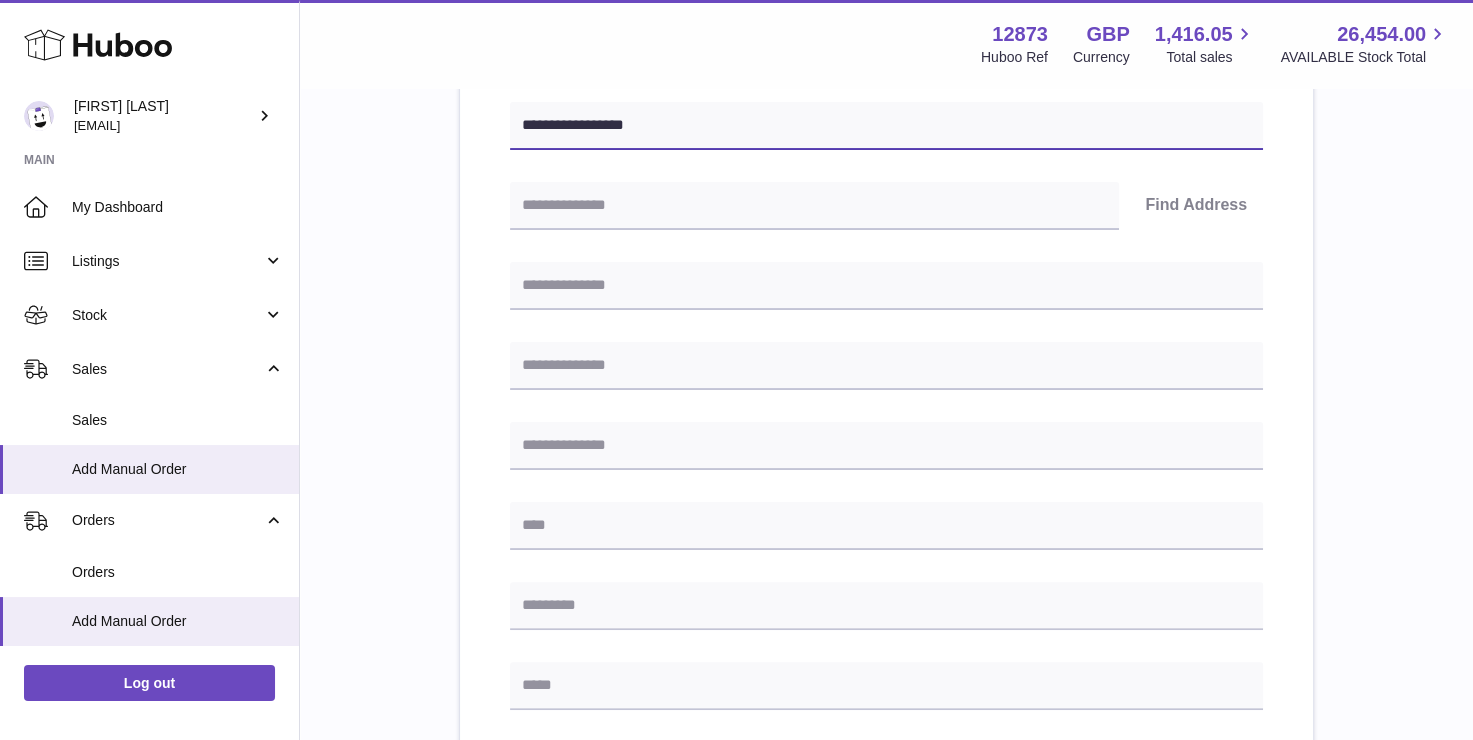 scroll, scrollTop: 500, scrollLeft: 0, axis: vertical 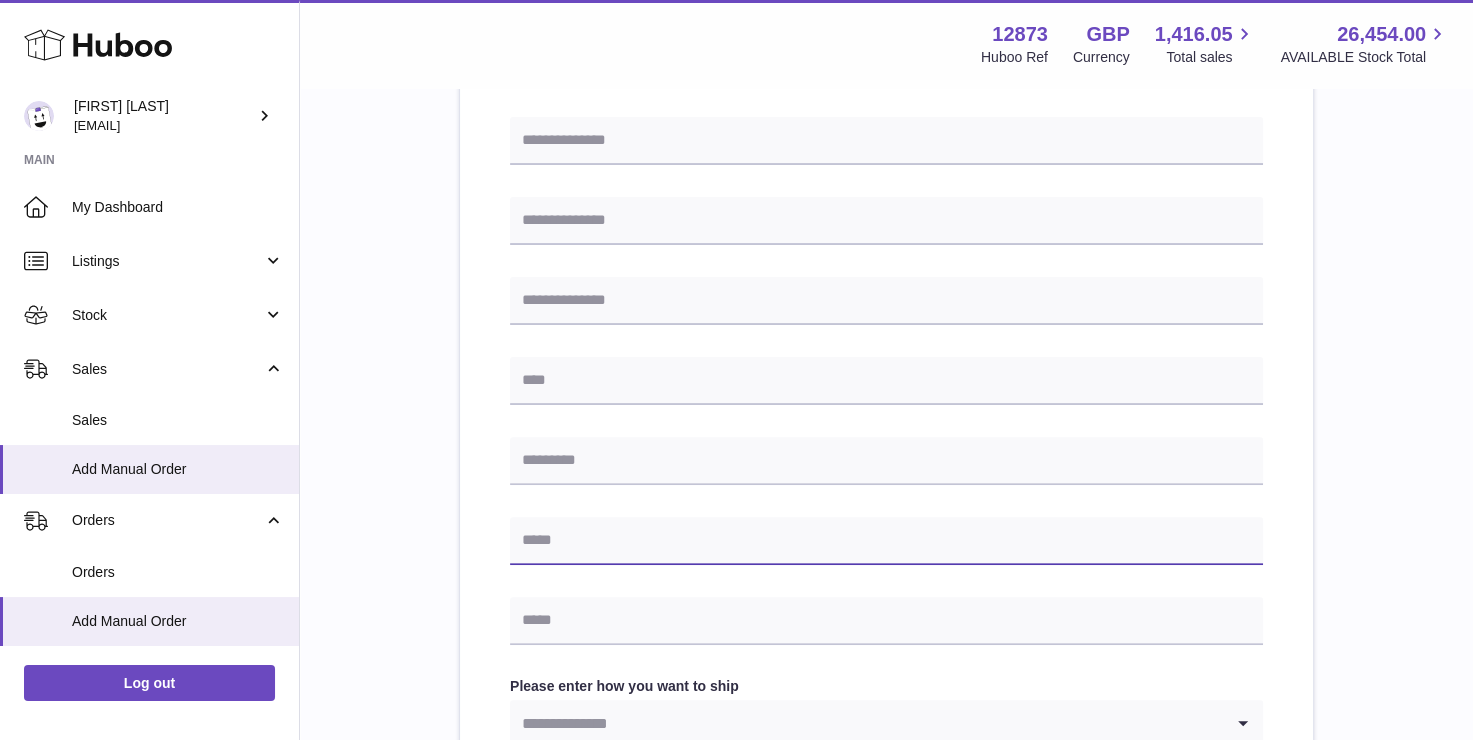 click at bounding box center (886, 541) 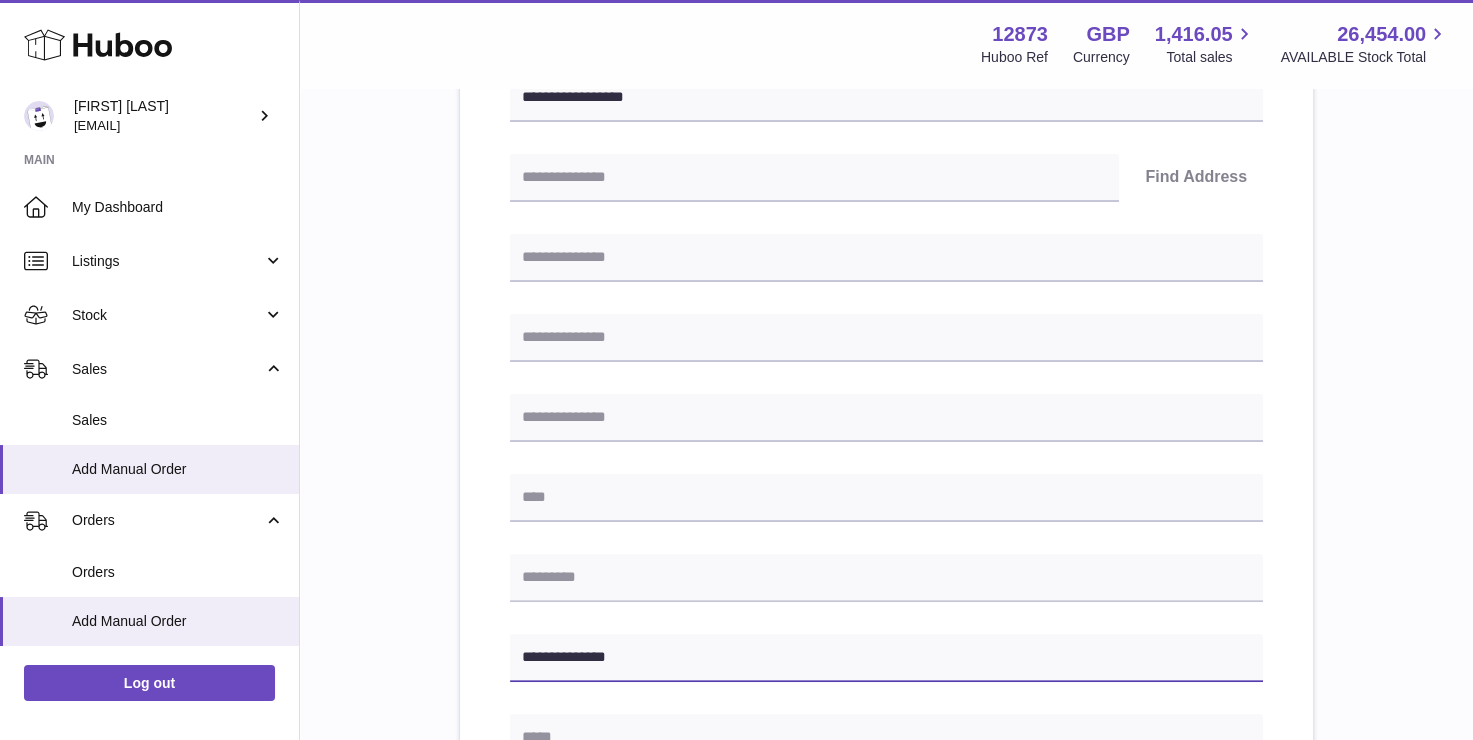 scroll, scrollTop: 300, scrollLeft: 0, axis: vertical 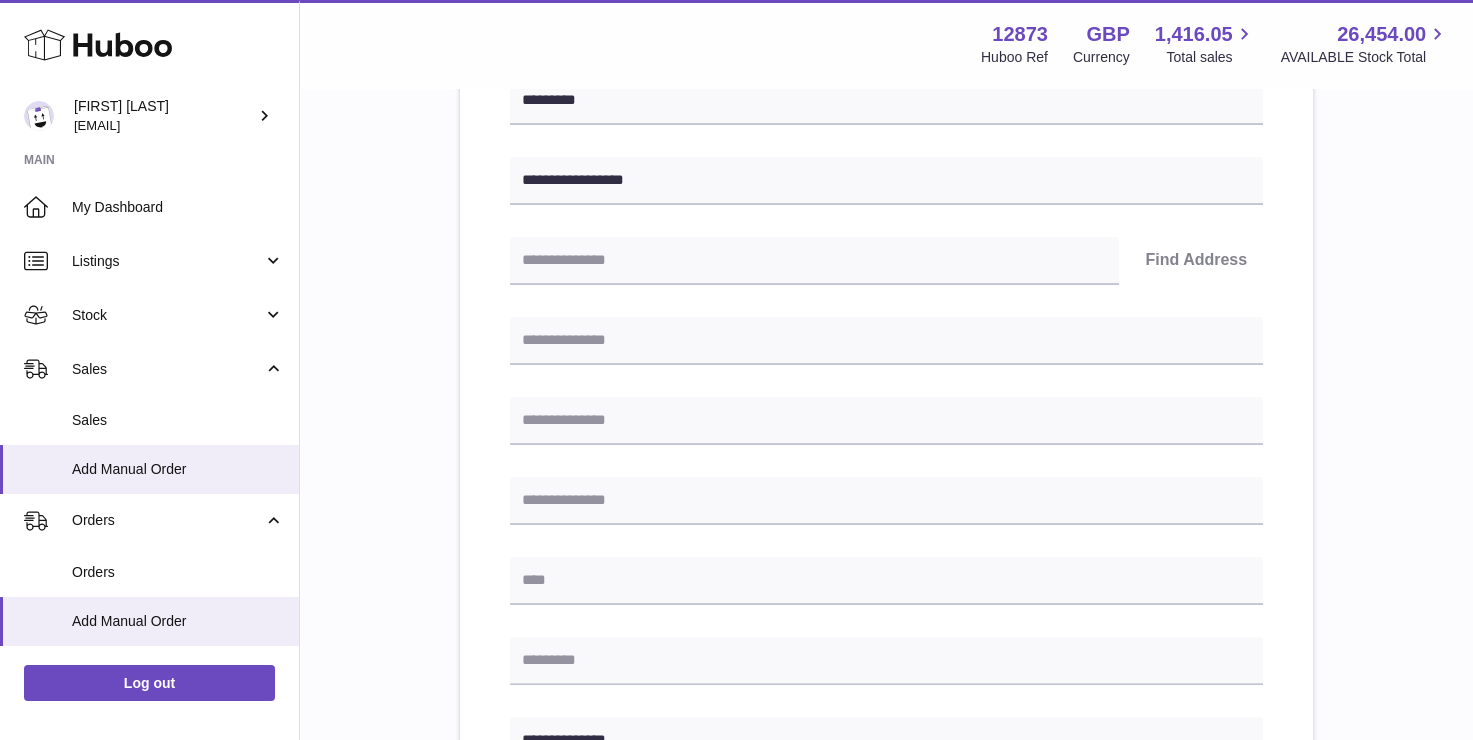 type on "**********" 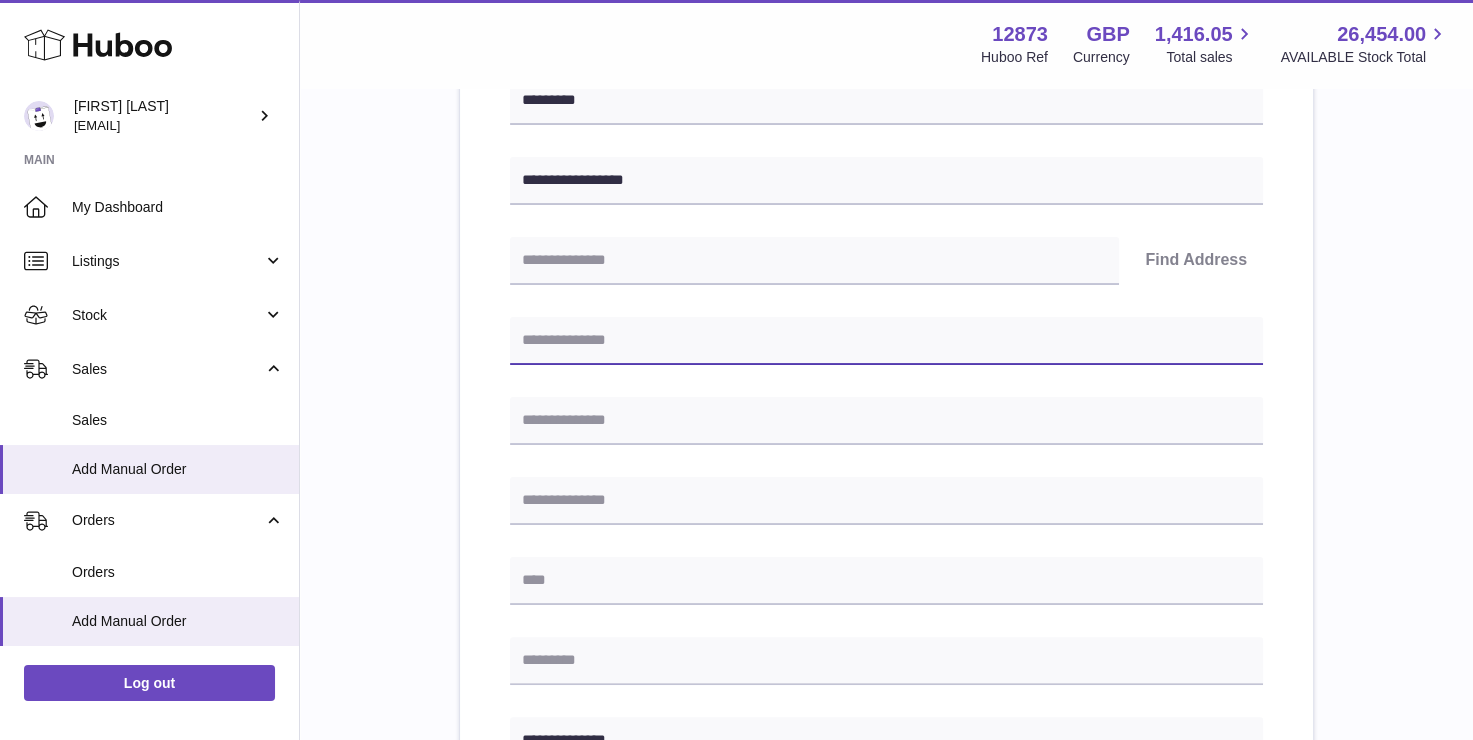 click at bounding box center (886, 341) 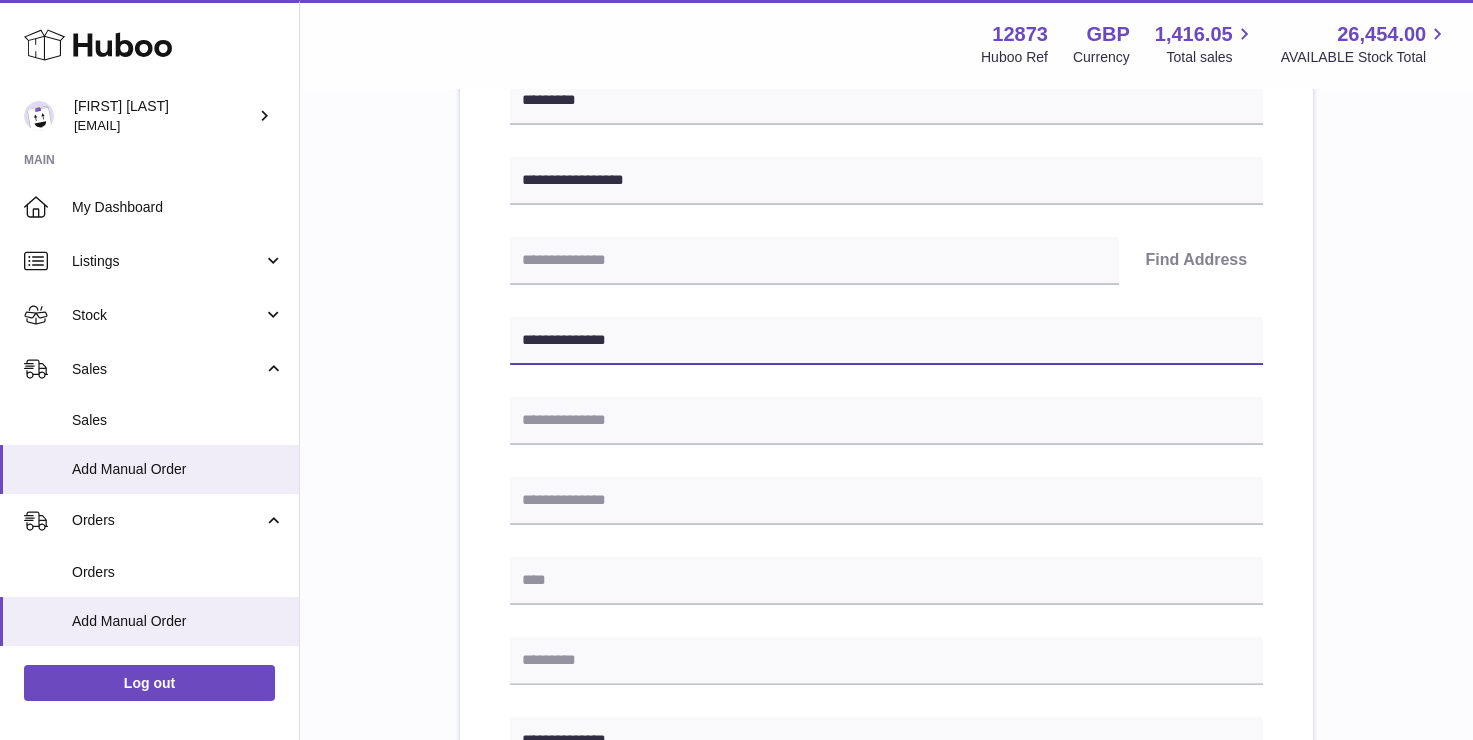 type on "**********" 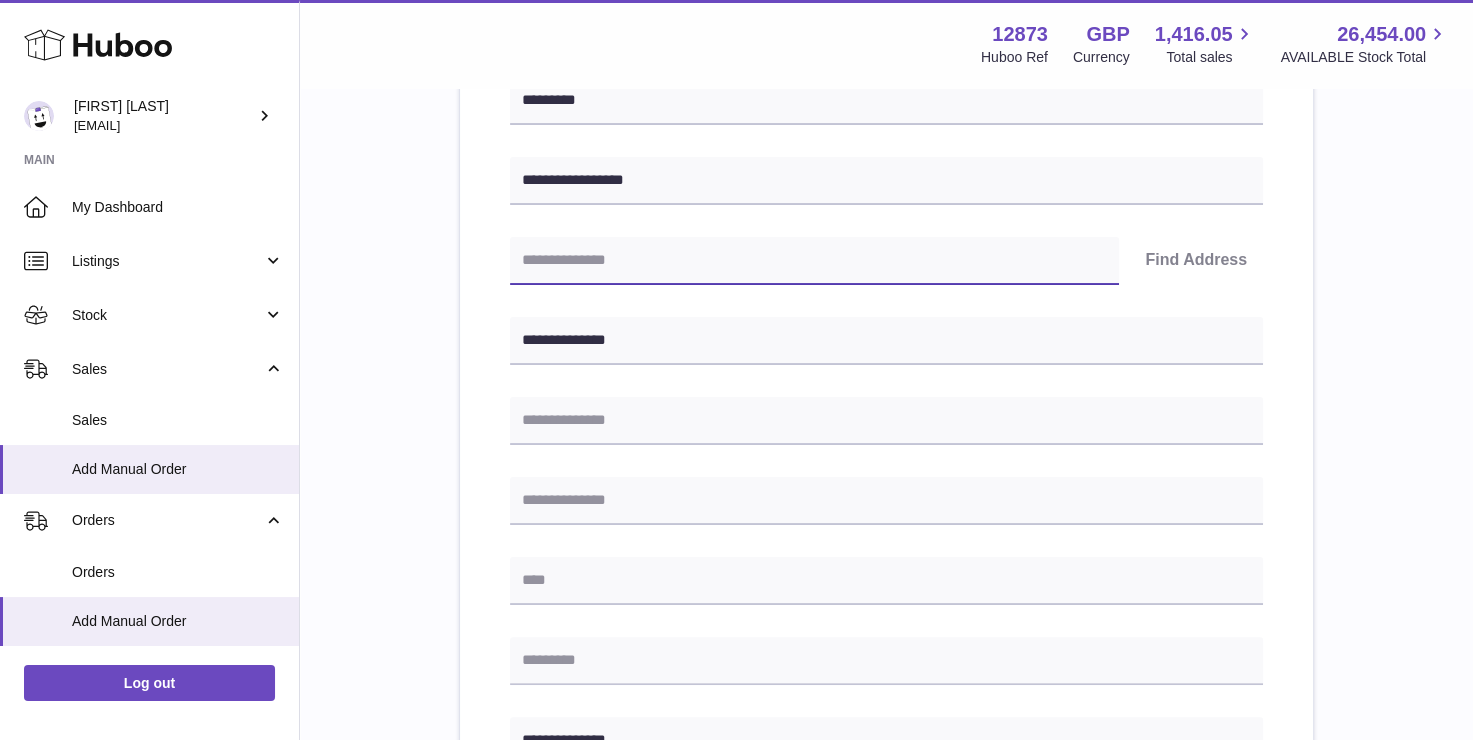 click at bounding box center [814, 261] 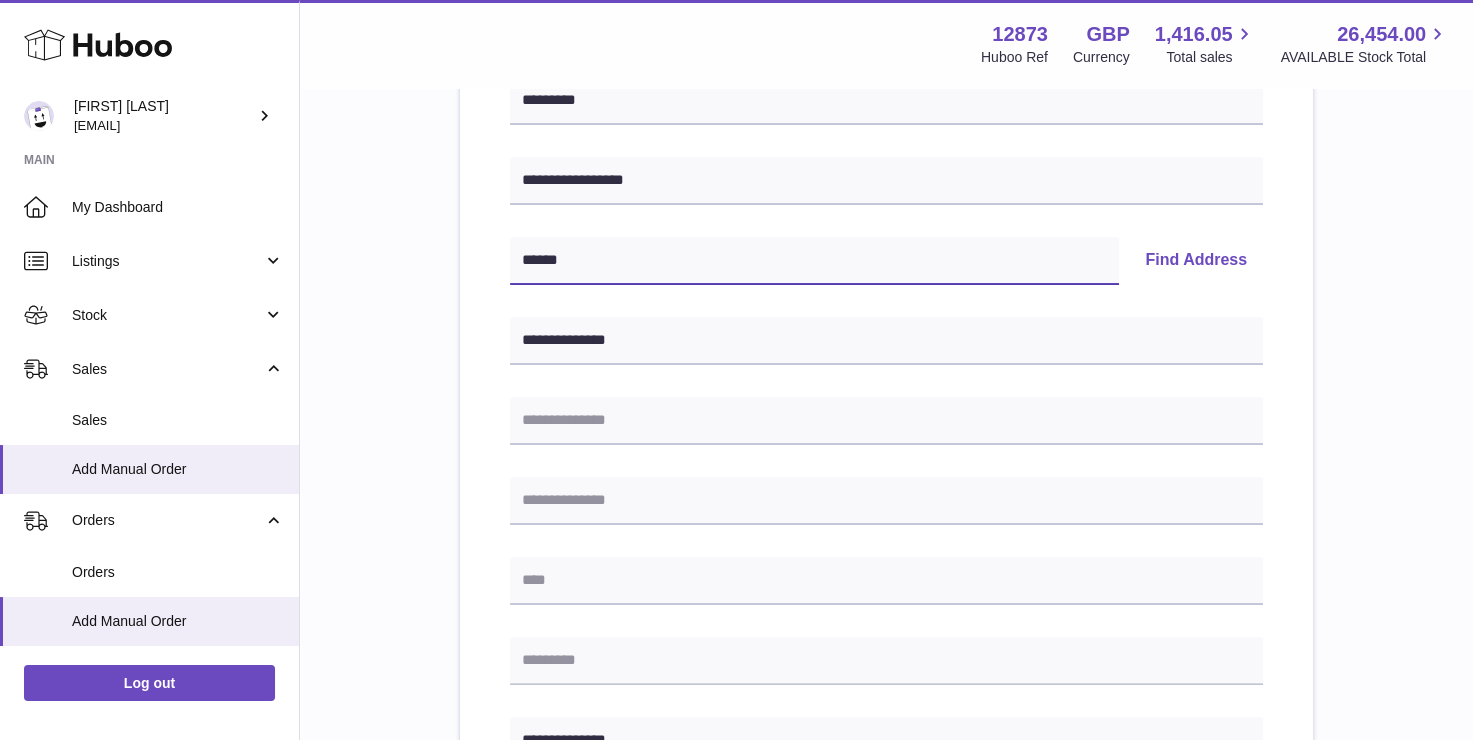 type on "******" 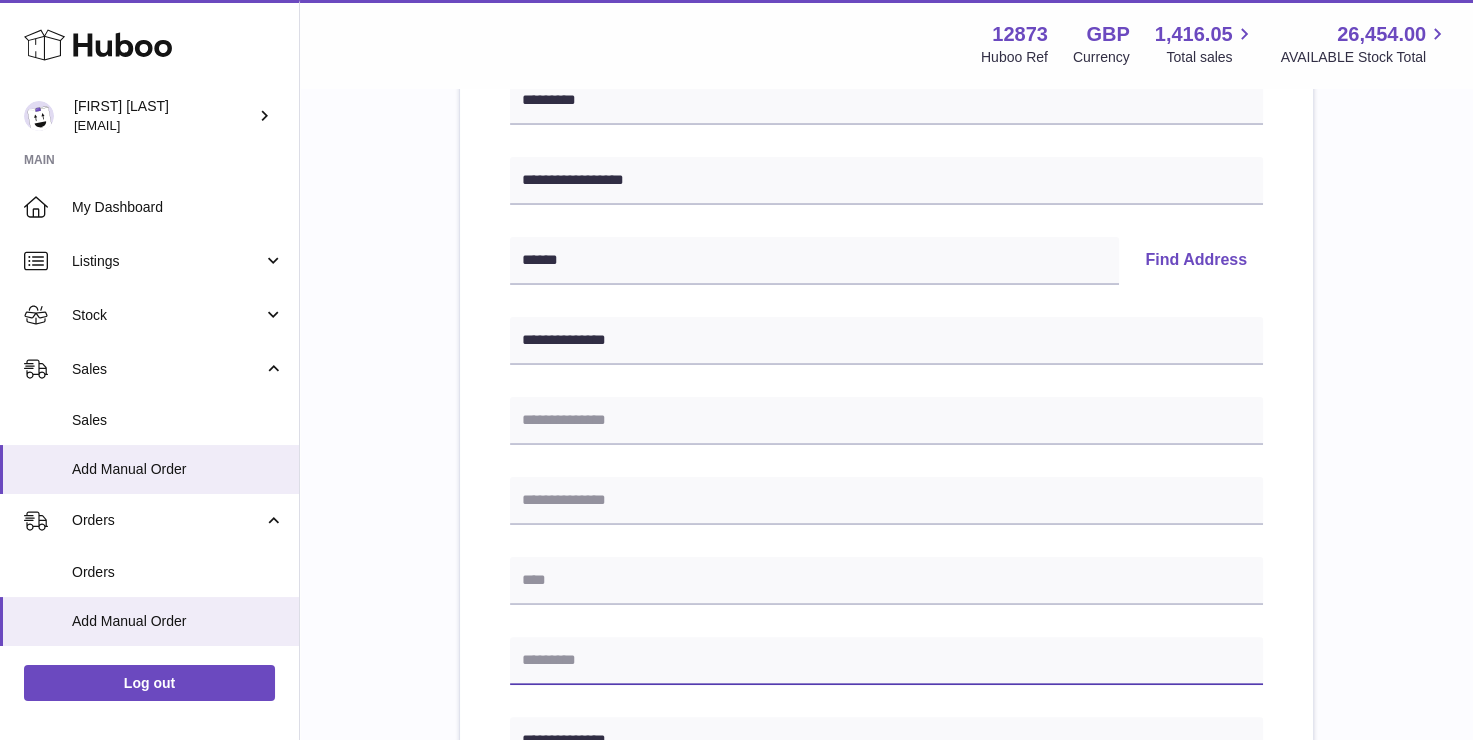 click at bounding box center (886, 661) 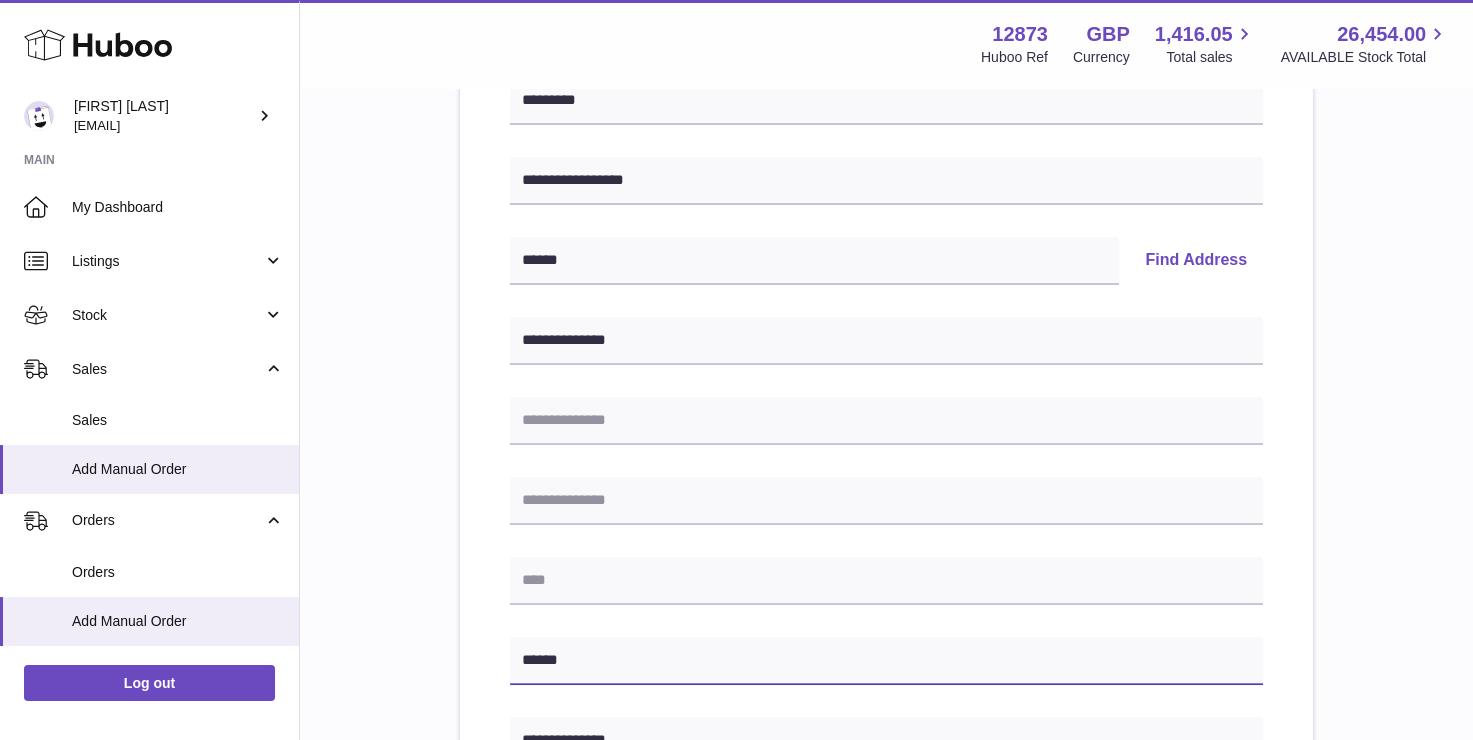 type on "******" 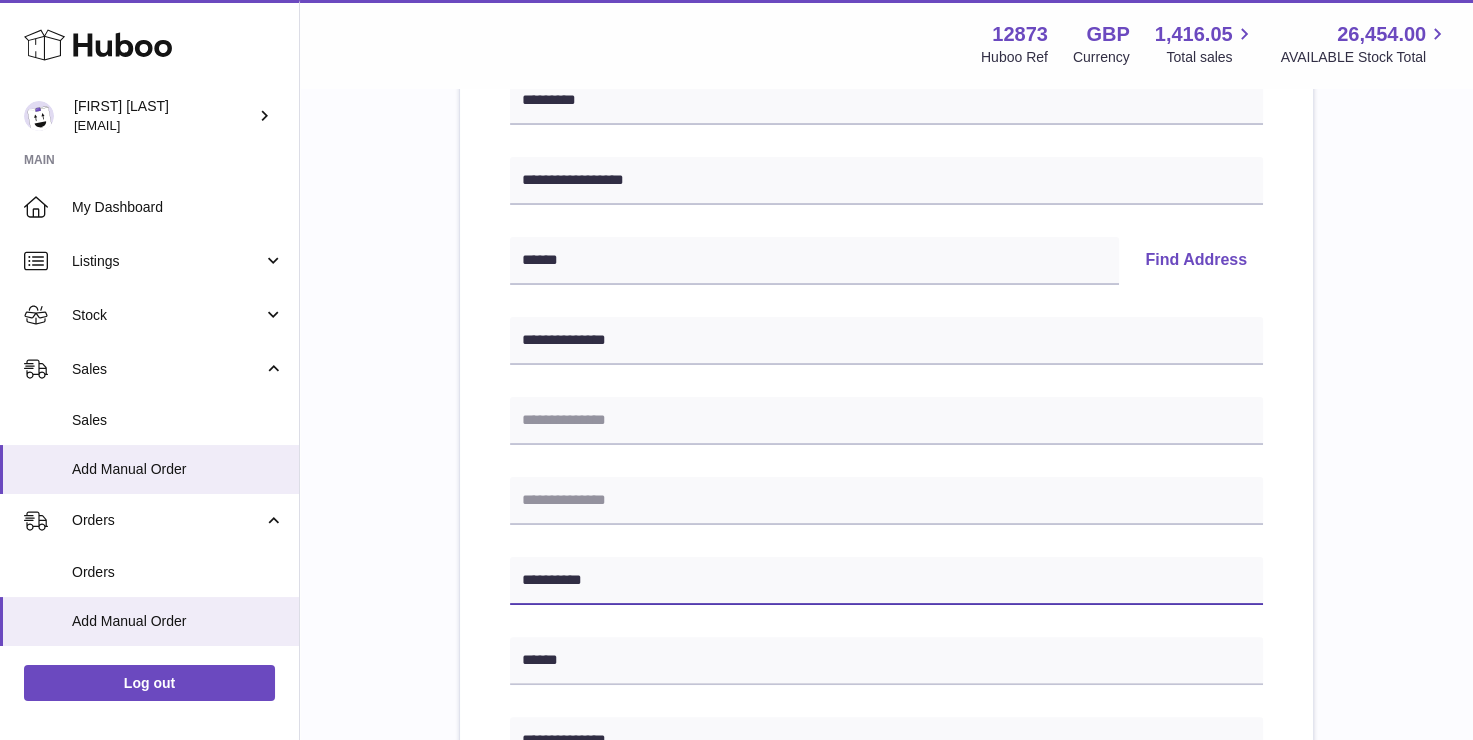 type on "**********" 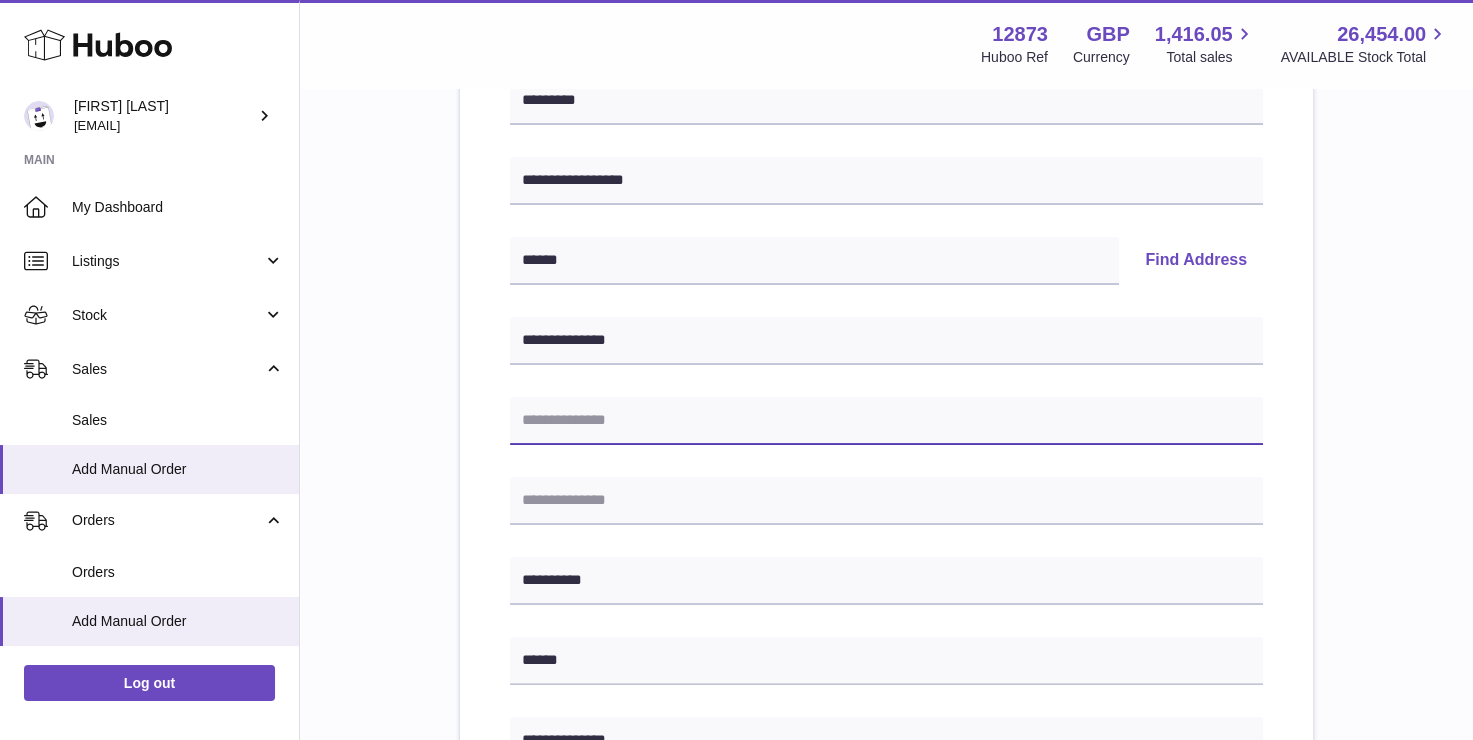 click at bounding box center [886, 421] 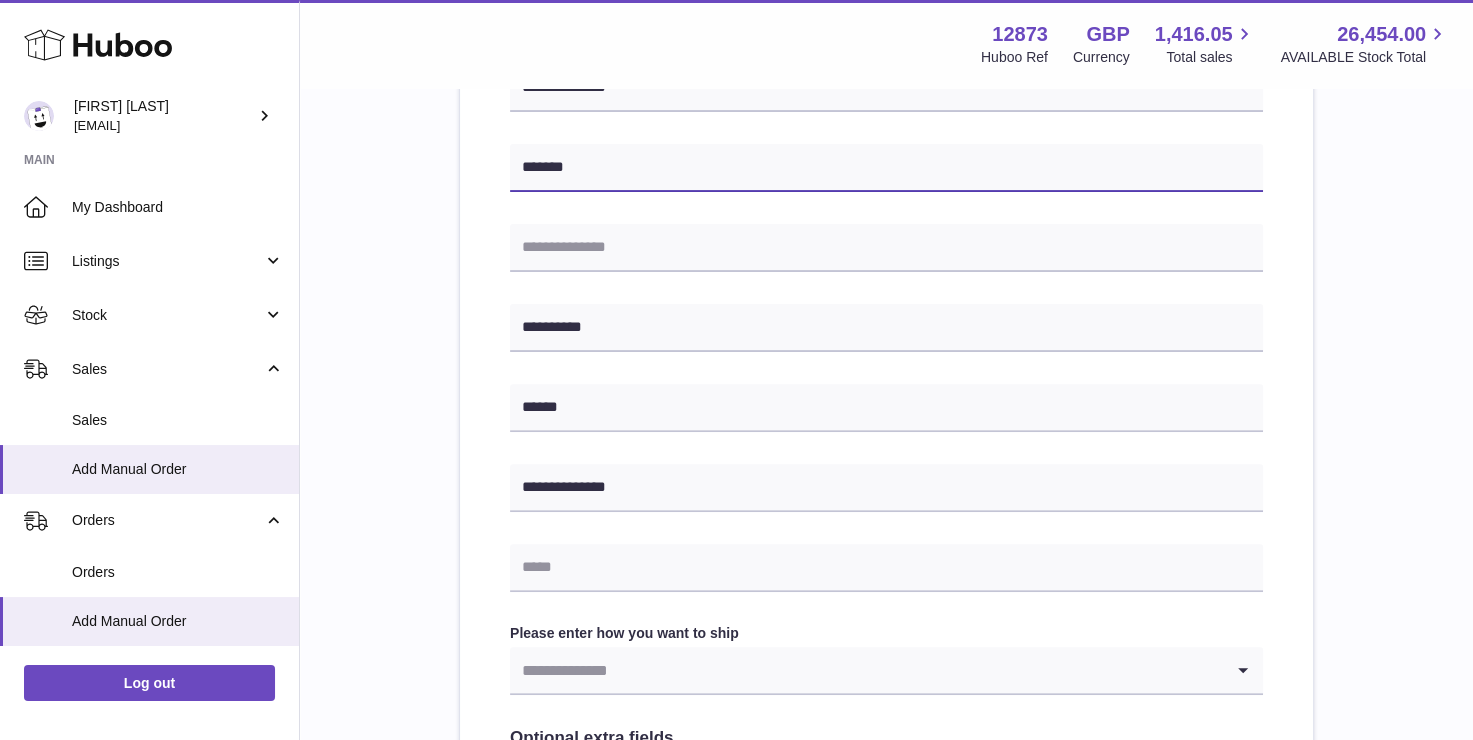scroll, scrollTop: 600, scrollLeft: 0, axis: vertical 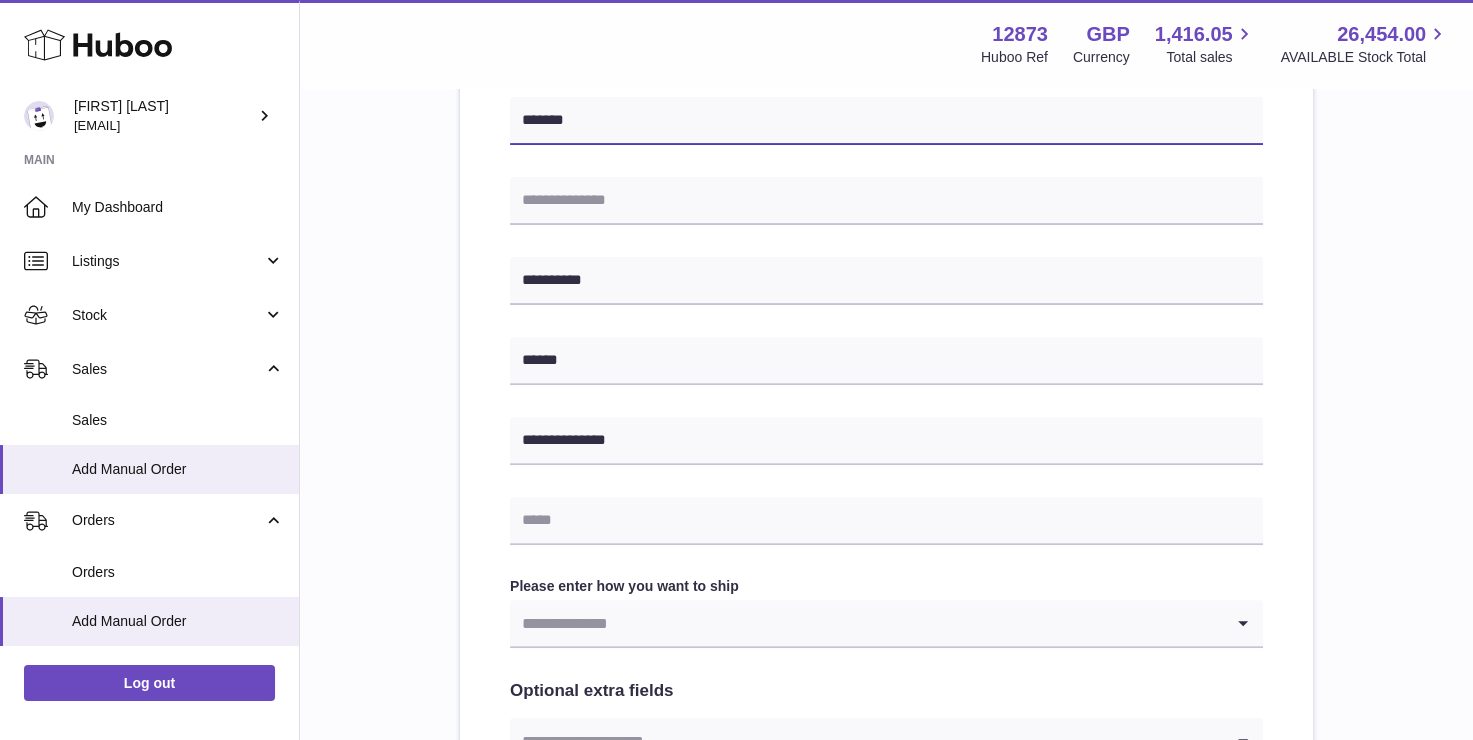 type on "*******" 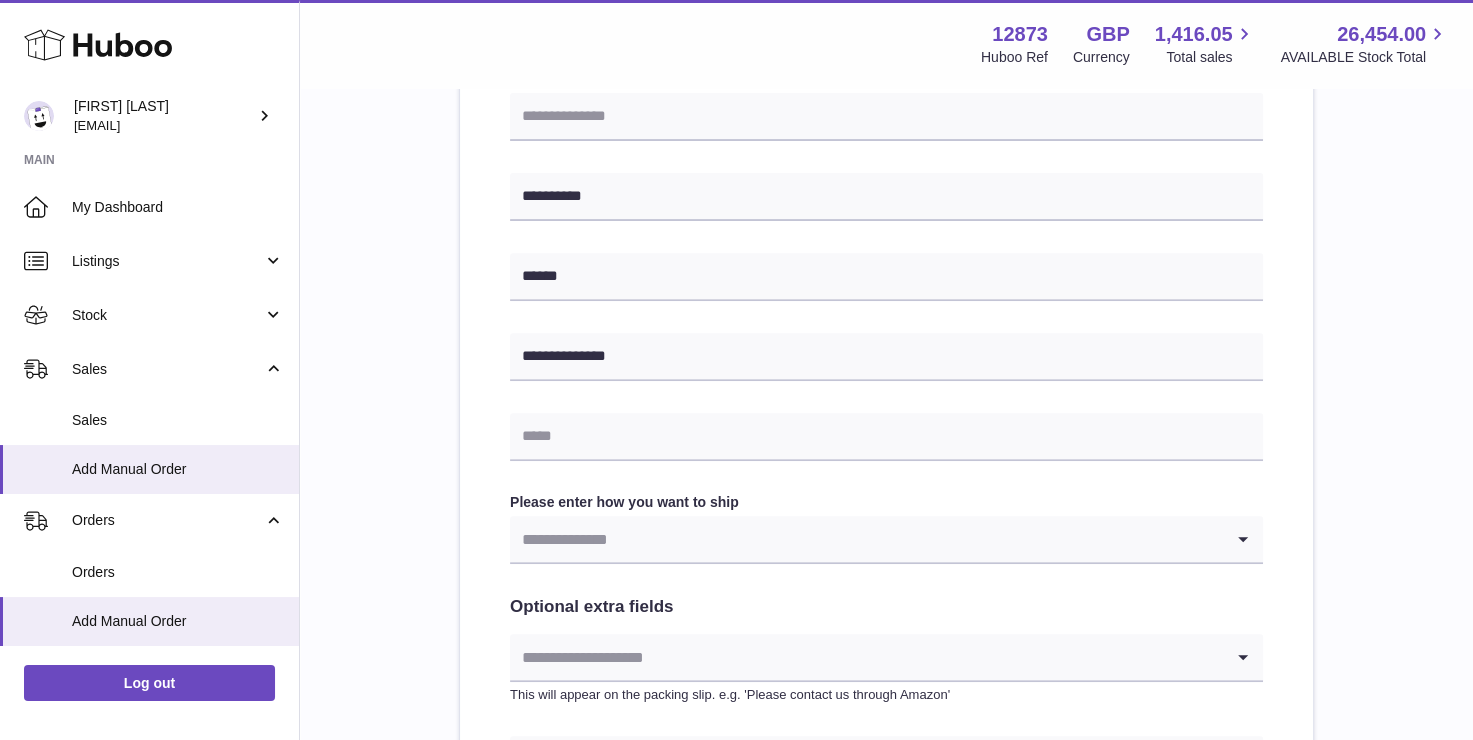 scroll, scrollTop: 800, scrollLeft: 0, axis: vertical 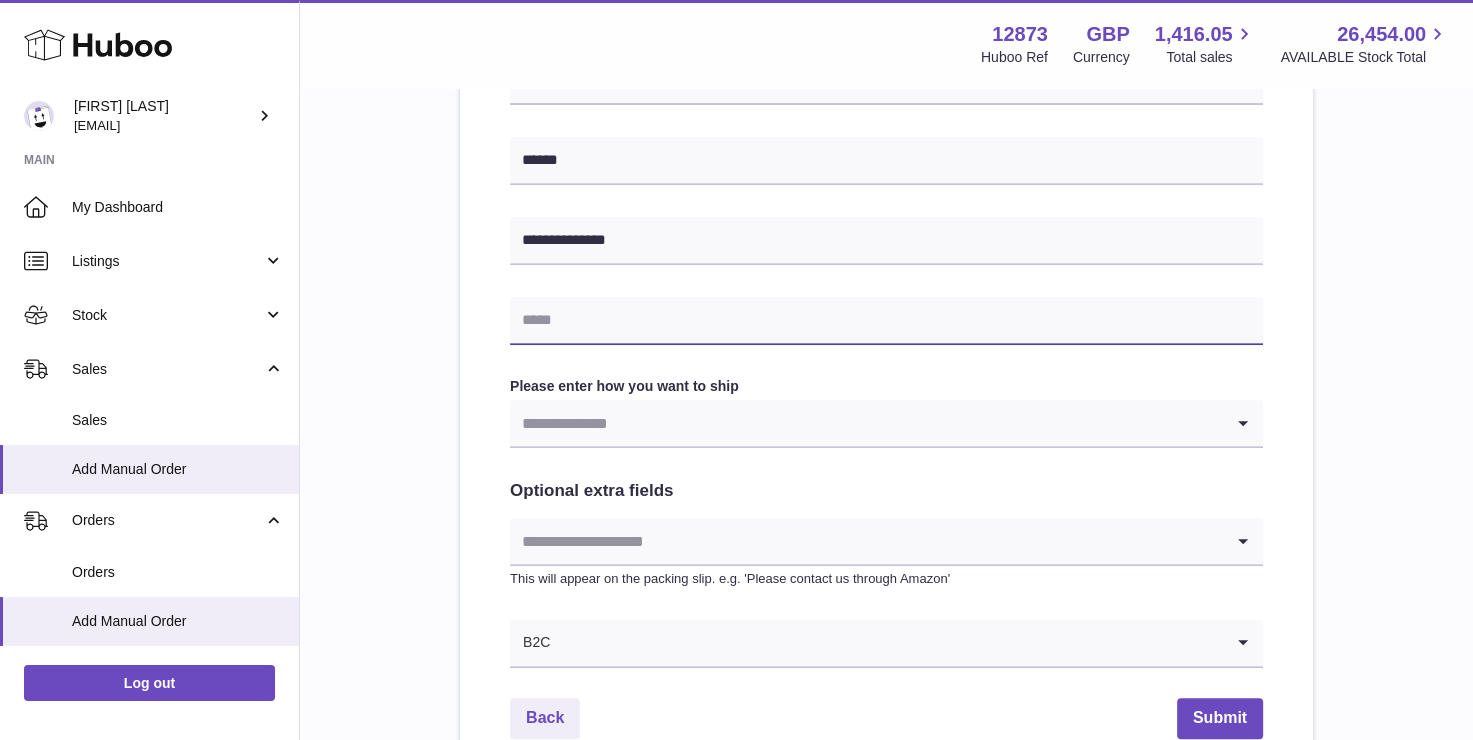 click at bounding box center [886, 321] 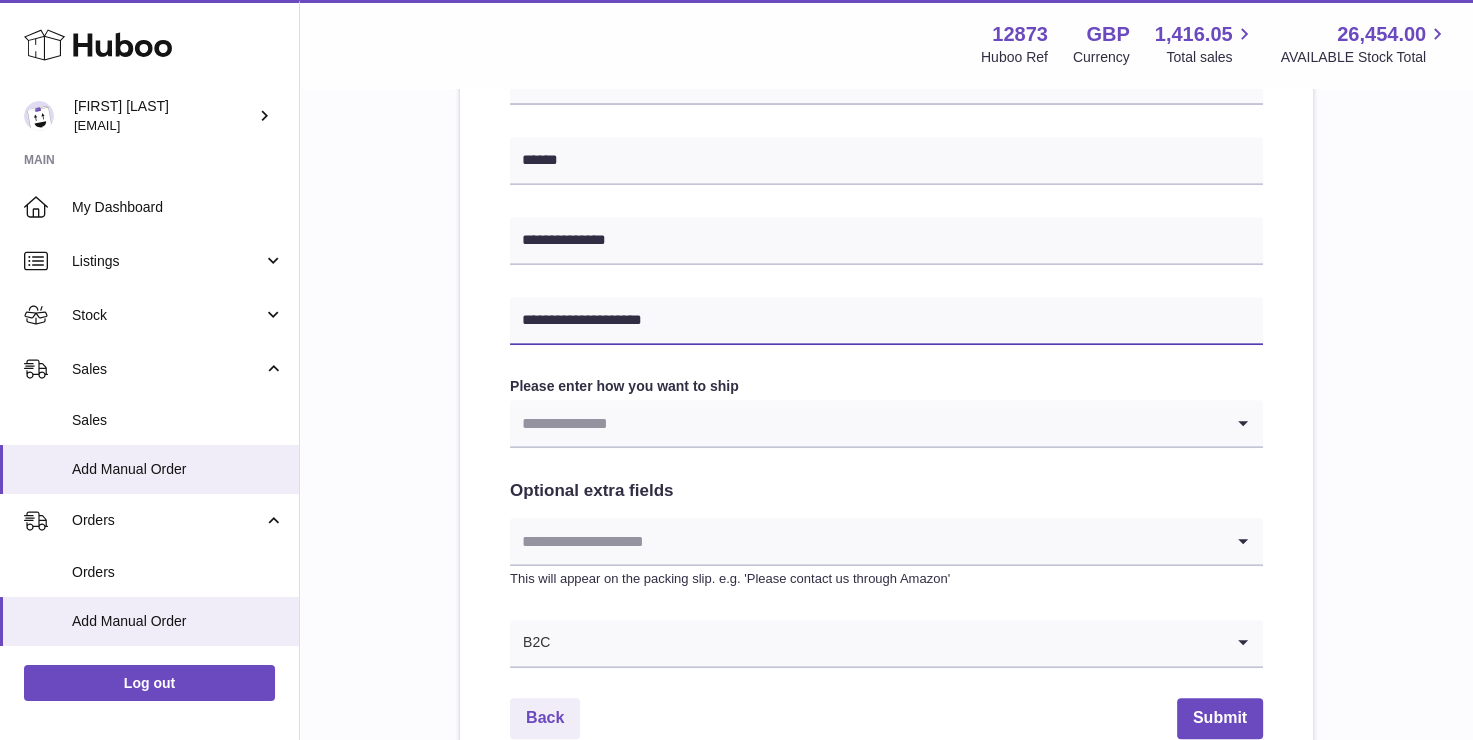type on "**********" 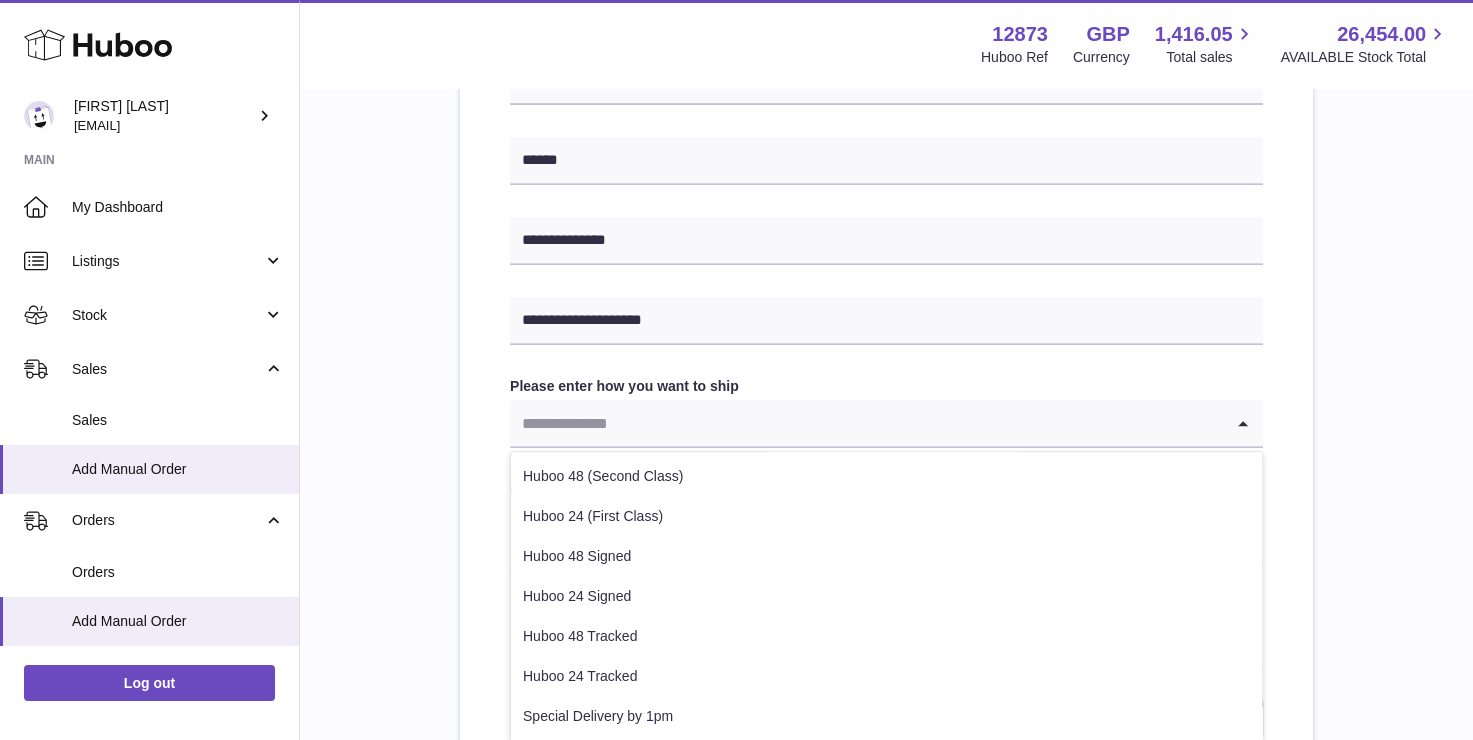 click at bounding box center [866, 423] 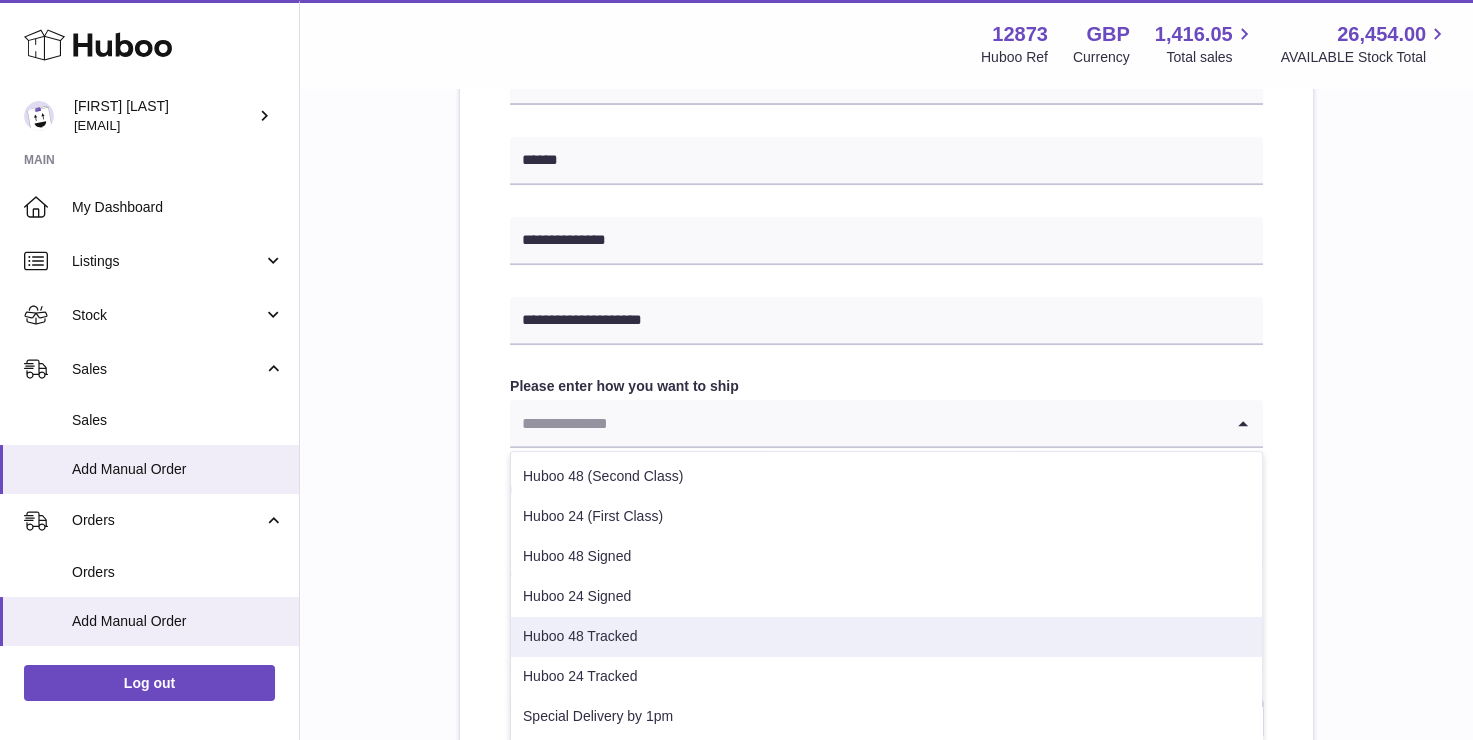 click on "Huboo 48 Tracked" at bounding box center [886, 637] 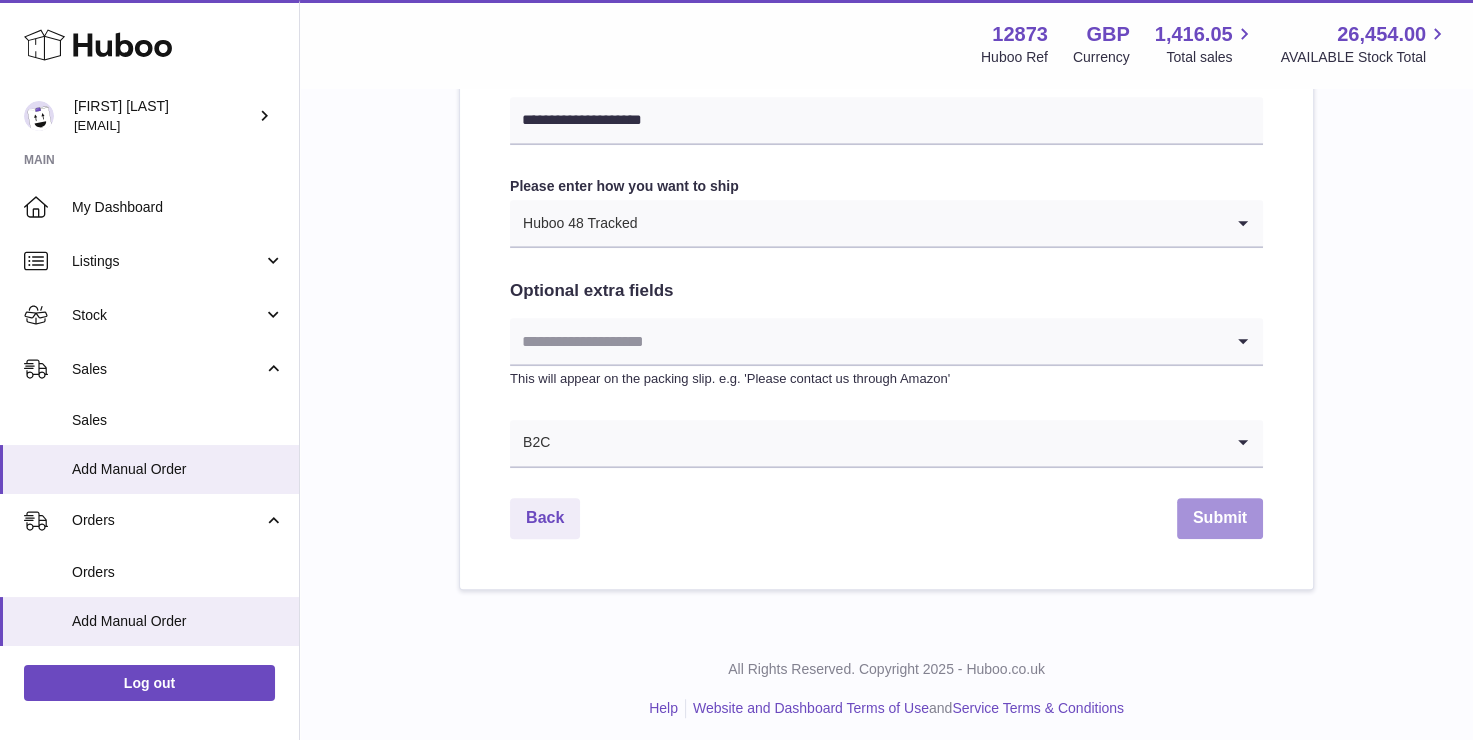 click on "Submit" at bounding box center [1220, 518] 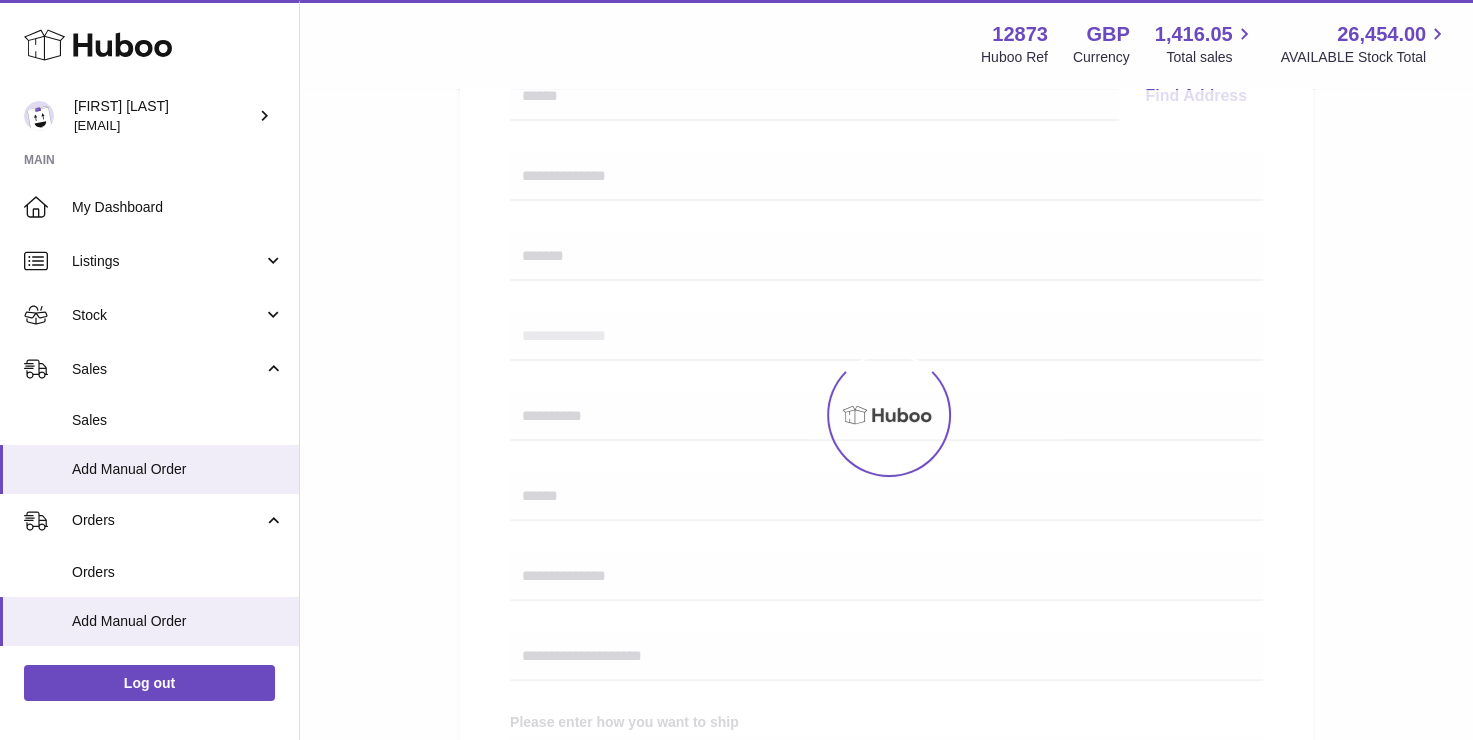 scroll, scrollTop: 200, scrollLeft: 0, axis: vertical 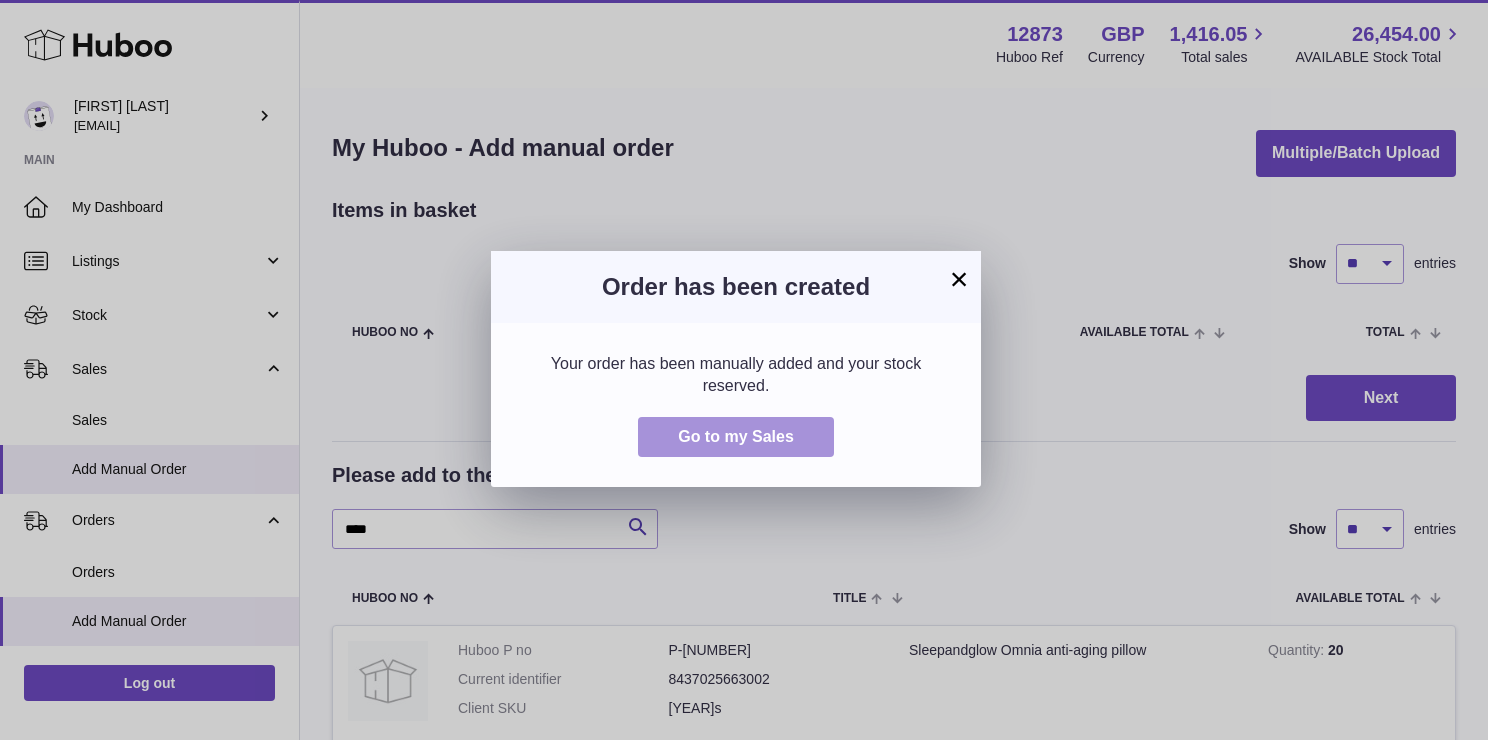 click on "Go to my Sales" at bounding box center (736, 436) 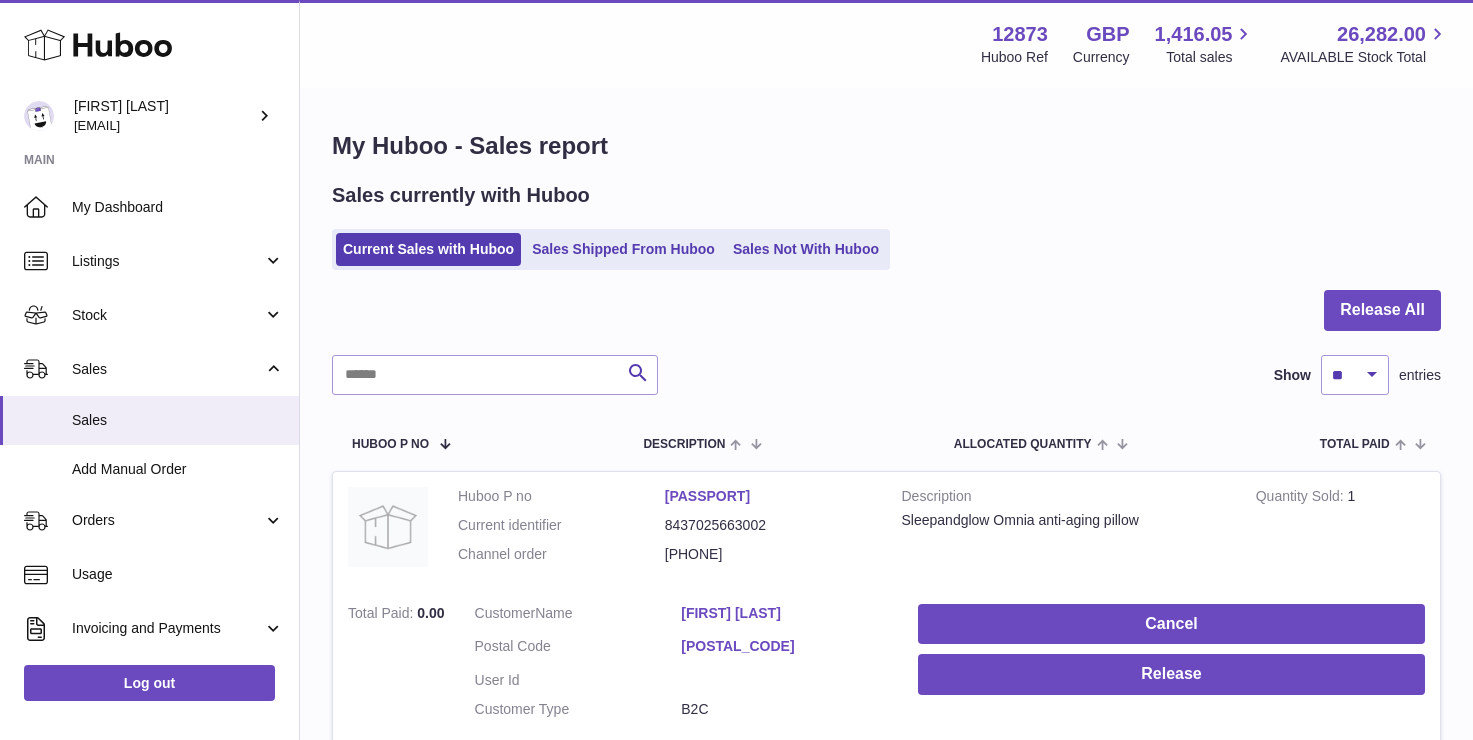 scroll, scrollTop: 0, scrollLeft: 0, axis: both 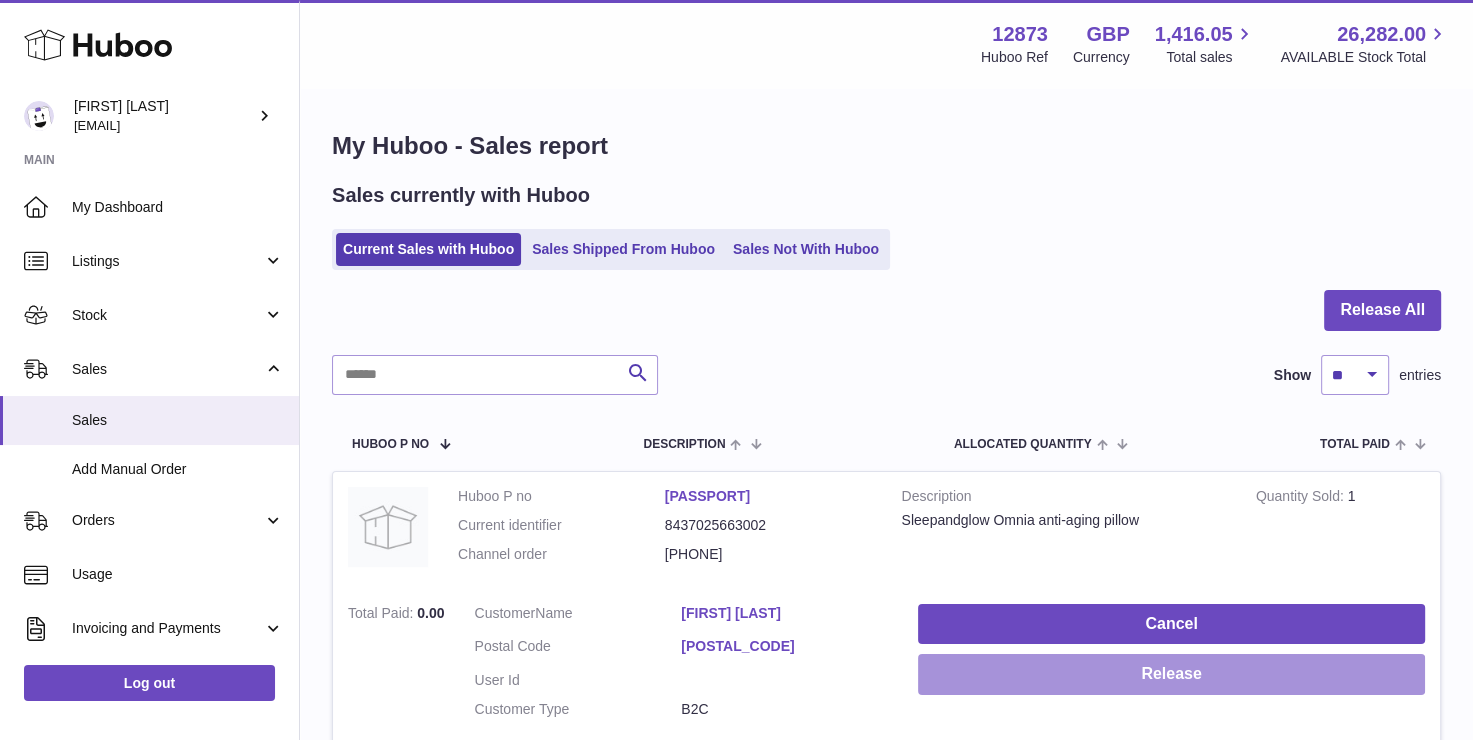 click on "Release" at bounding box center [1171, 674] 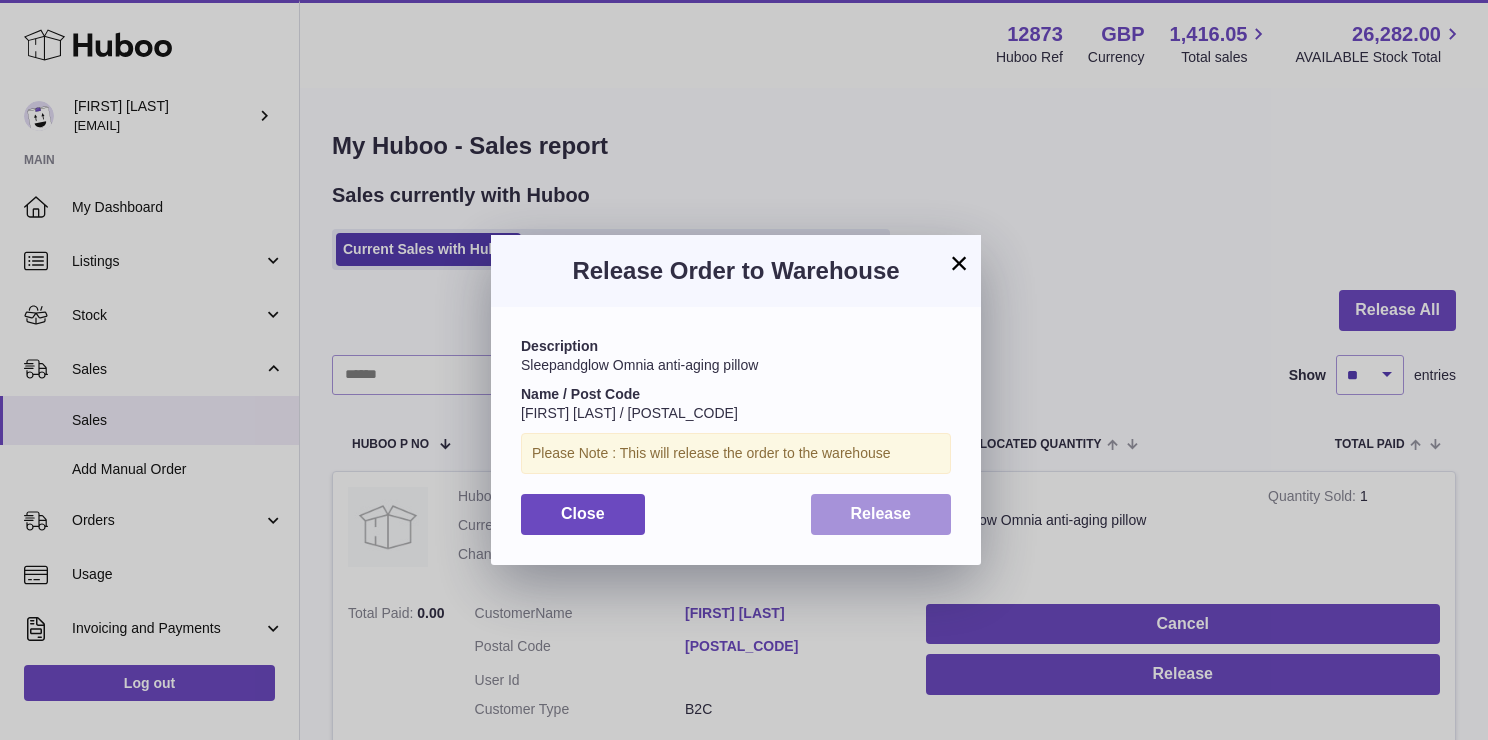 click on "Release" at bounding box center [881, 513] 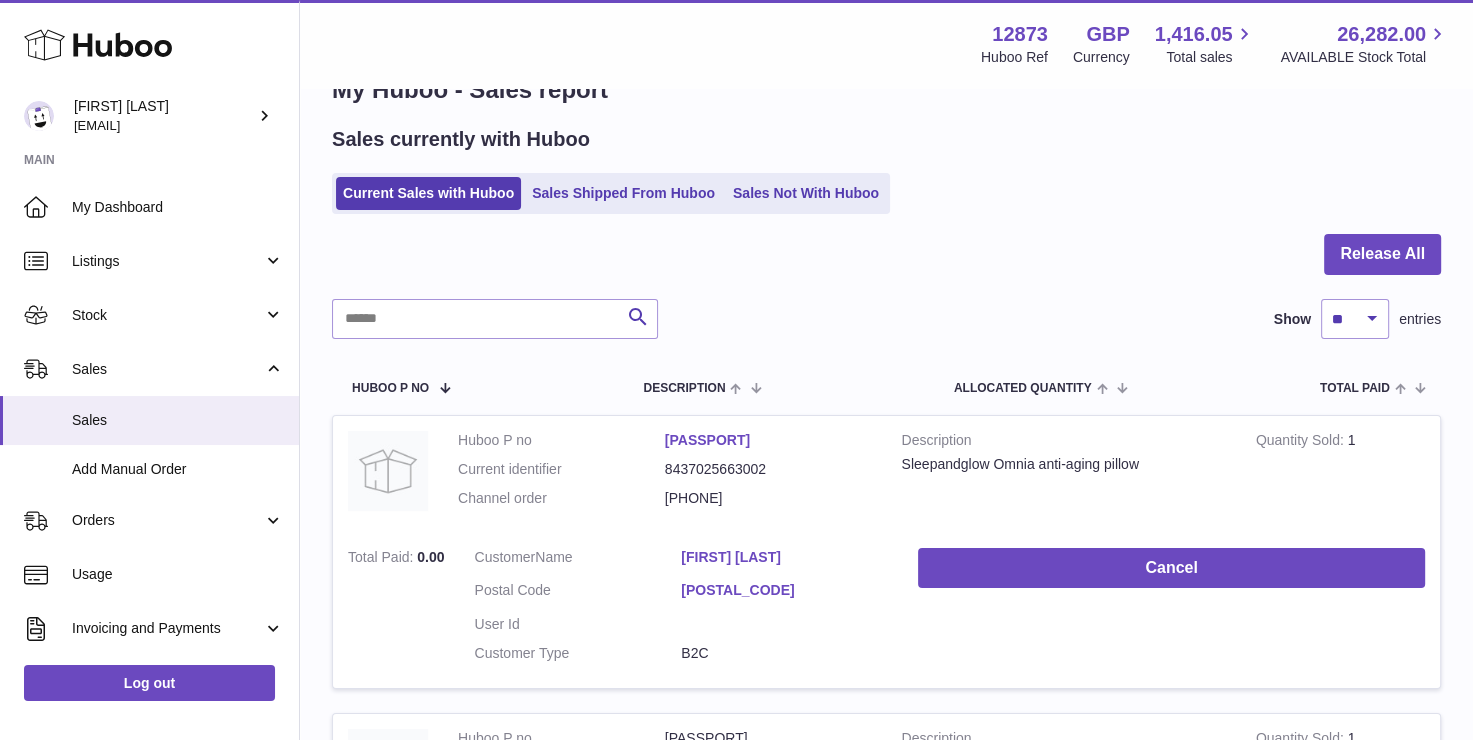 scroll, scrollTop: 0, scrollLeft: 0, axis: both 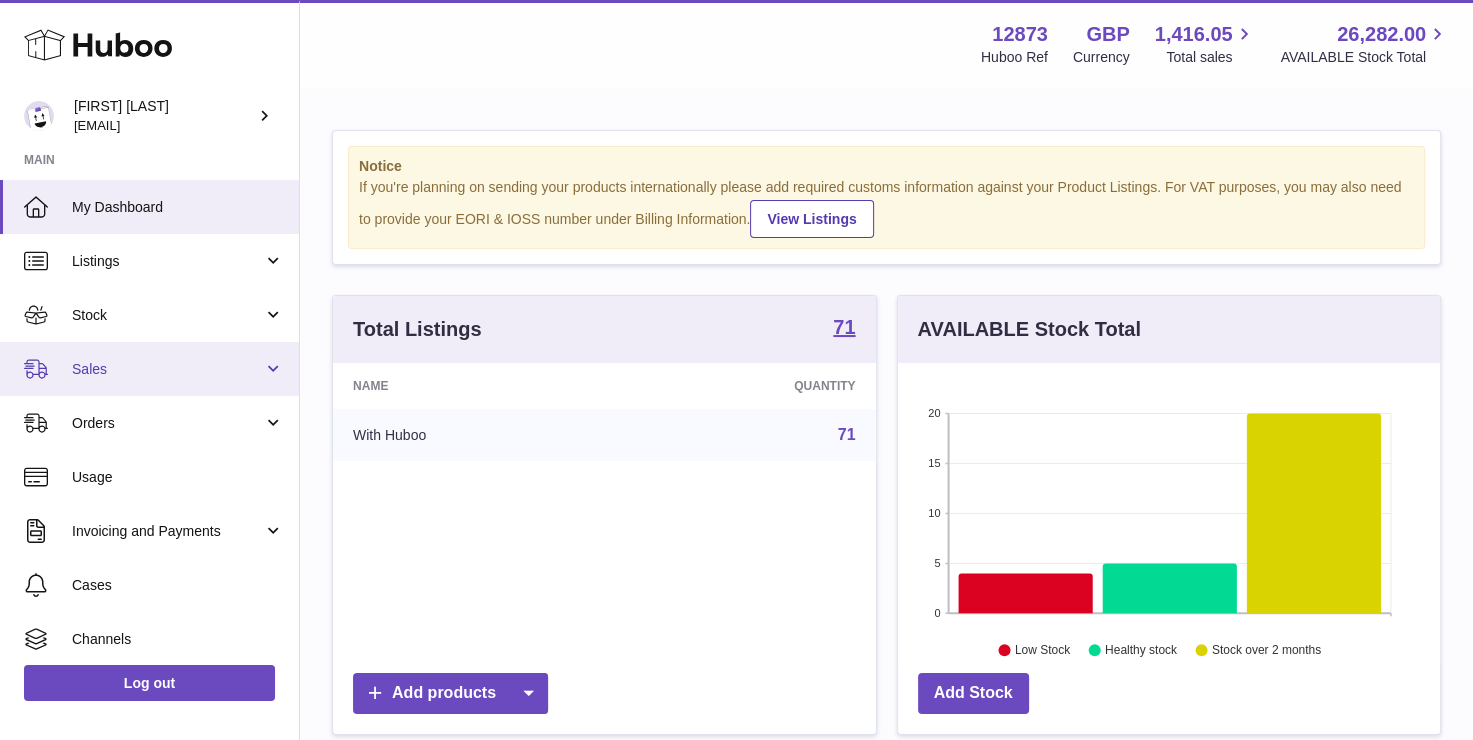 click on "Sales" at bounding box center (167, 369) 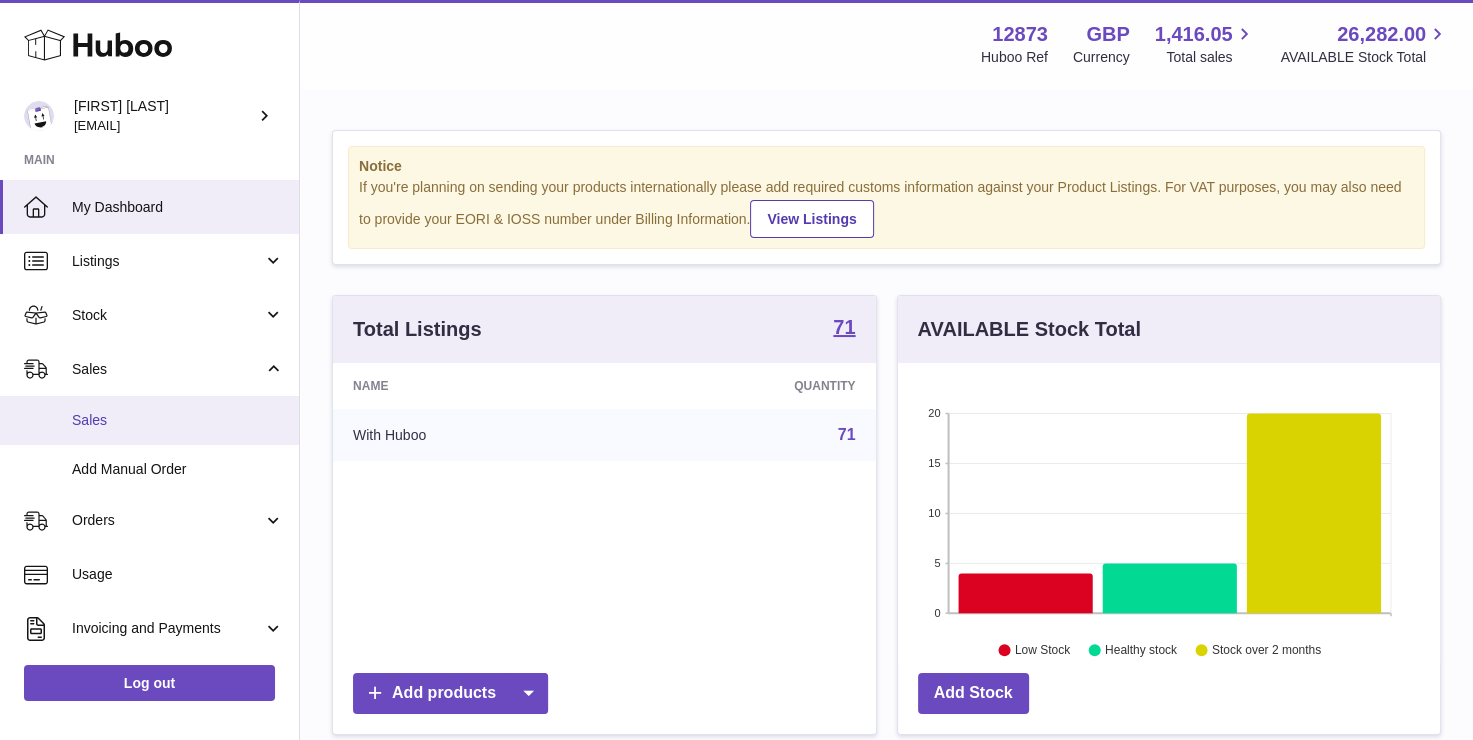 click on "Sales" at bounding box center [178, 420] 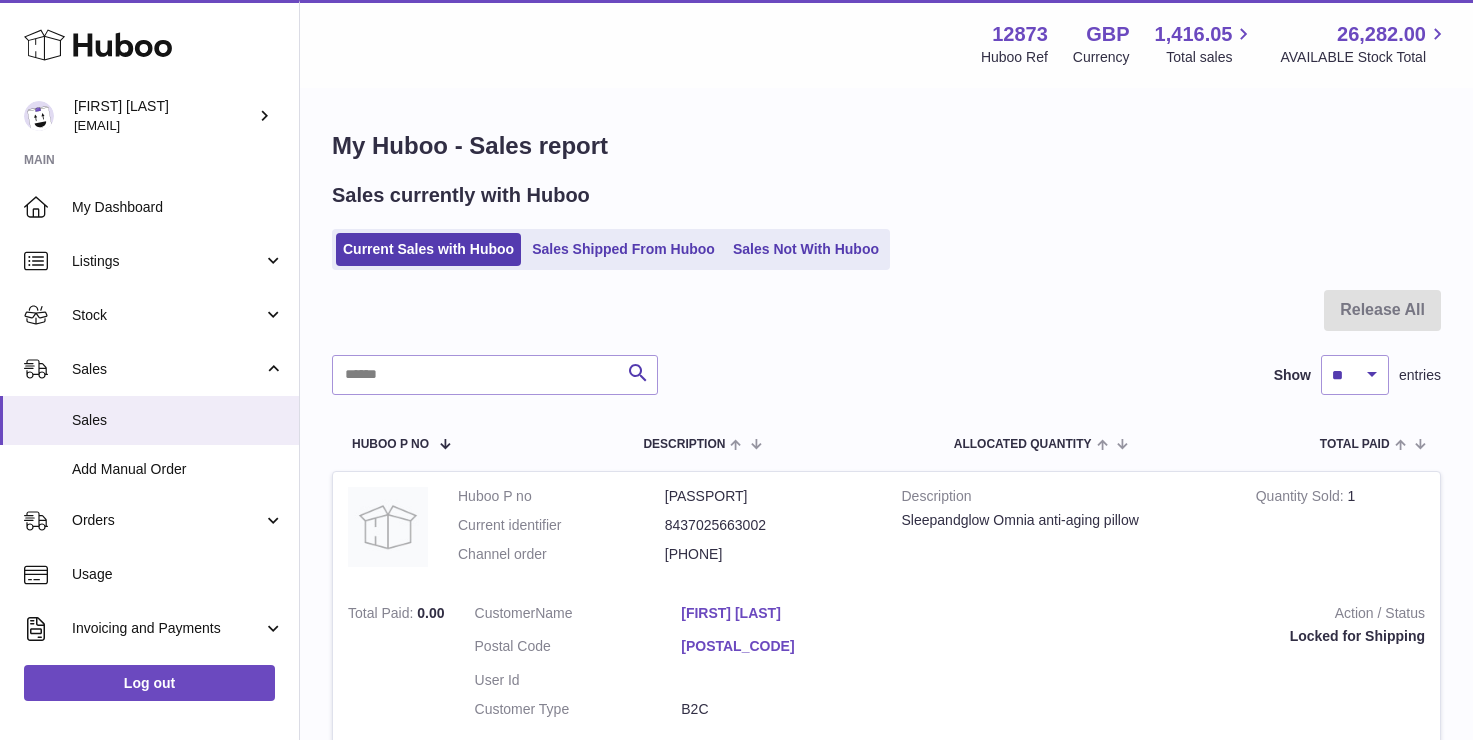 scroll, scrollTop: 0, scrollLeft: 0, axis: both 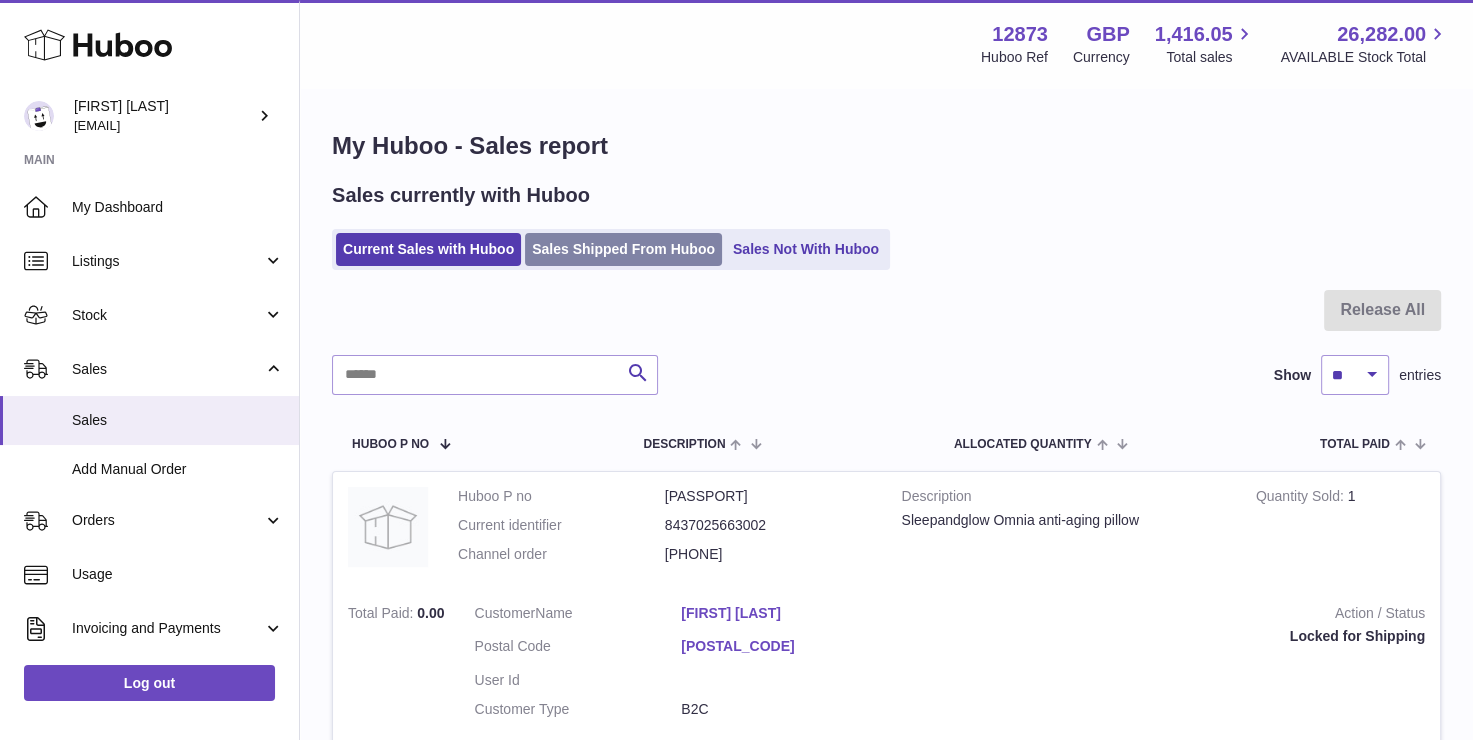 click on "Sales Shipped From Huboo" at bounding box center [623, 249] 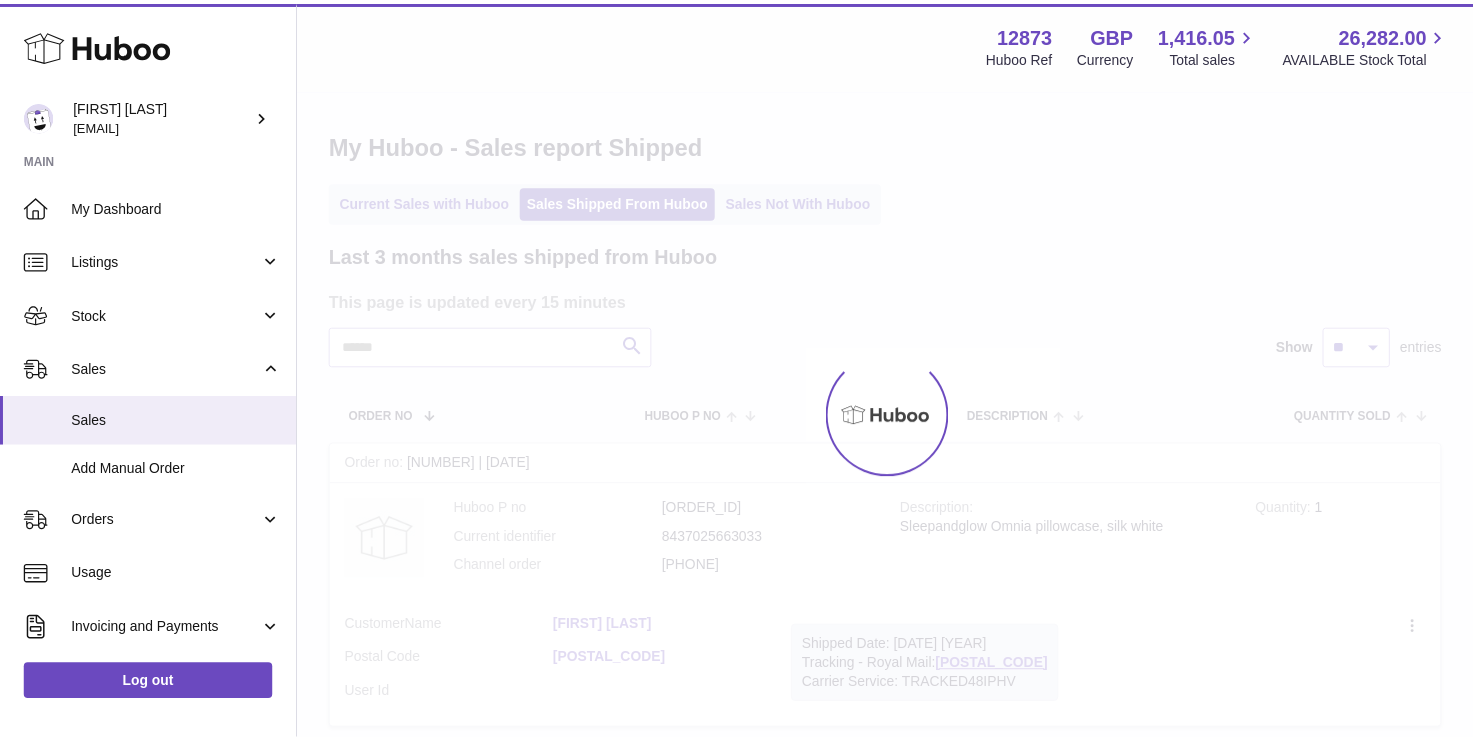 scroll, scrollTop: 0, scrollLeft: 0, axis: both 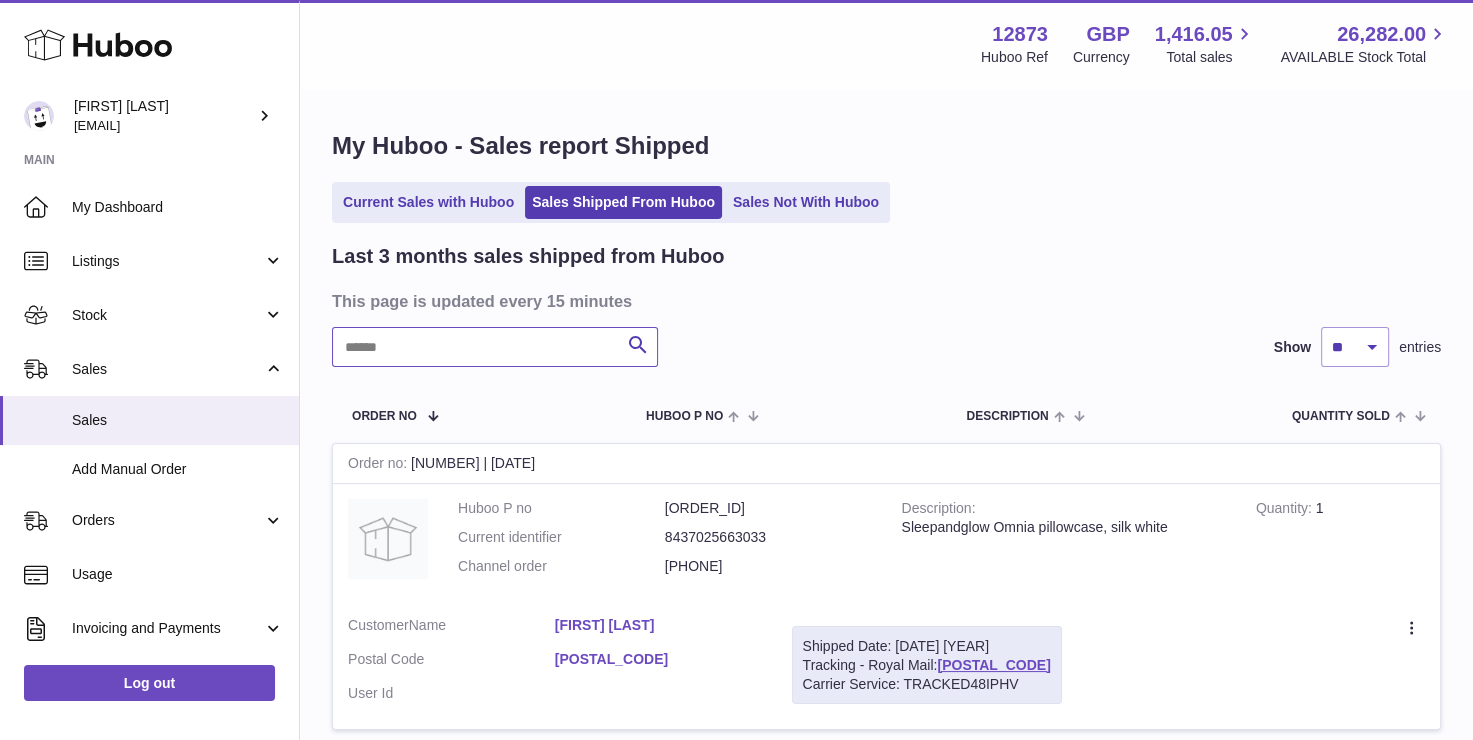 drag, startPoint x: 0, startPoint y: 0, endPoint x: 516, endPoint y: 346, distance: 621.2664 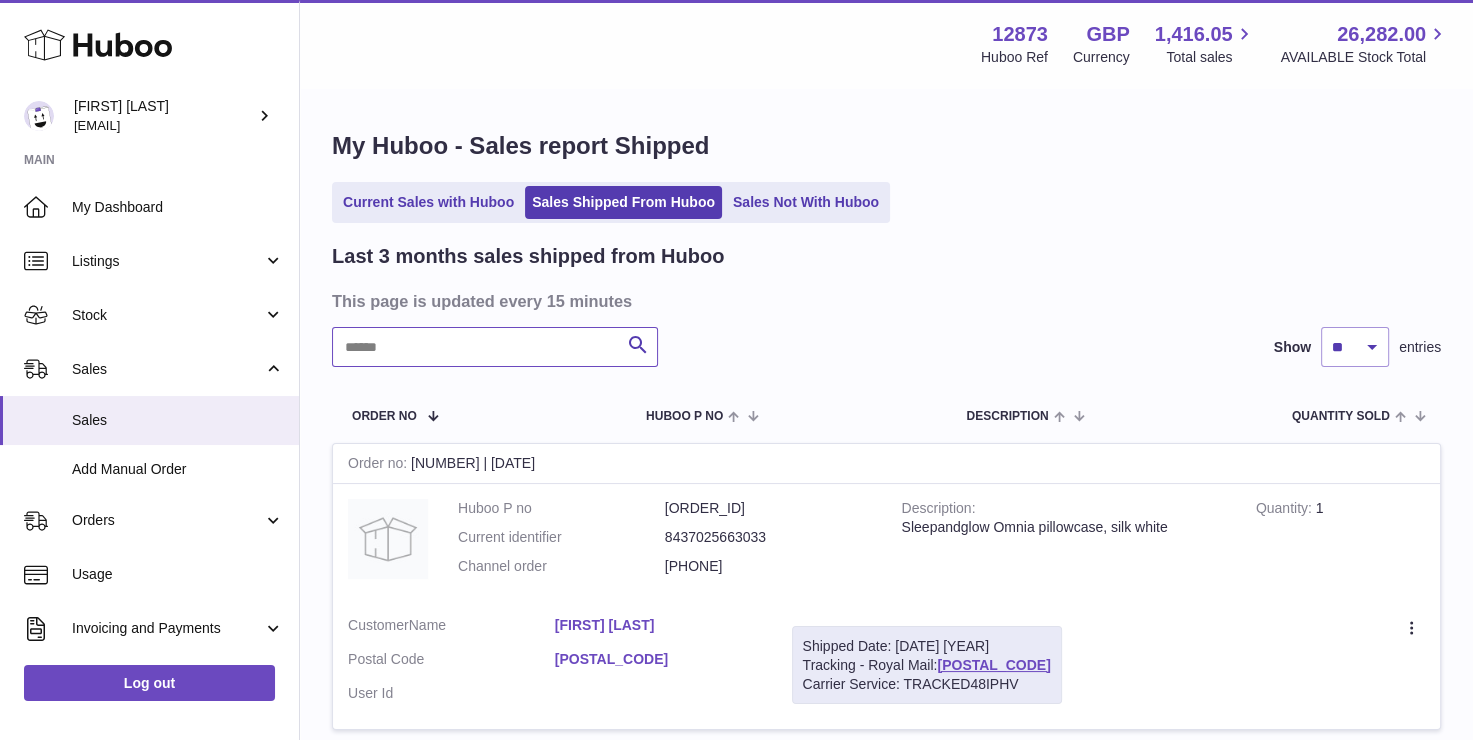 click at bounding box center [495, 347] 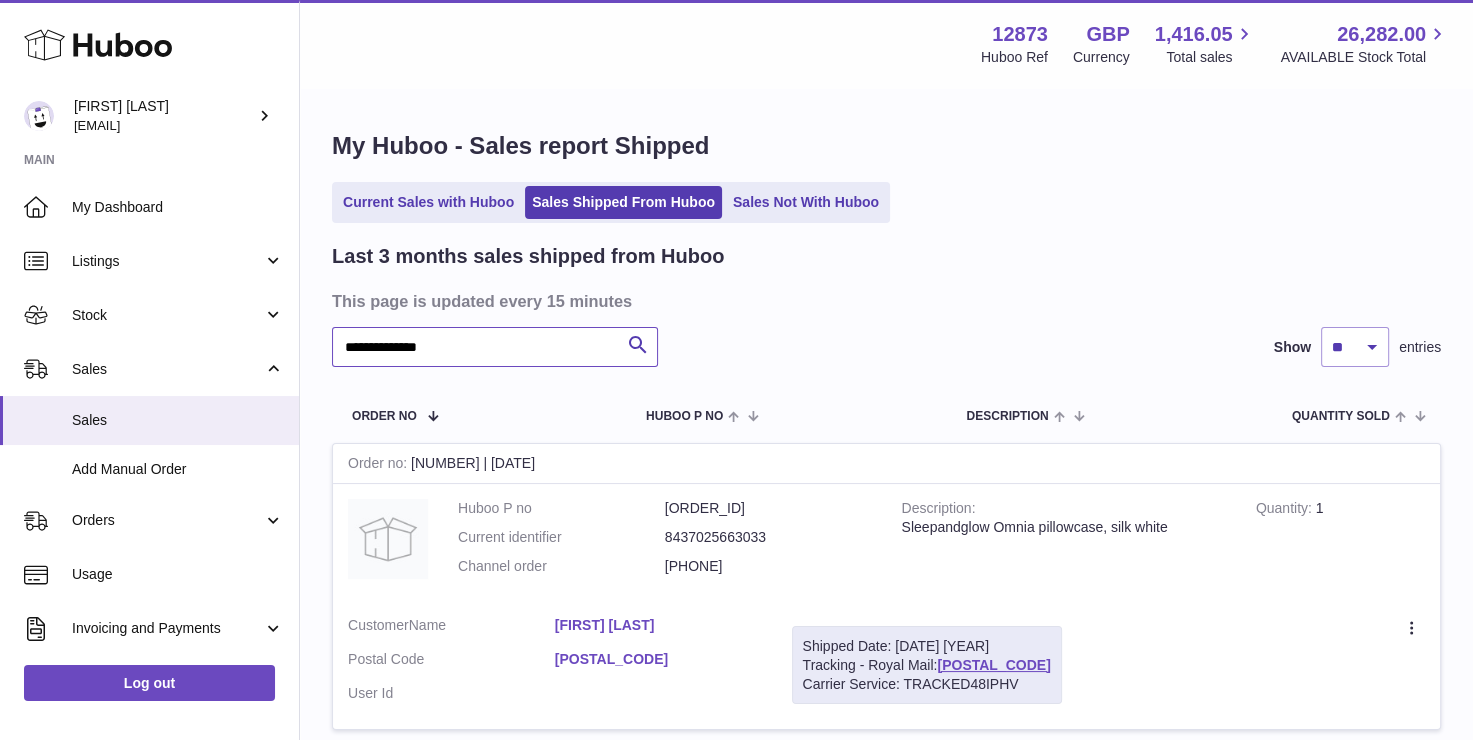 type on "**********" 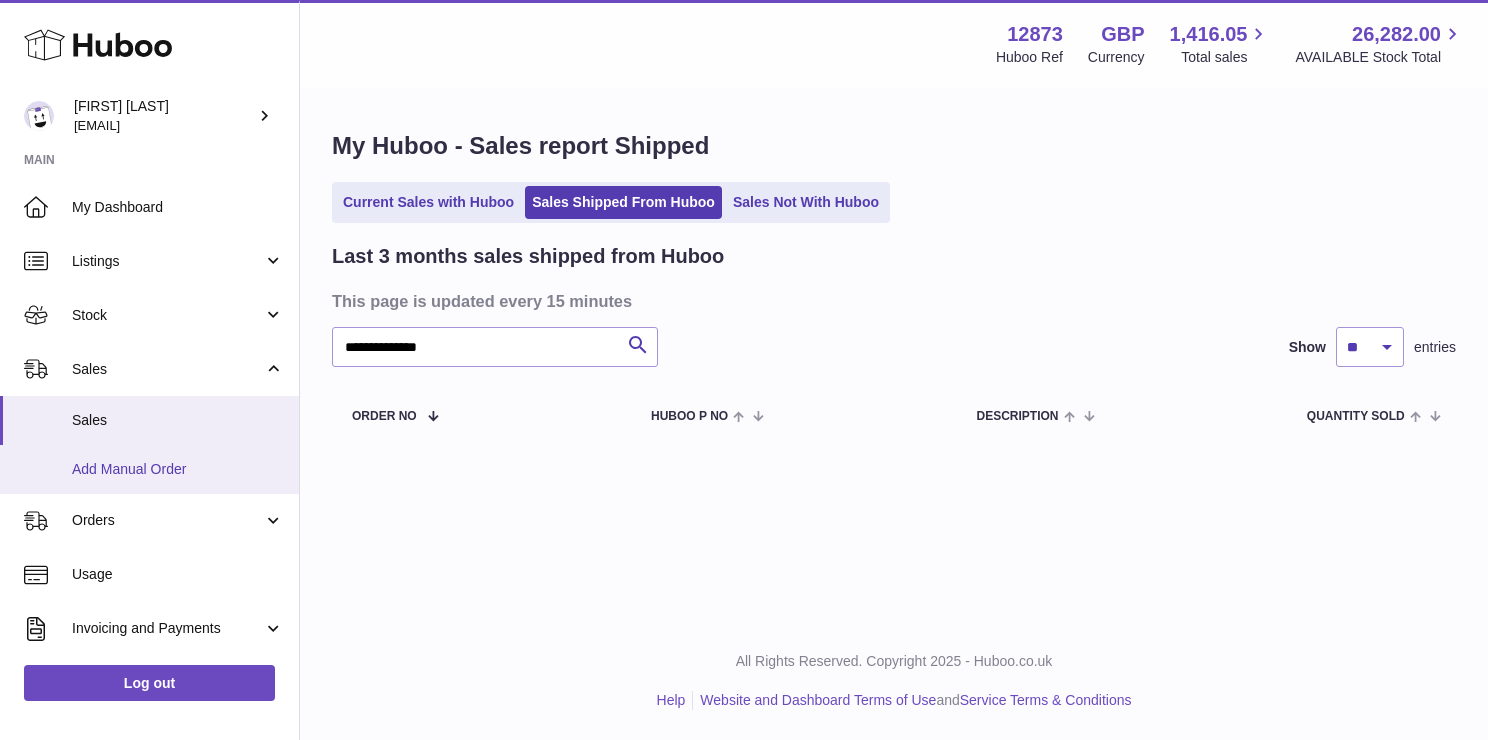 click on "Add Manual Order" at bounding box center [149, 469] 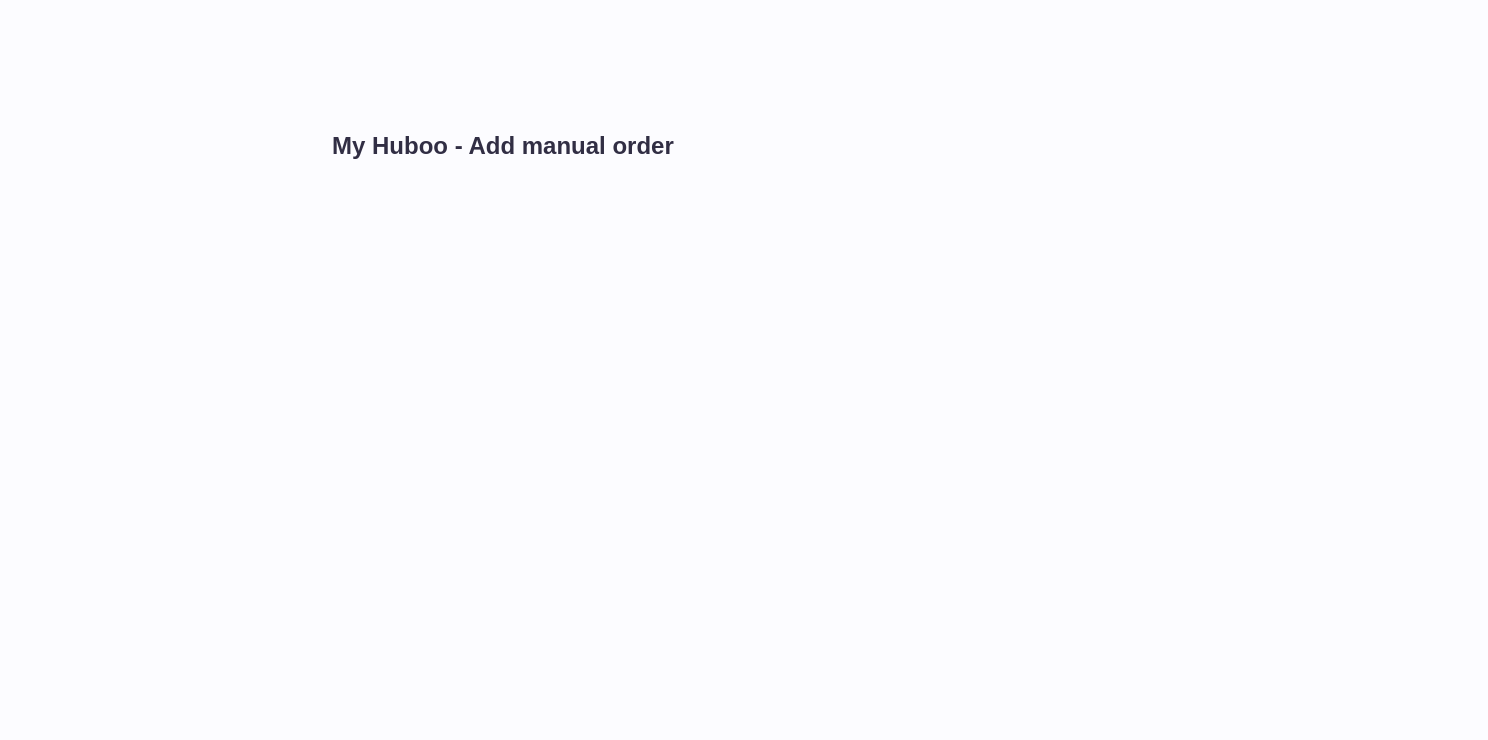 scroll, scrollTop: 0, scrollLeft: 0, axis: both 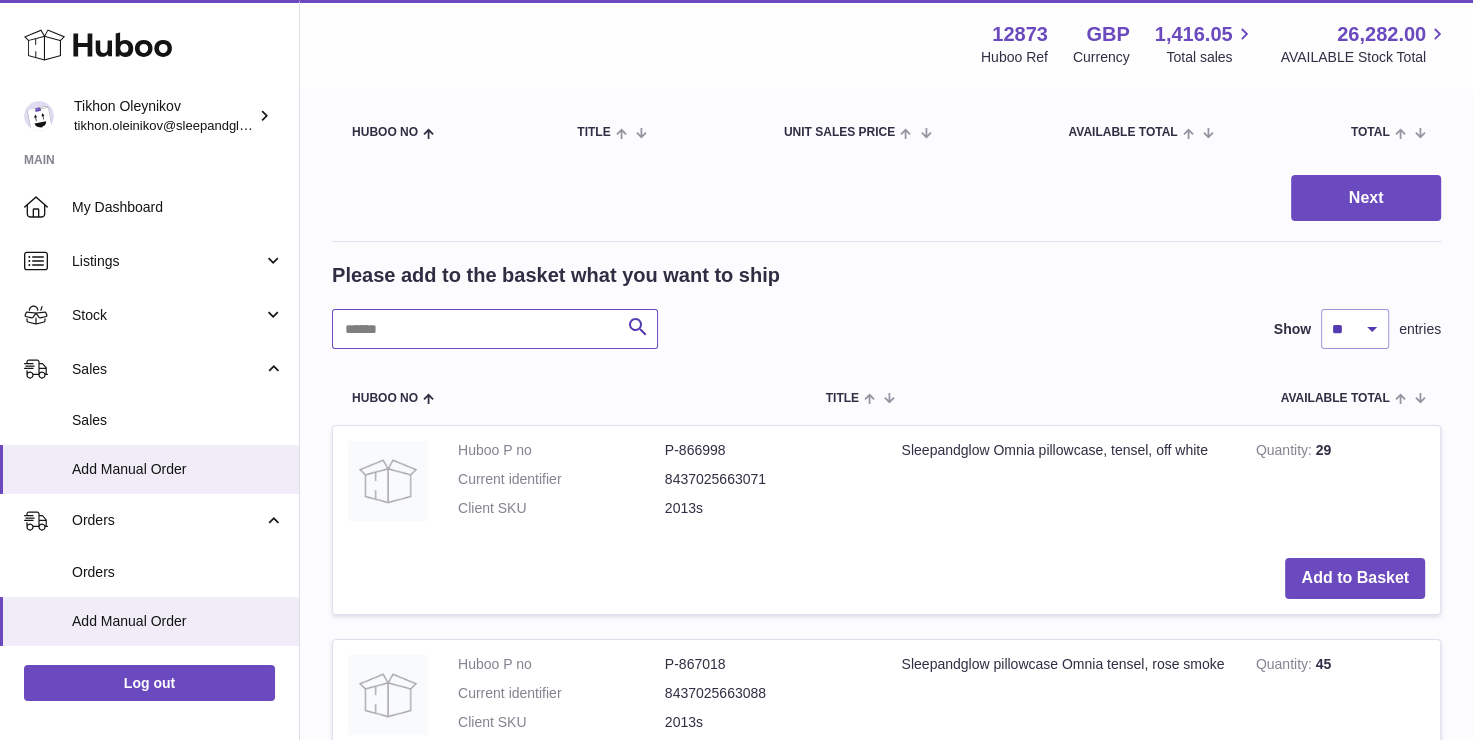 click at bounding box center (495, 329) 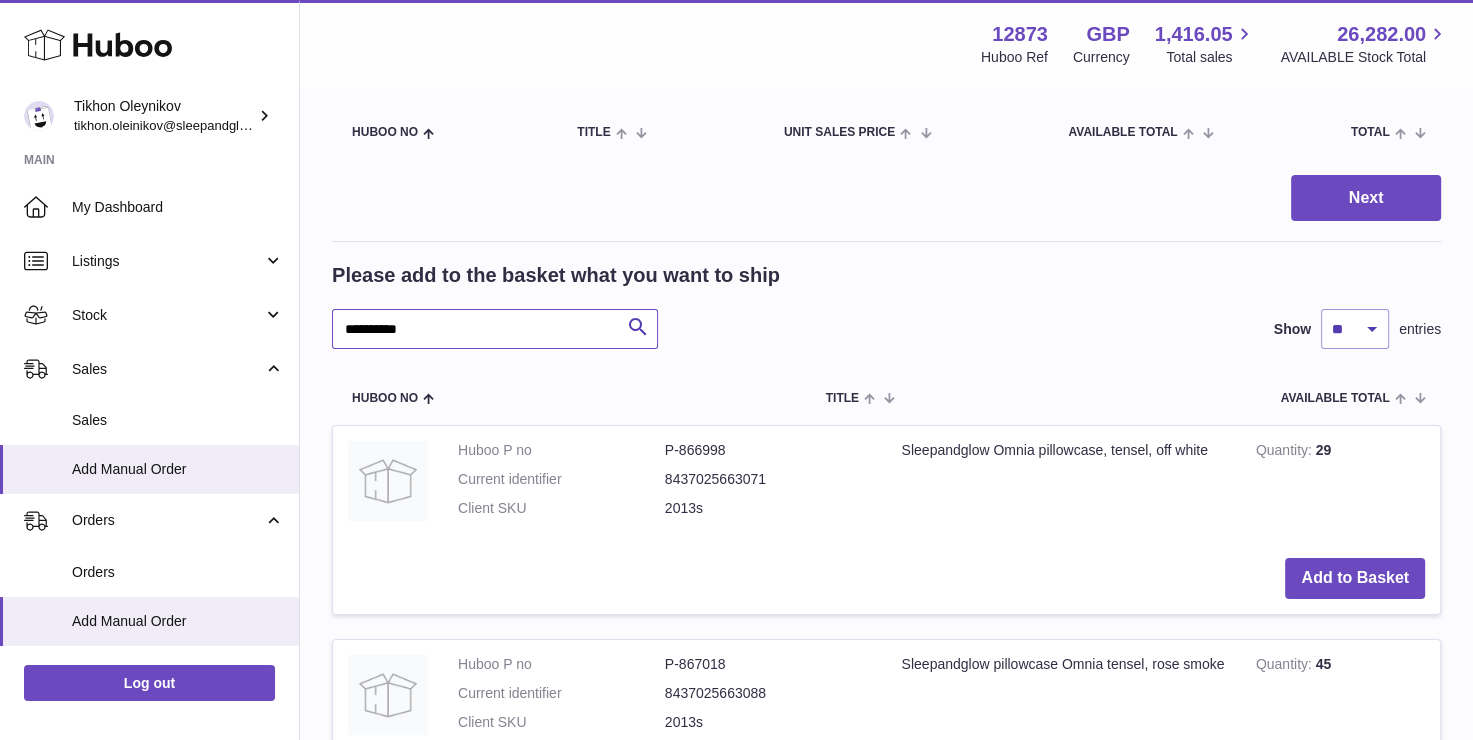 type on "**********" 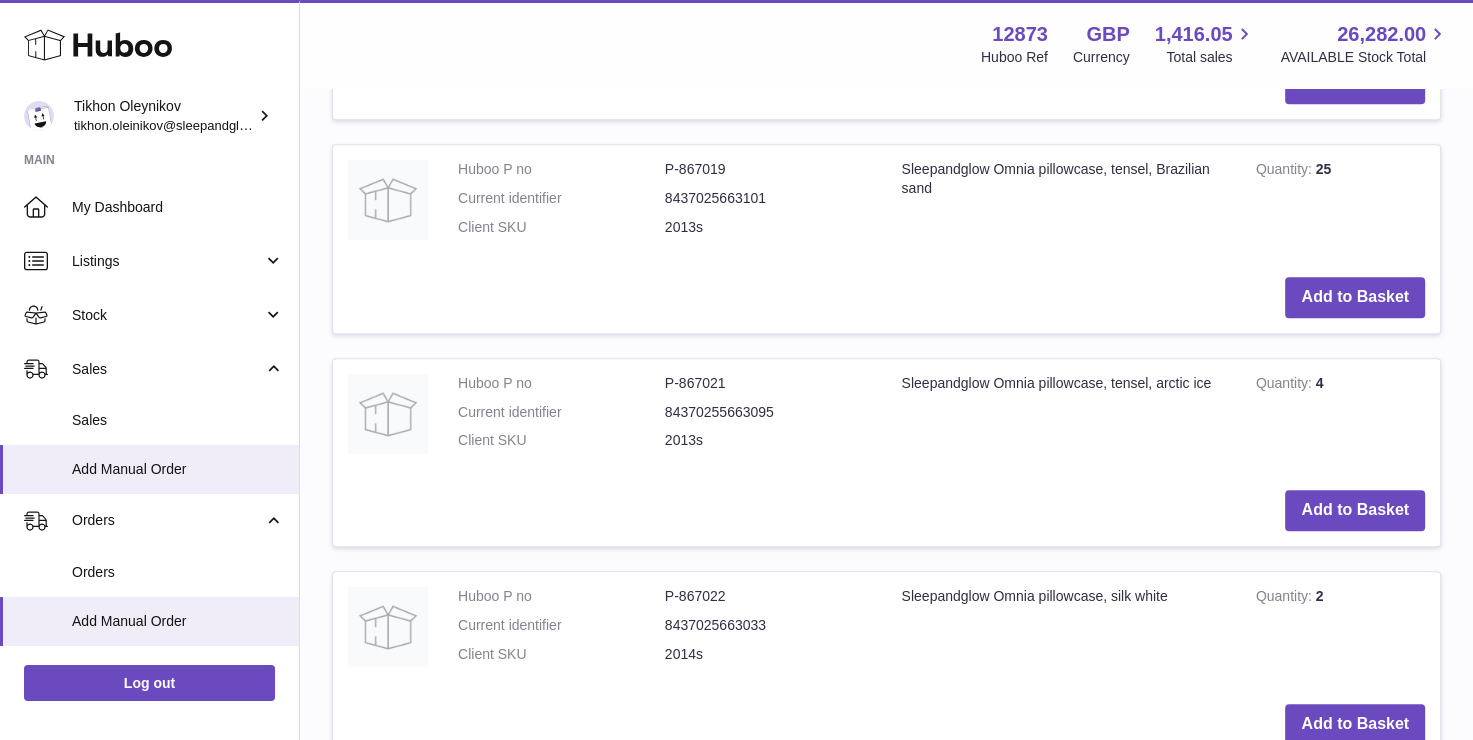 scroll, scrollTop: 1000, scrollLeft: 0, axis: vertical 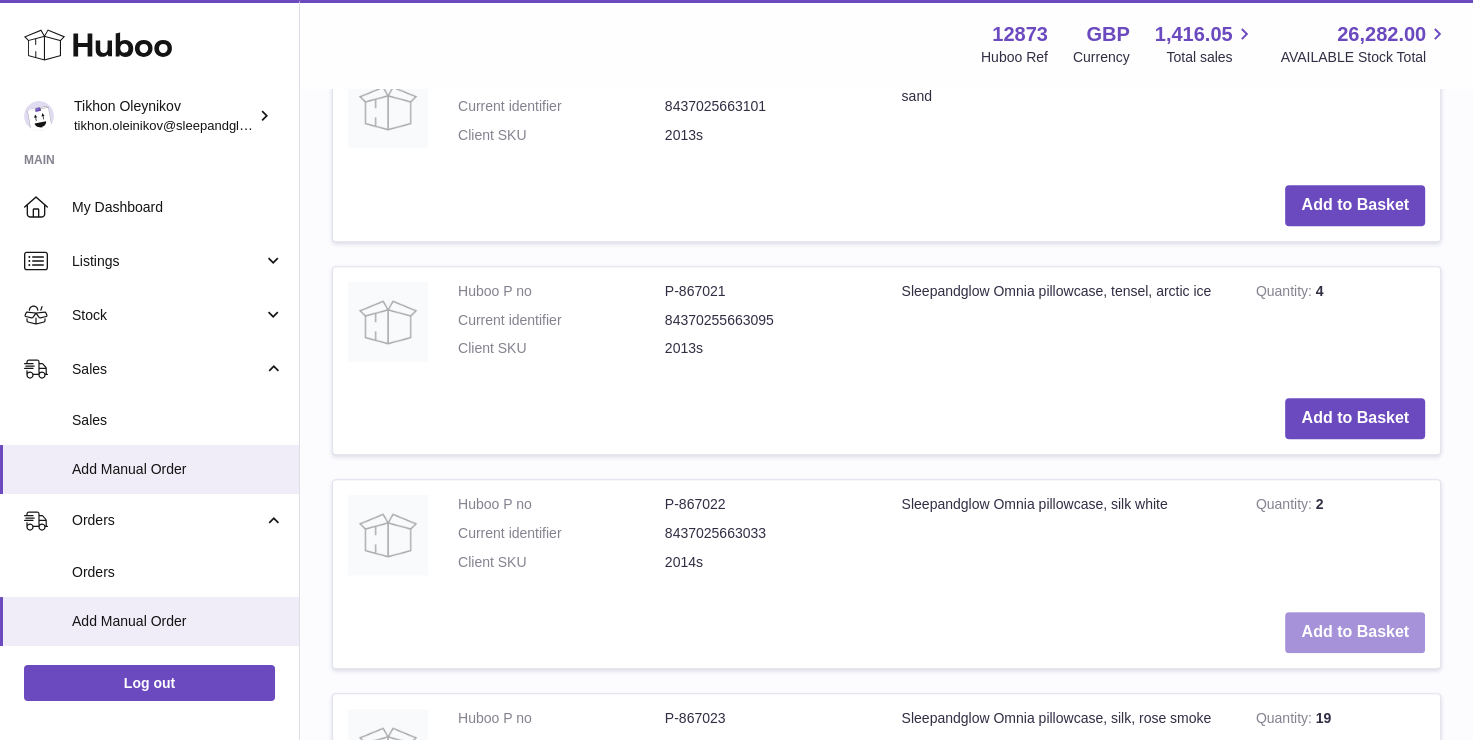 click on "Add to Basket" at bounding box center (1355, 632) 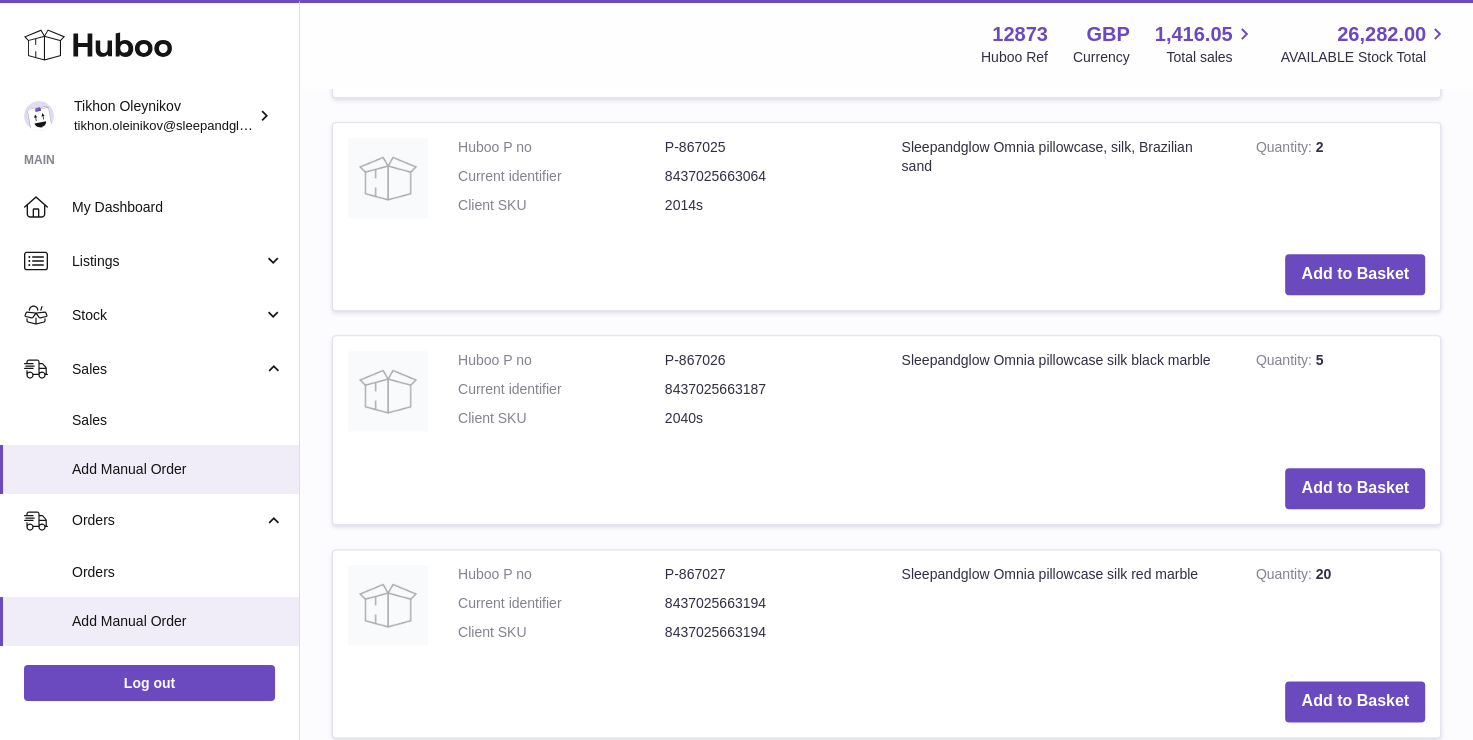 scroll, scrollTop: 2220, scrollLeft: 0, axis: vertical 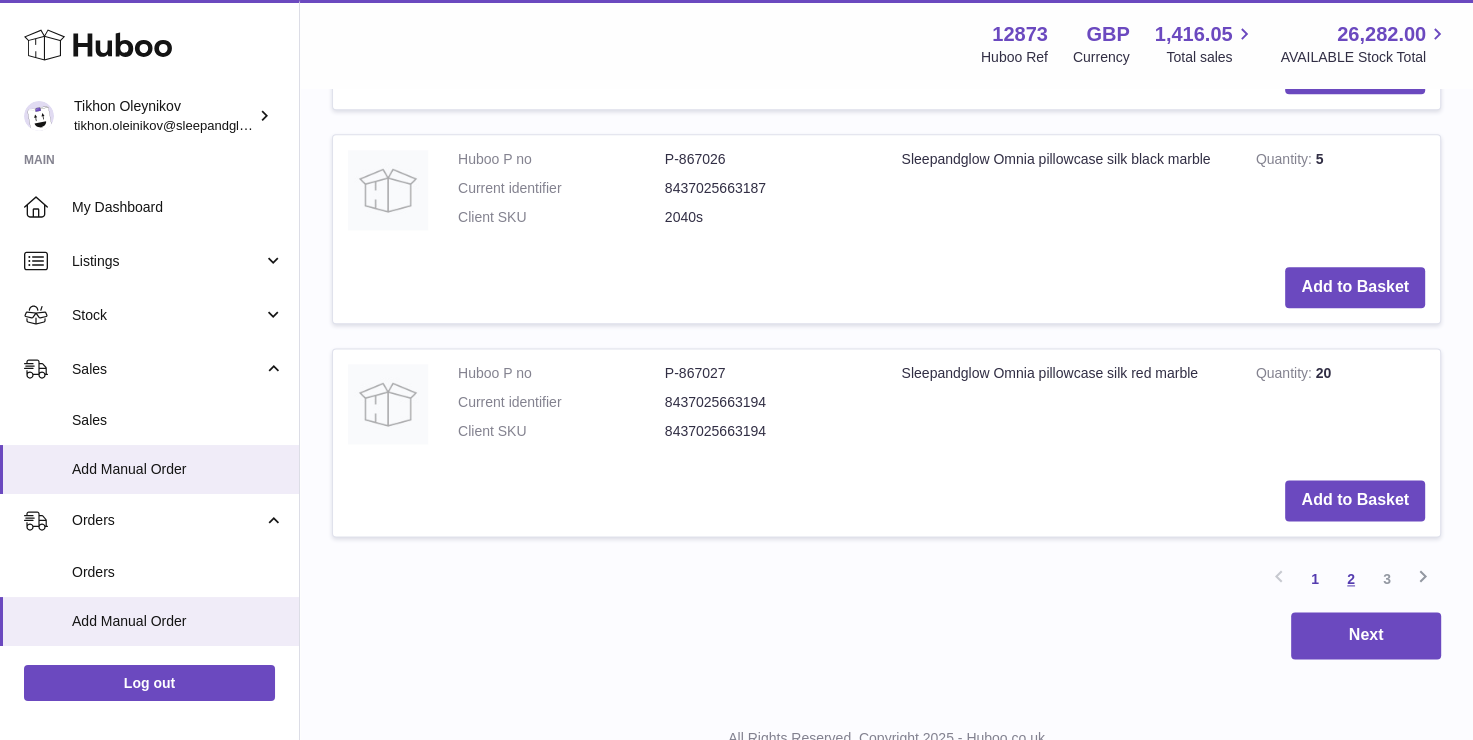 click on "2" at bounding box center (1351, 579) 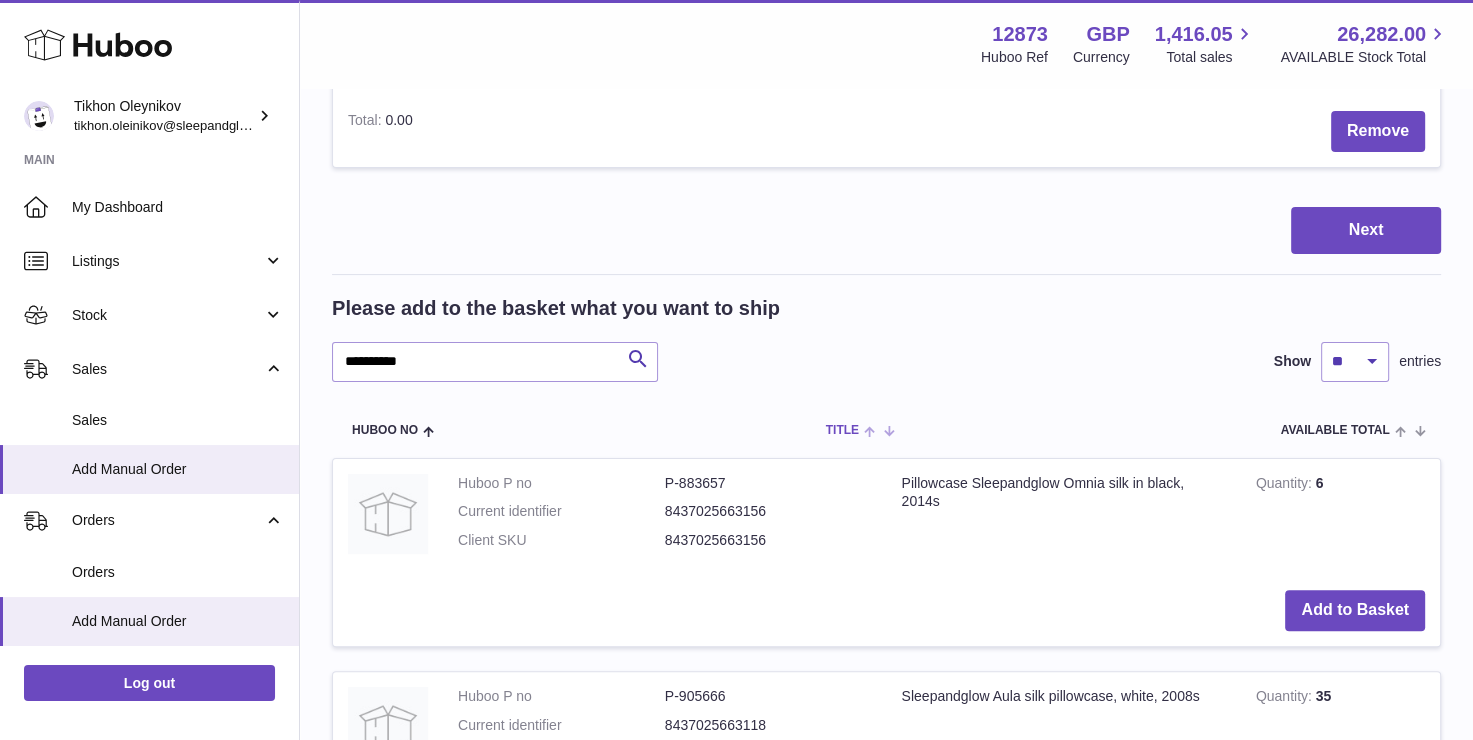 scroll, scrollTop: 390, scrollLeft: 0, axis: vertical 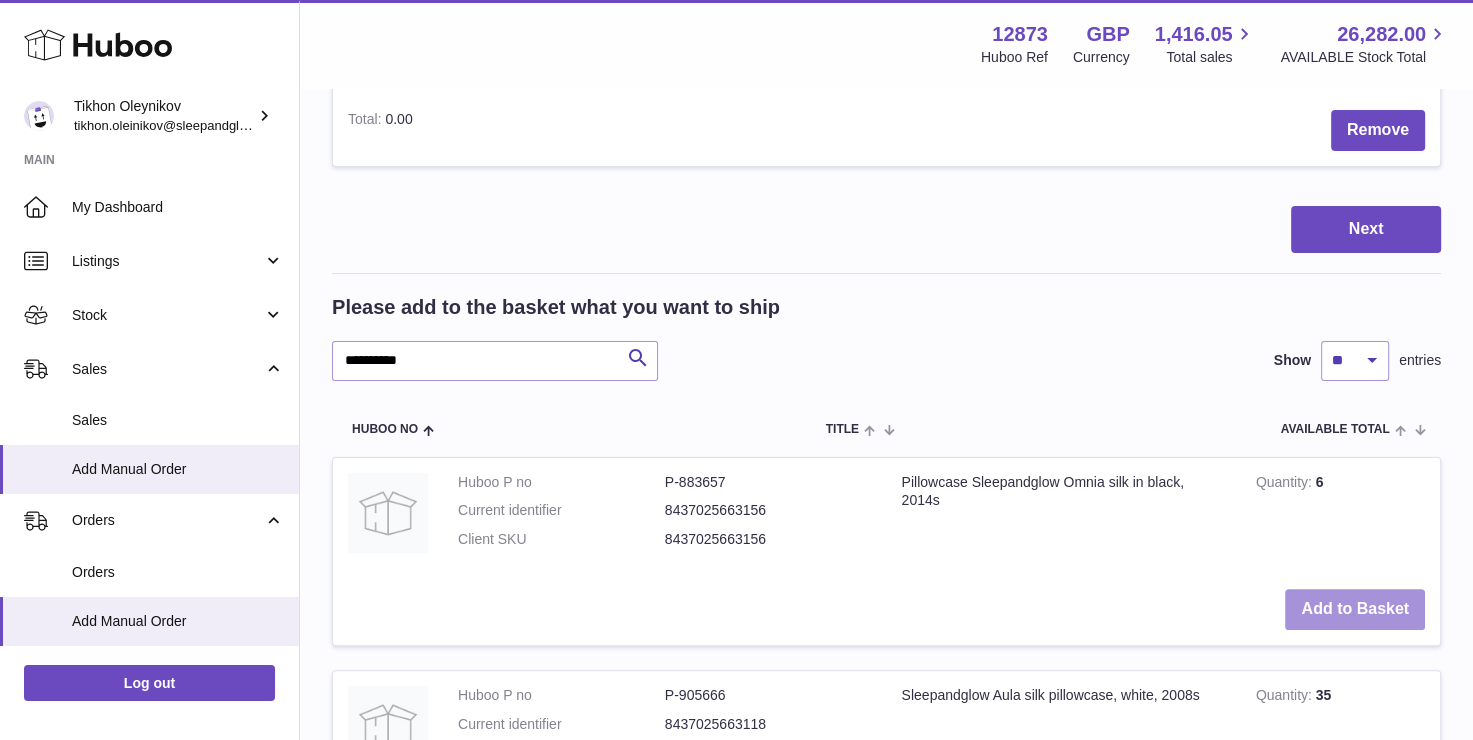click on "Add to Basket" at bounding box center (1355, 609) 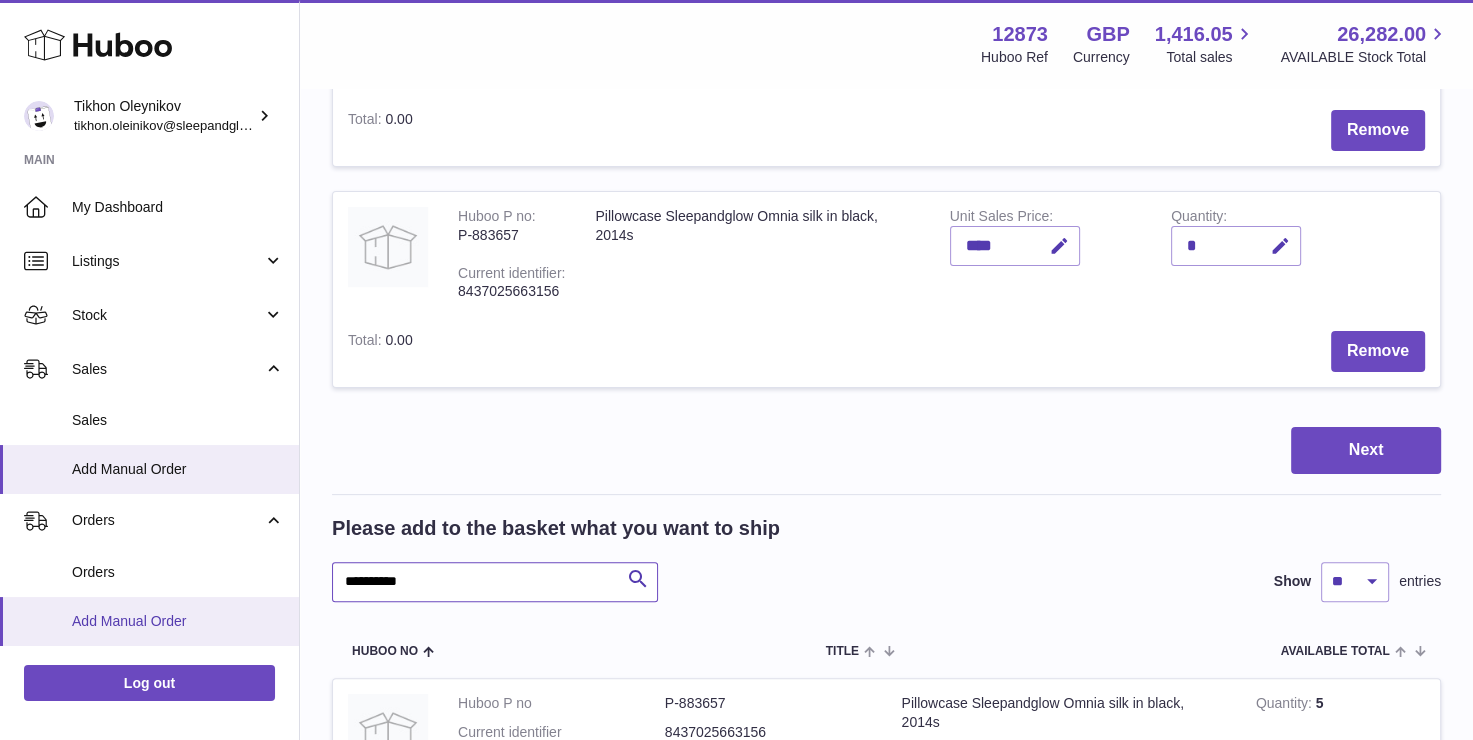 drag, startPoint x: 379, startPoint y: 576, endPoint x: 261, endPoint y: 600, distance: 120.41595 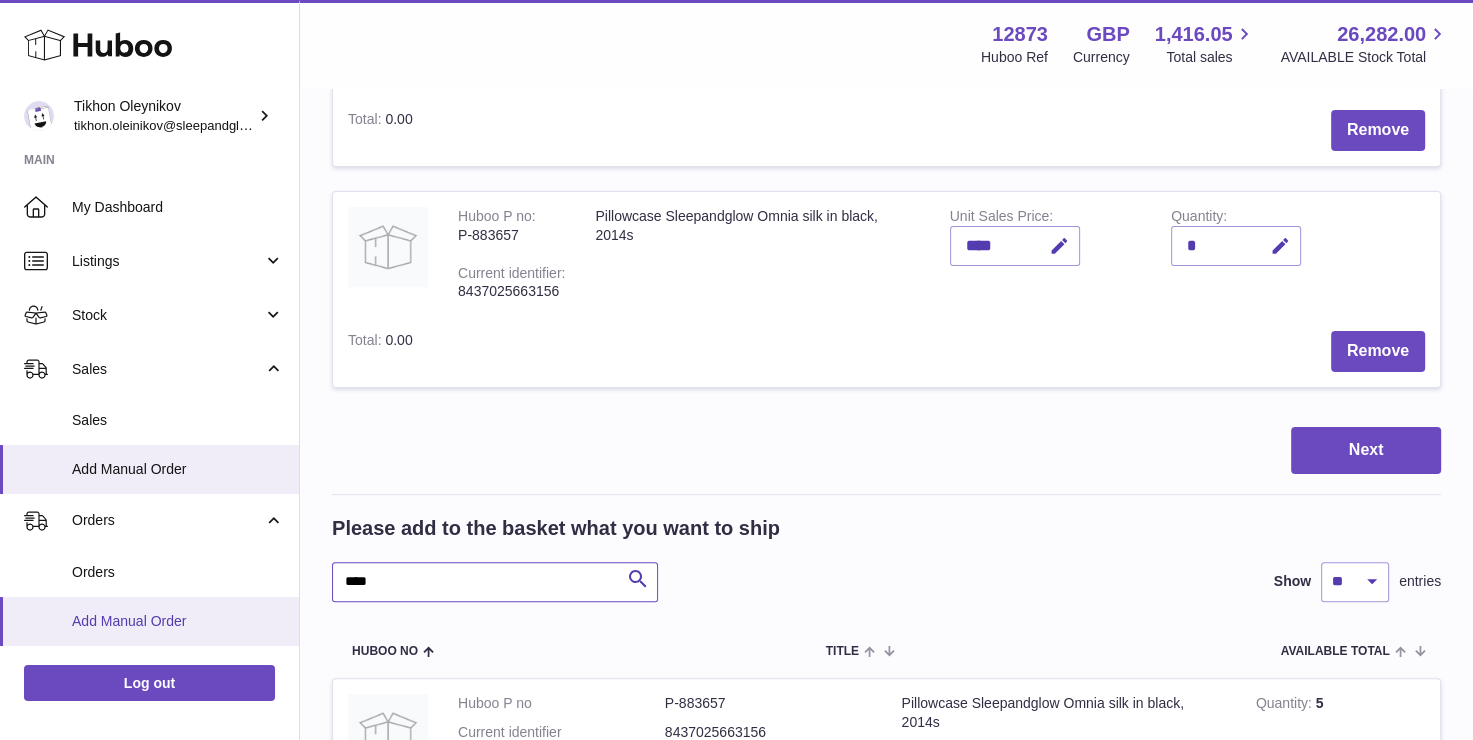 type on "****" 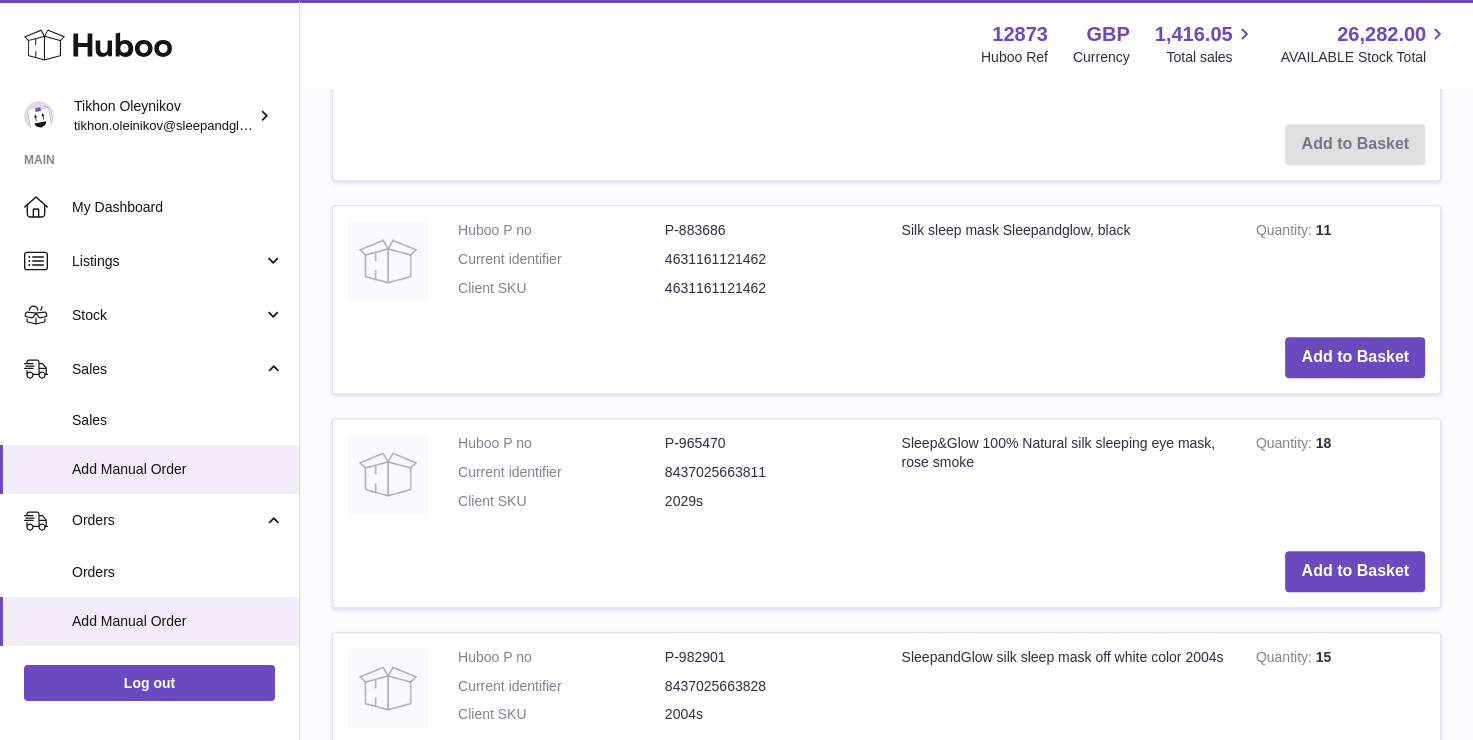 scroll, scrollTop: 1390, scrollLeft: 0, axis: vertical 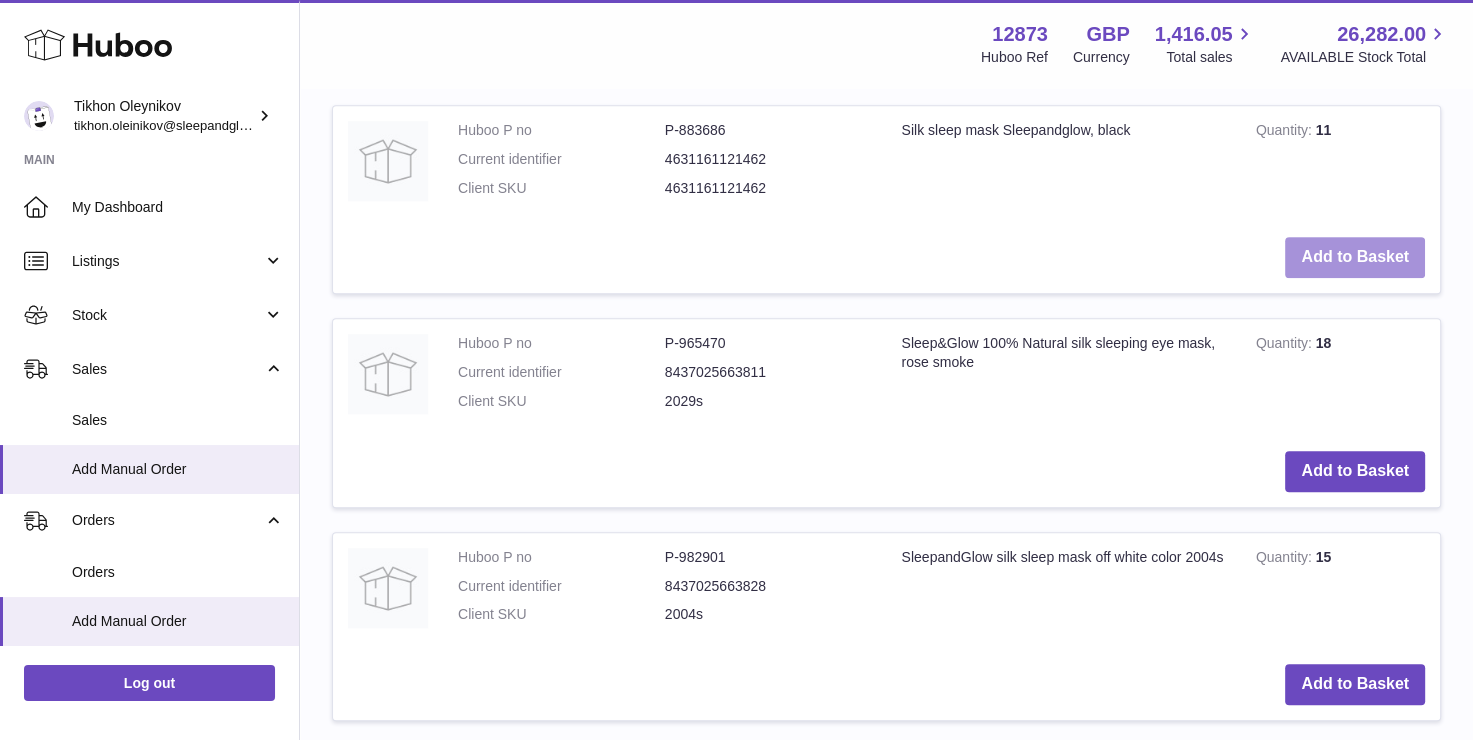 click on "Add to Basket" at bounding box center (1355, 257) 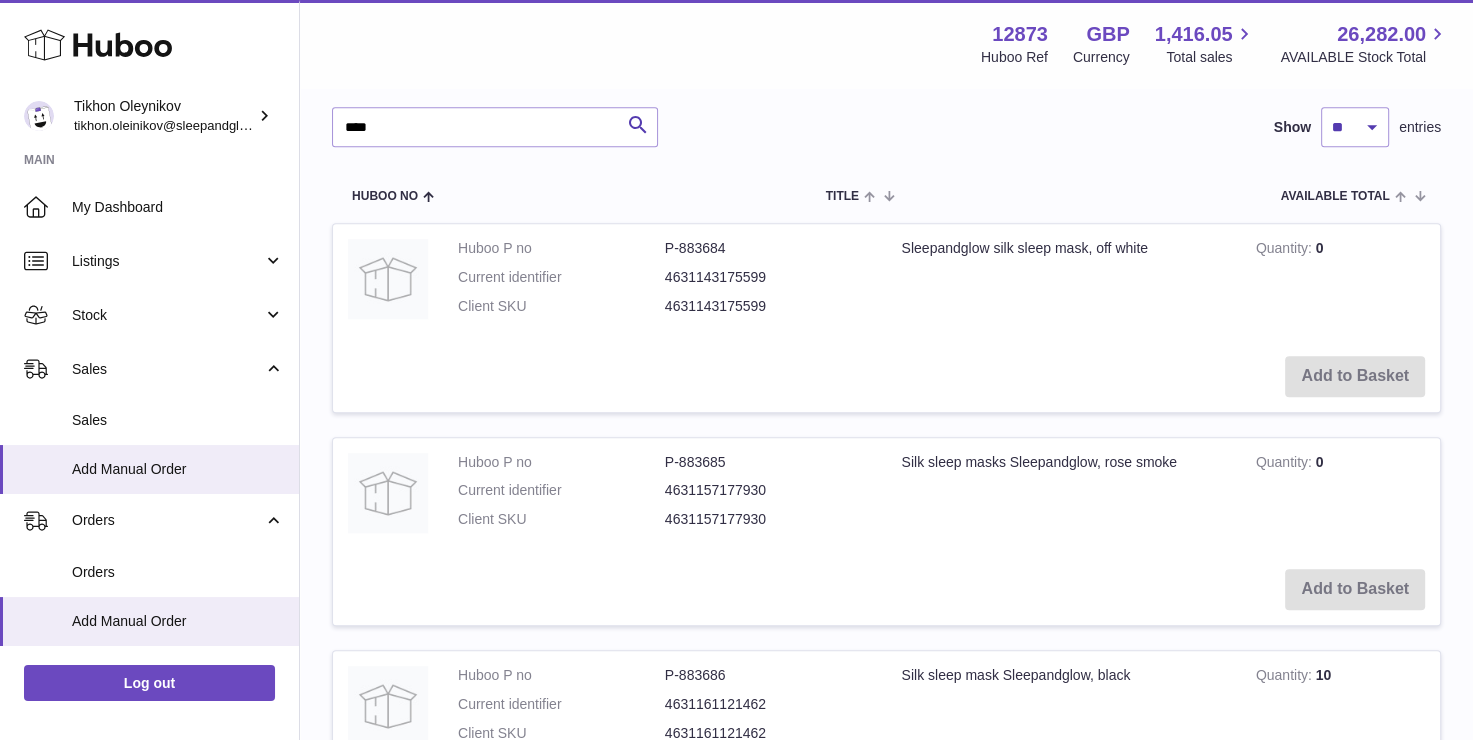 scroll, scrollTop: 911, scrollLeft: 0, axis: vertical 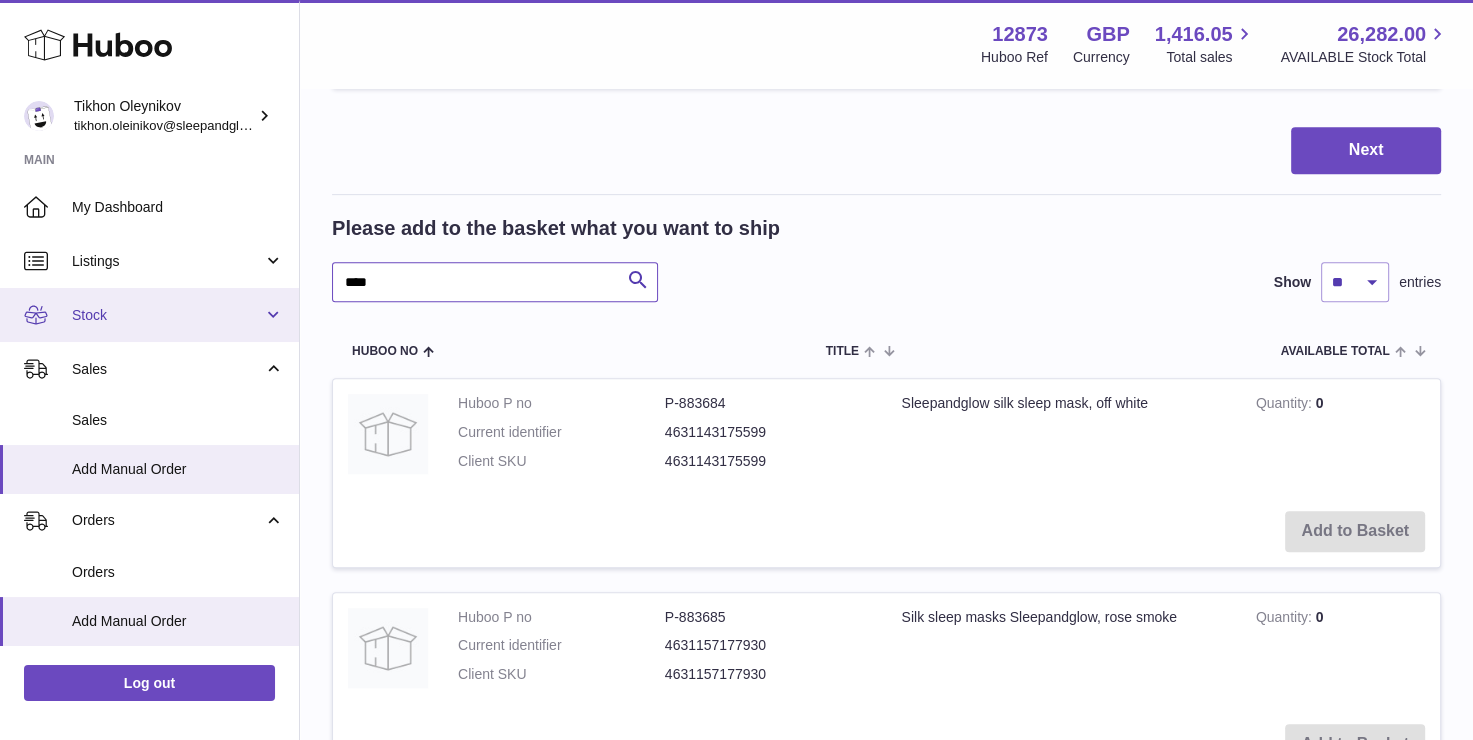 drag, startPoint x: 464, startPoint y: 287, endPoint x: 263, endPoint y: 300, distance: 201.41995 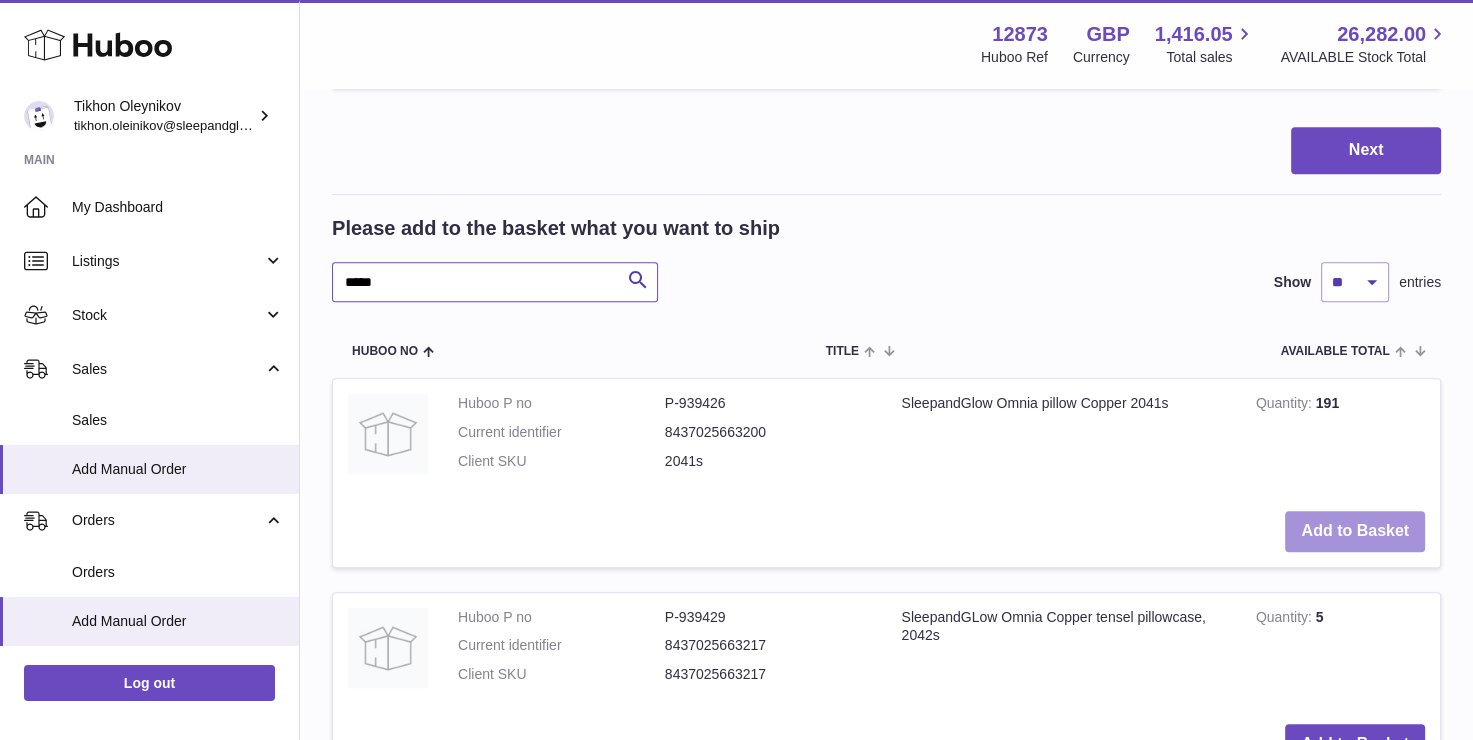 type on "*****" 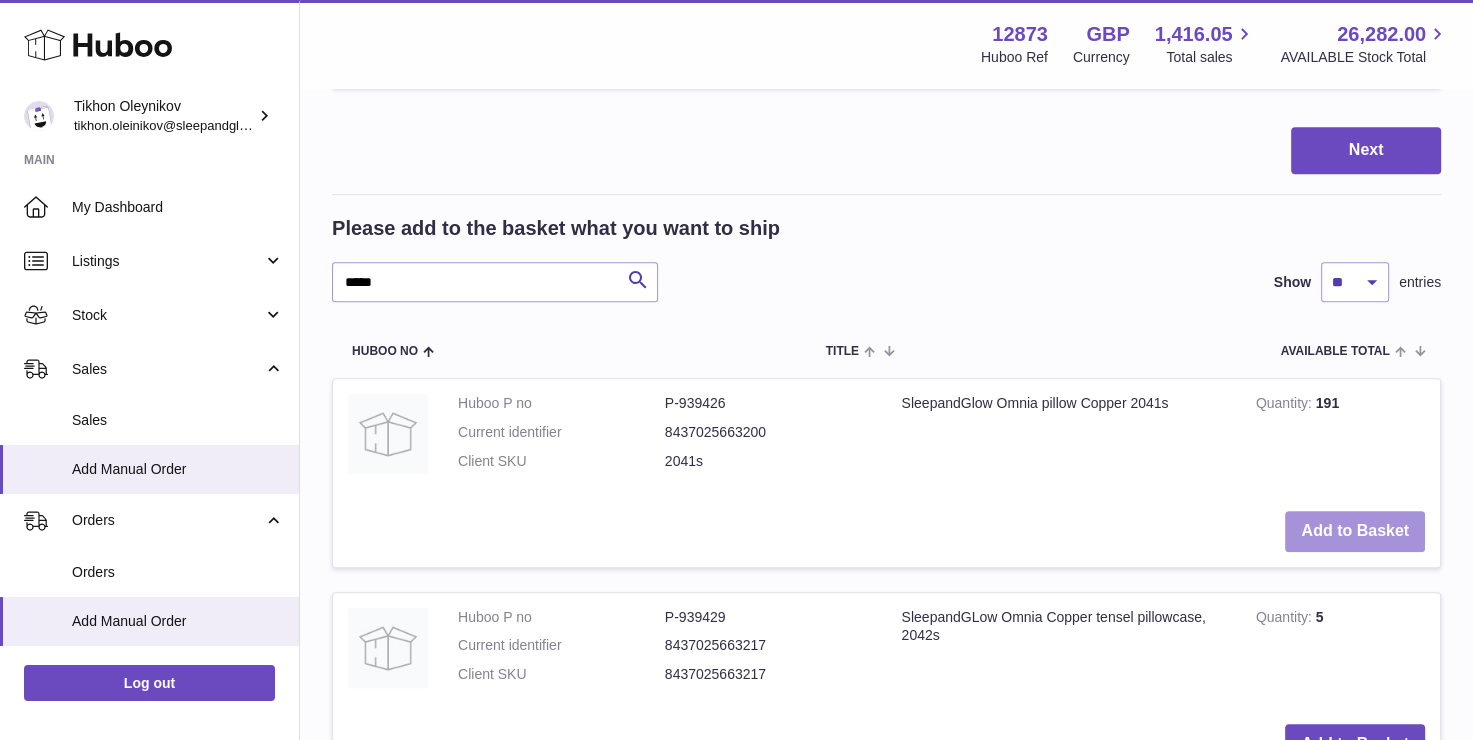 click on "Add to Basket" at bounding box center (1355, 531) 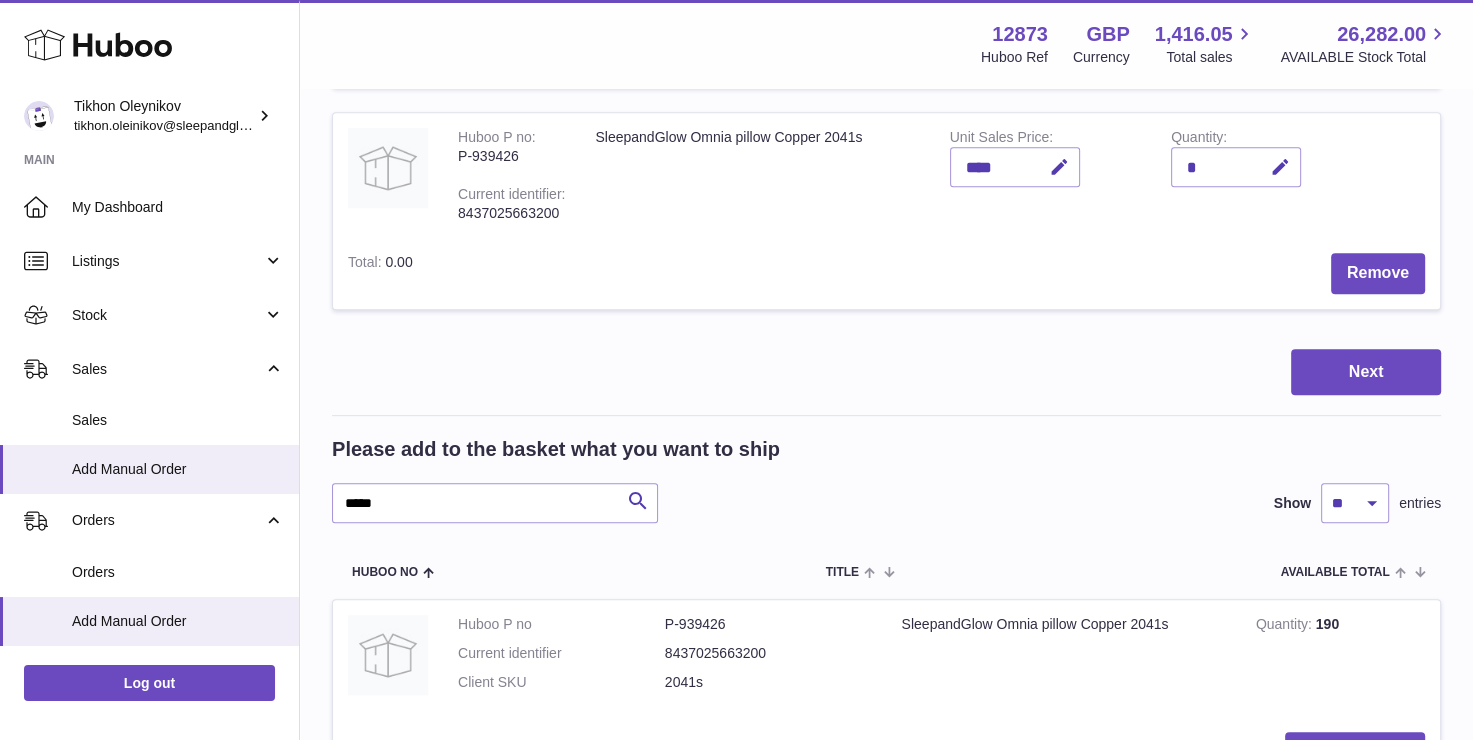drag, startPoint x: 425, startPoint y: 482, endPoint x: 313, endPoint y: 500, distance: 113.43721 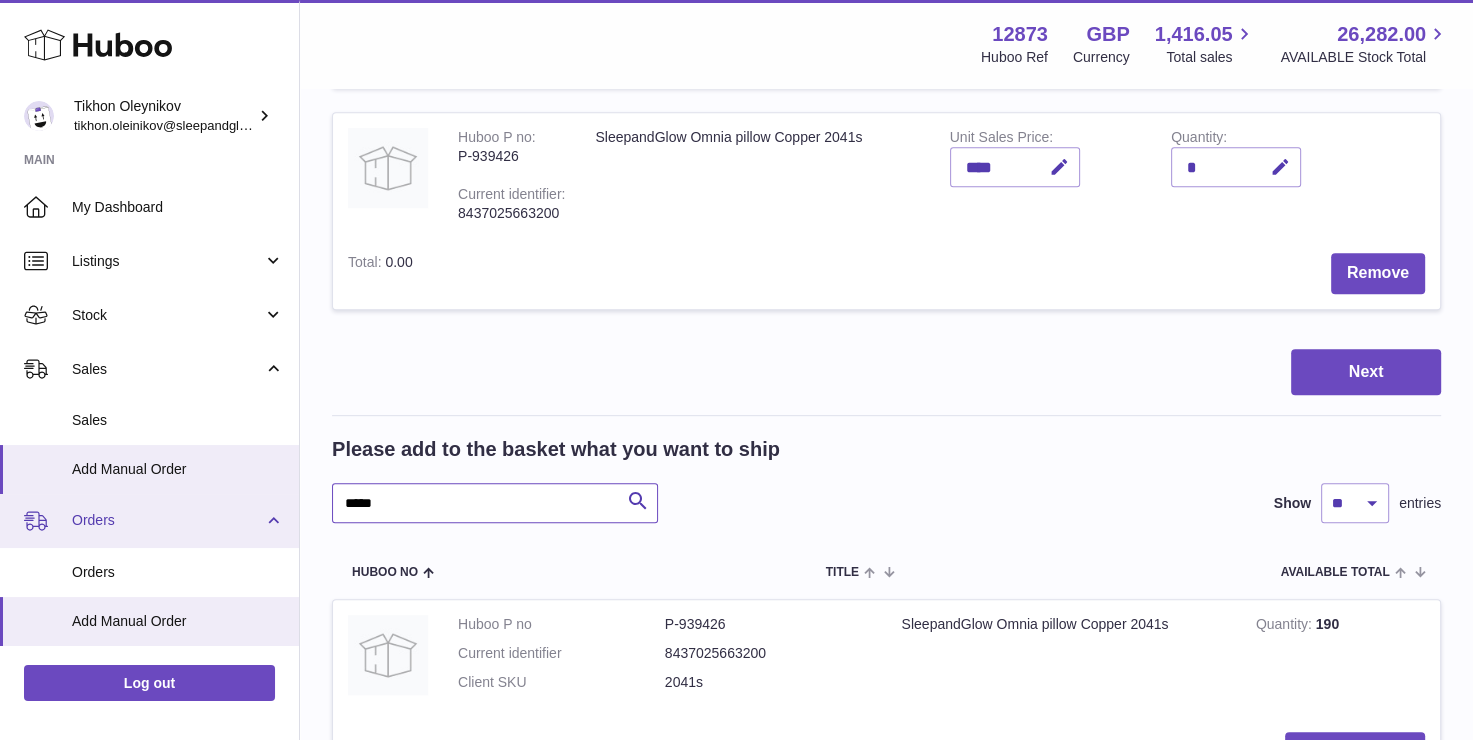 drag, startPoint x: 394, startPoint y: 507, endPoint x: 220, endPoint y: 510, distance: 174.02586 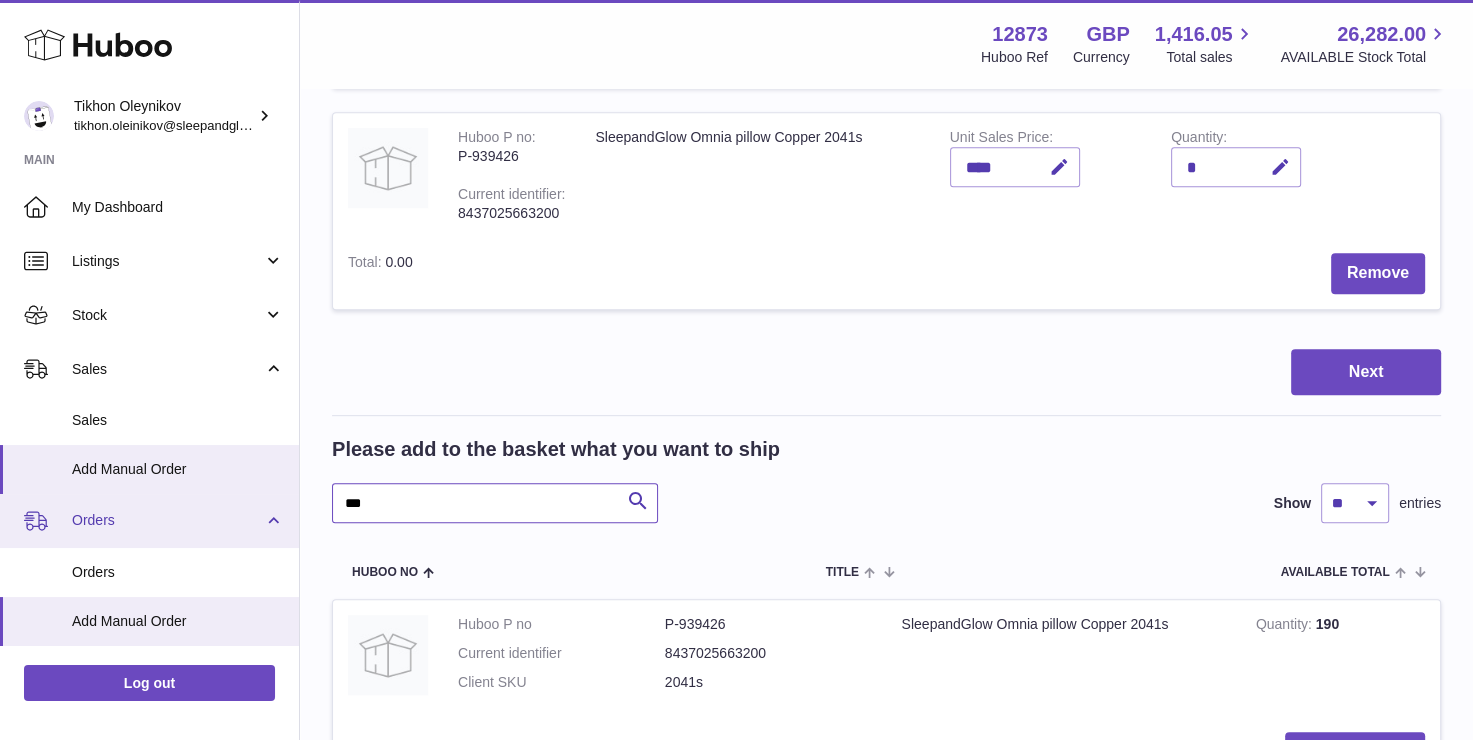 type on "***" 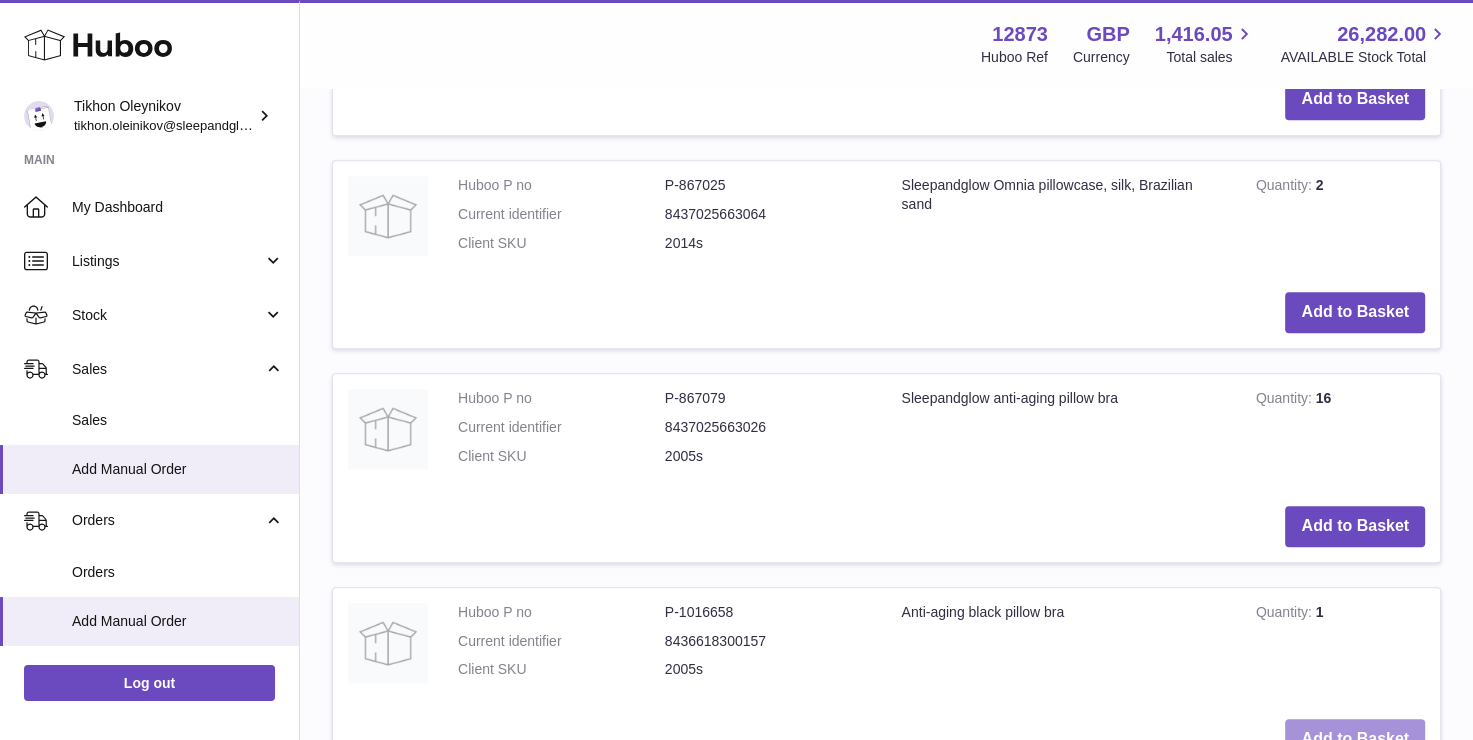 scroll, scrollTop: 1611, scrollLeft: 0, axis: vertical 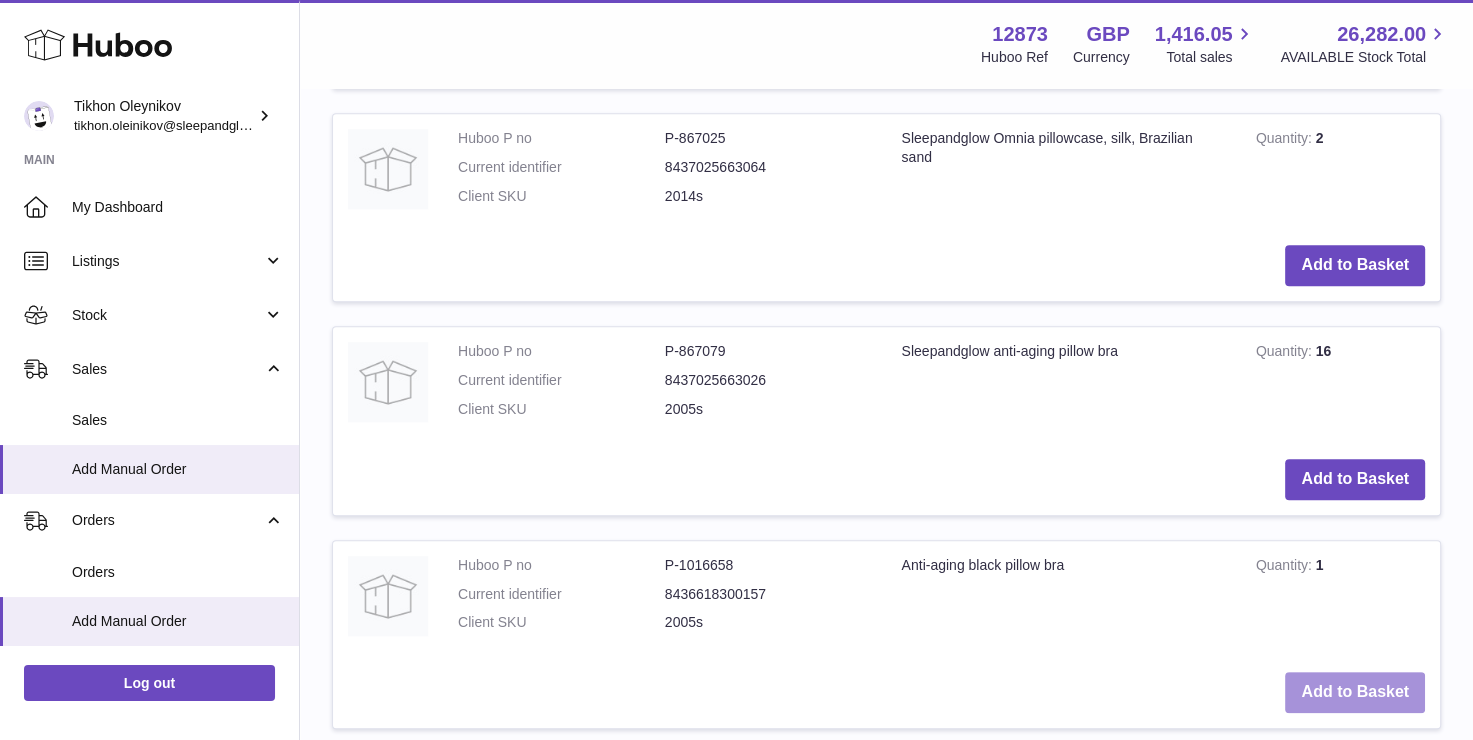 click on "Add to Basket" at bounding box center (1355, 692) 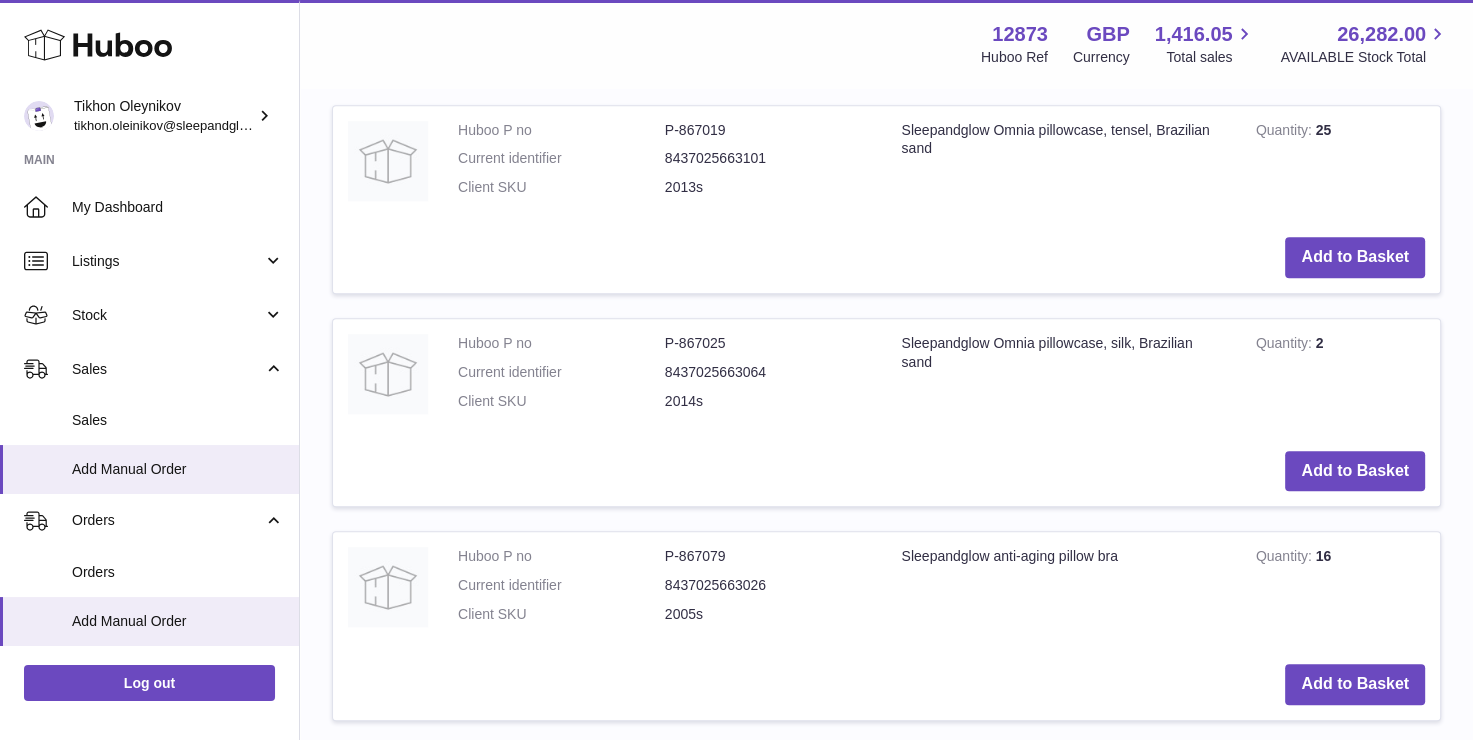 scroll, scrollTop: 1432, scrollLeft: 0, axis: vertical 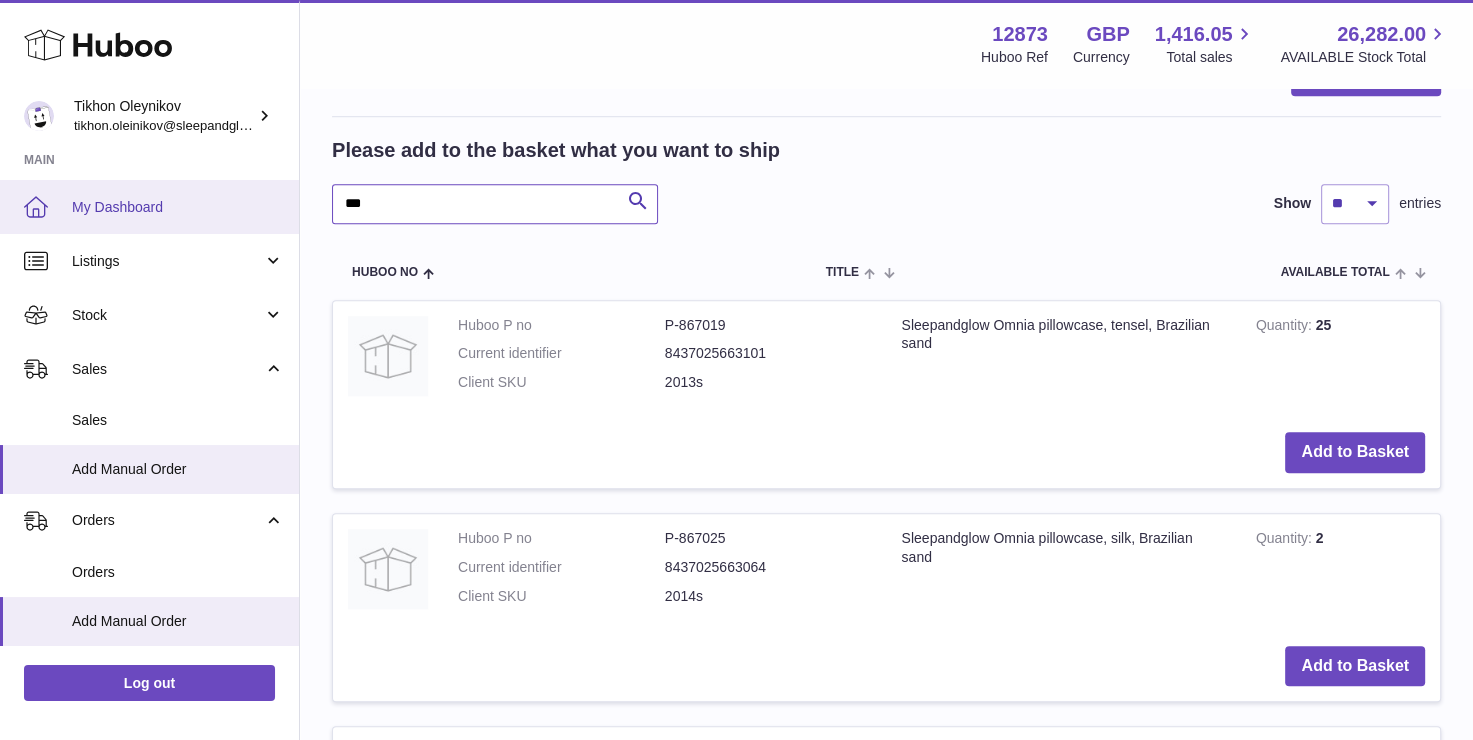 drag, startPoint x: 408, startPoint y: 215, endPoint x: 276, endPoint y: 209, distance: 132.13629 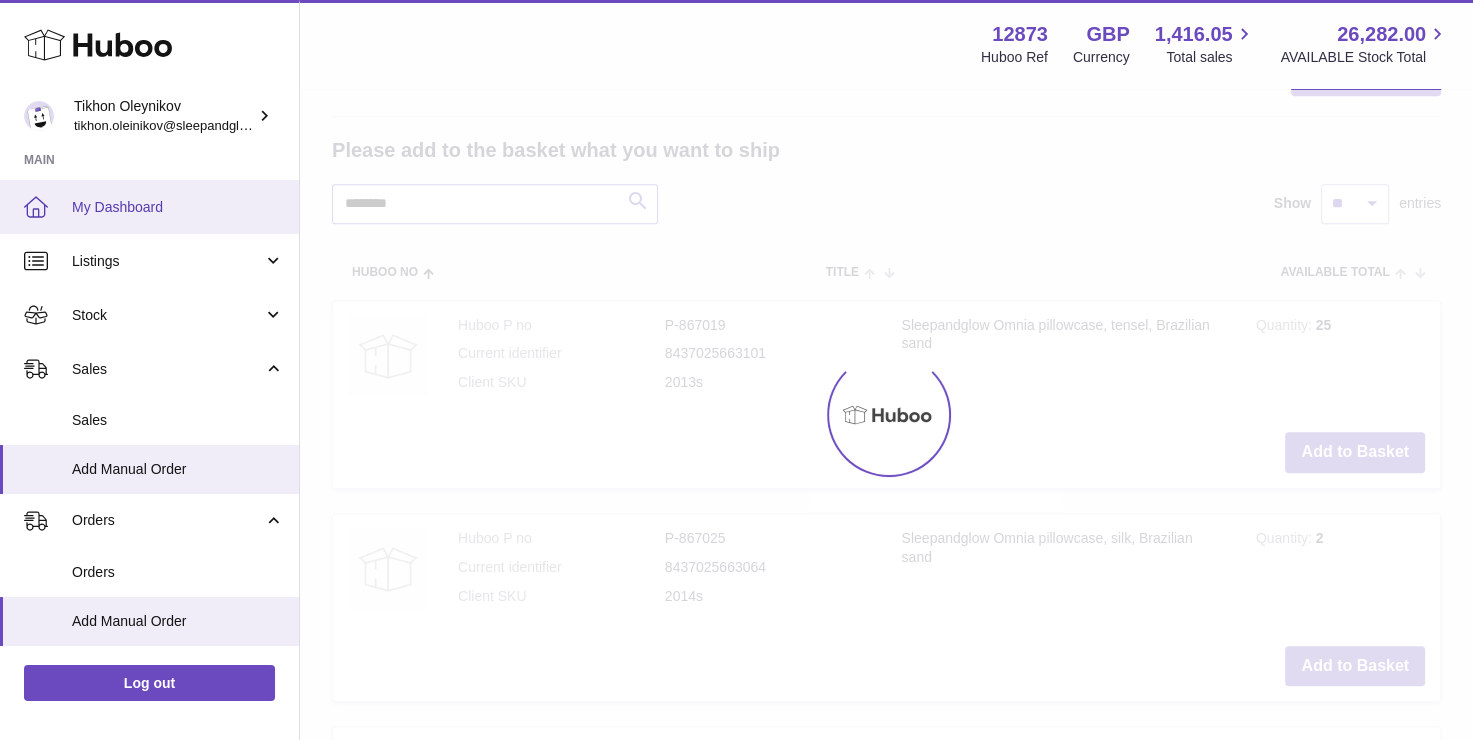 type on "********" 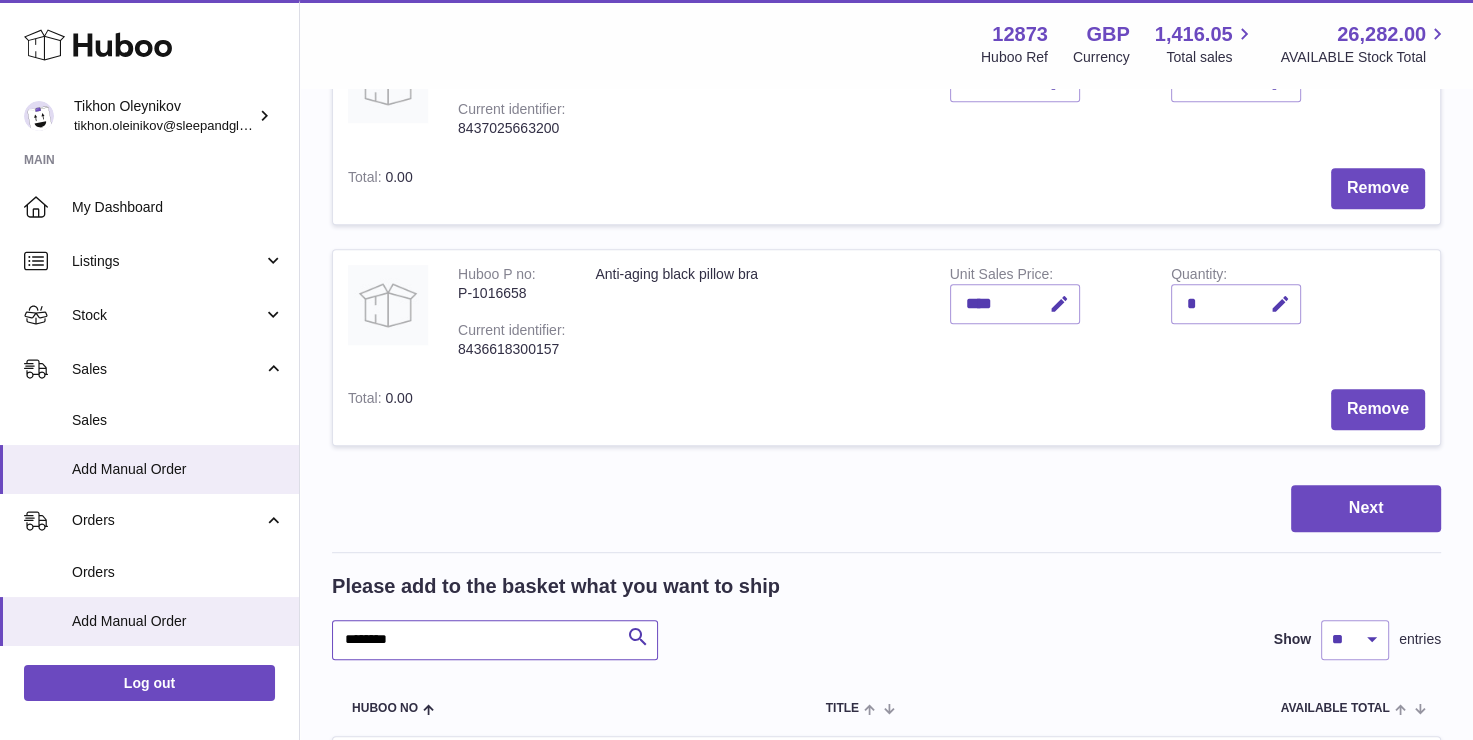 scroll, scrollTop: 999, scrollLeft: 0, axis: vertical 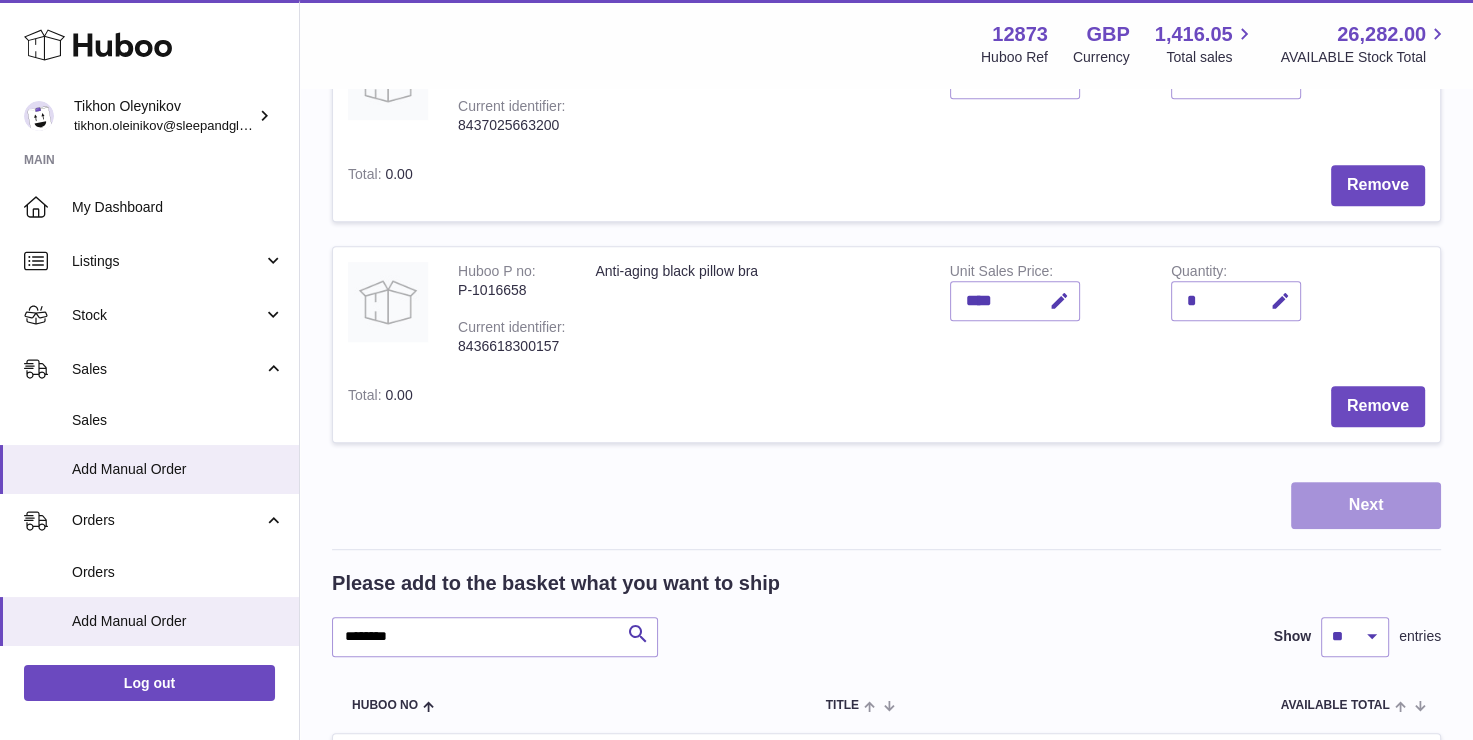 click on "Next" at bounding box center [1366, 505] 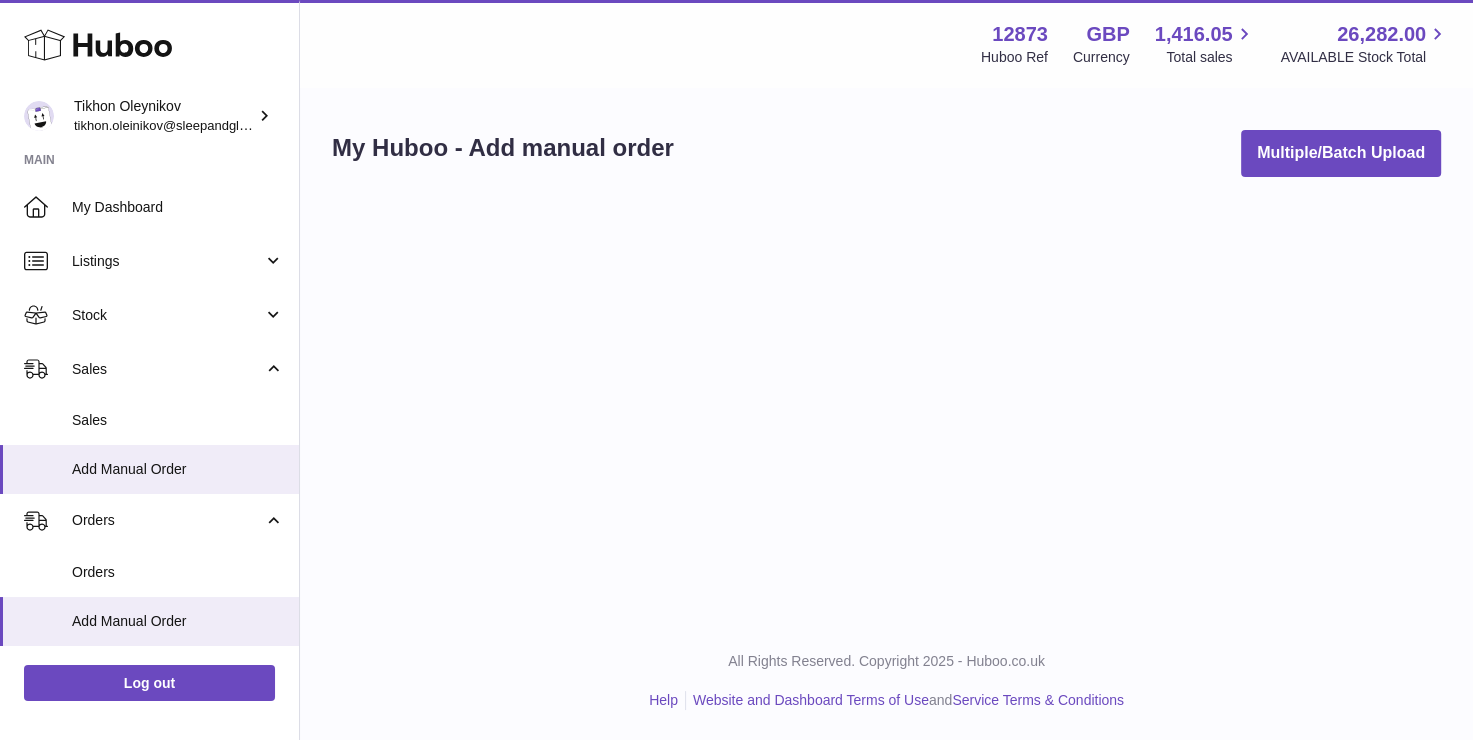 scroll, scrollTop: 0, scrollLeft: 0, axis: both 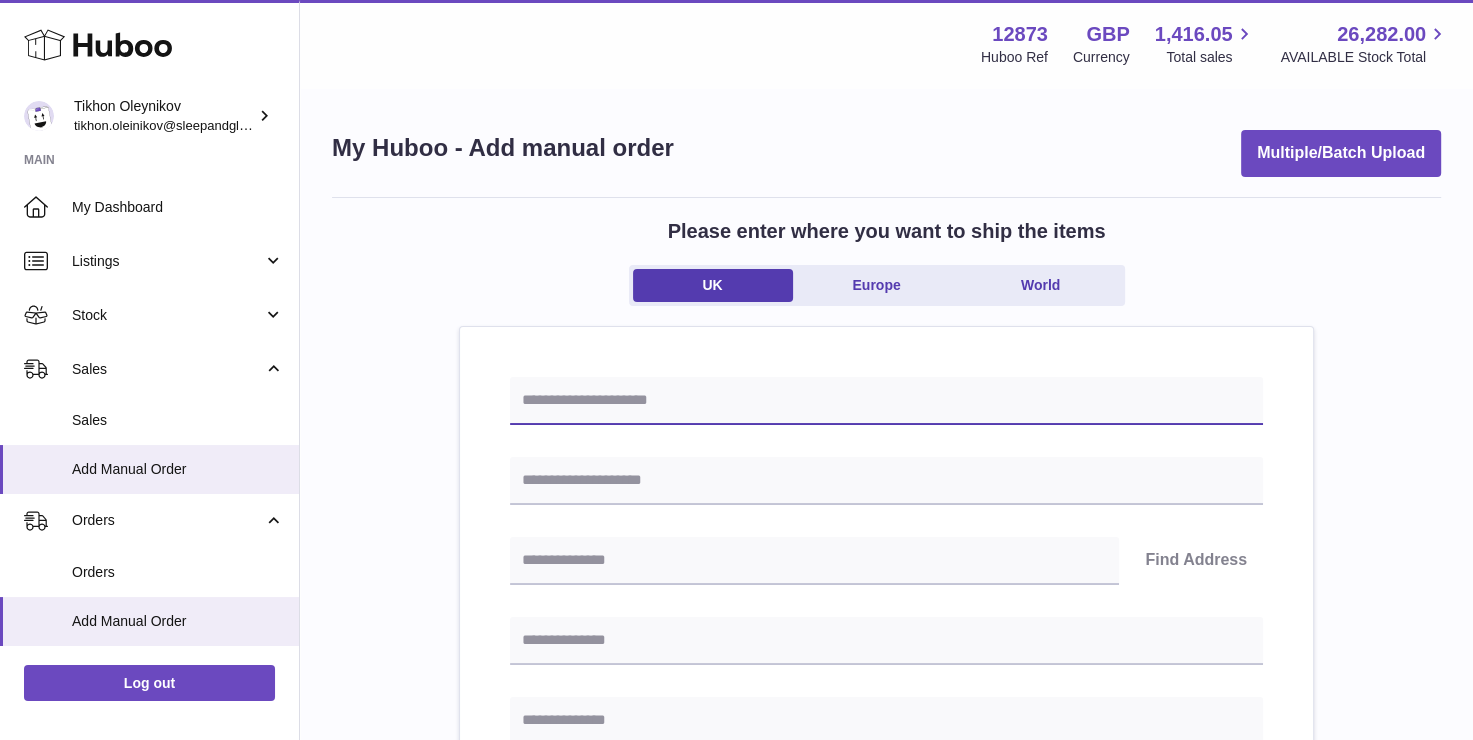 click at bounding box center [886, 401] 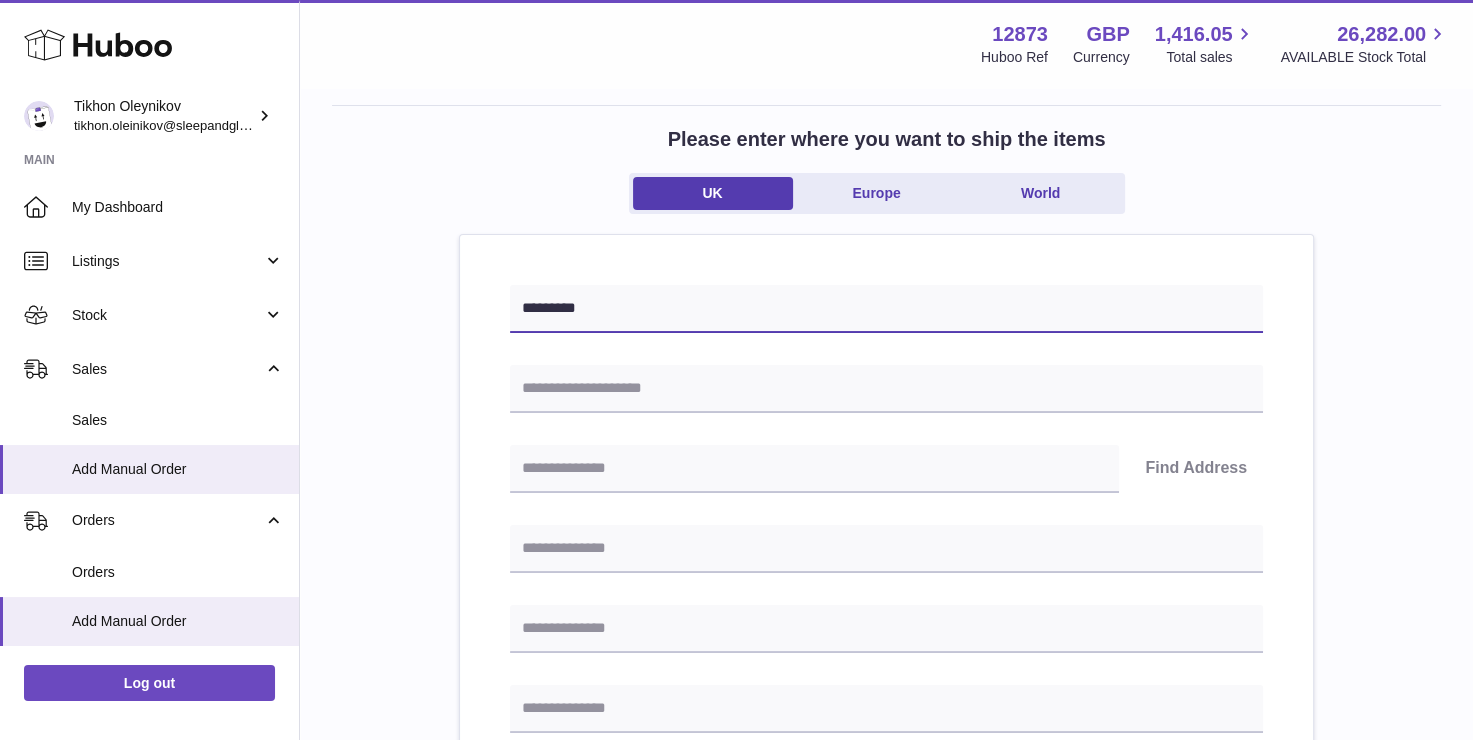 scroll, scrollTop: 200, scrollLeft: 0, axis: vertical 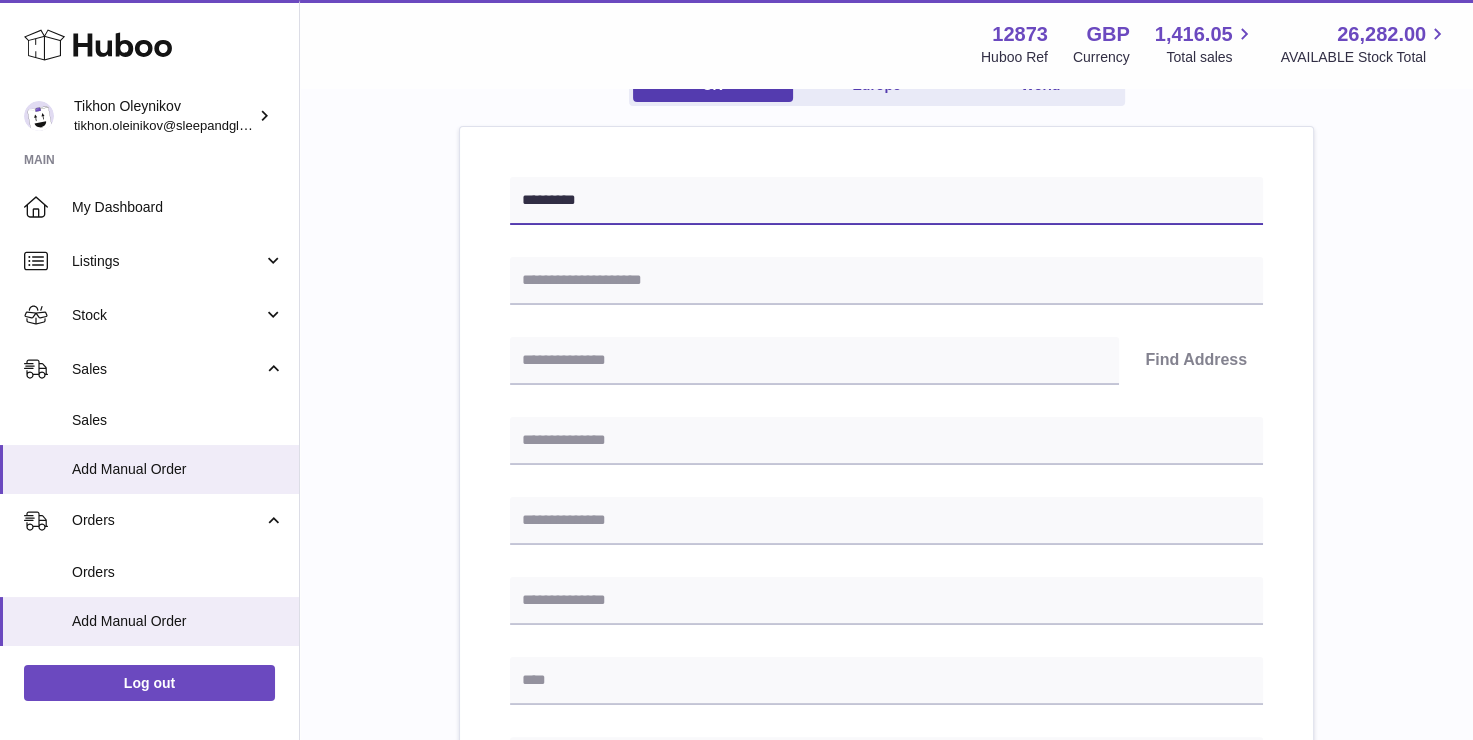 type on "*********" 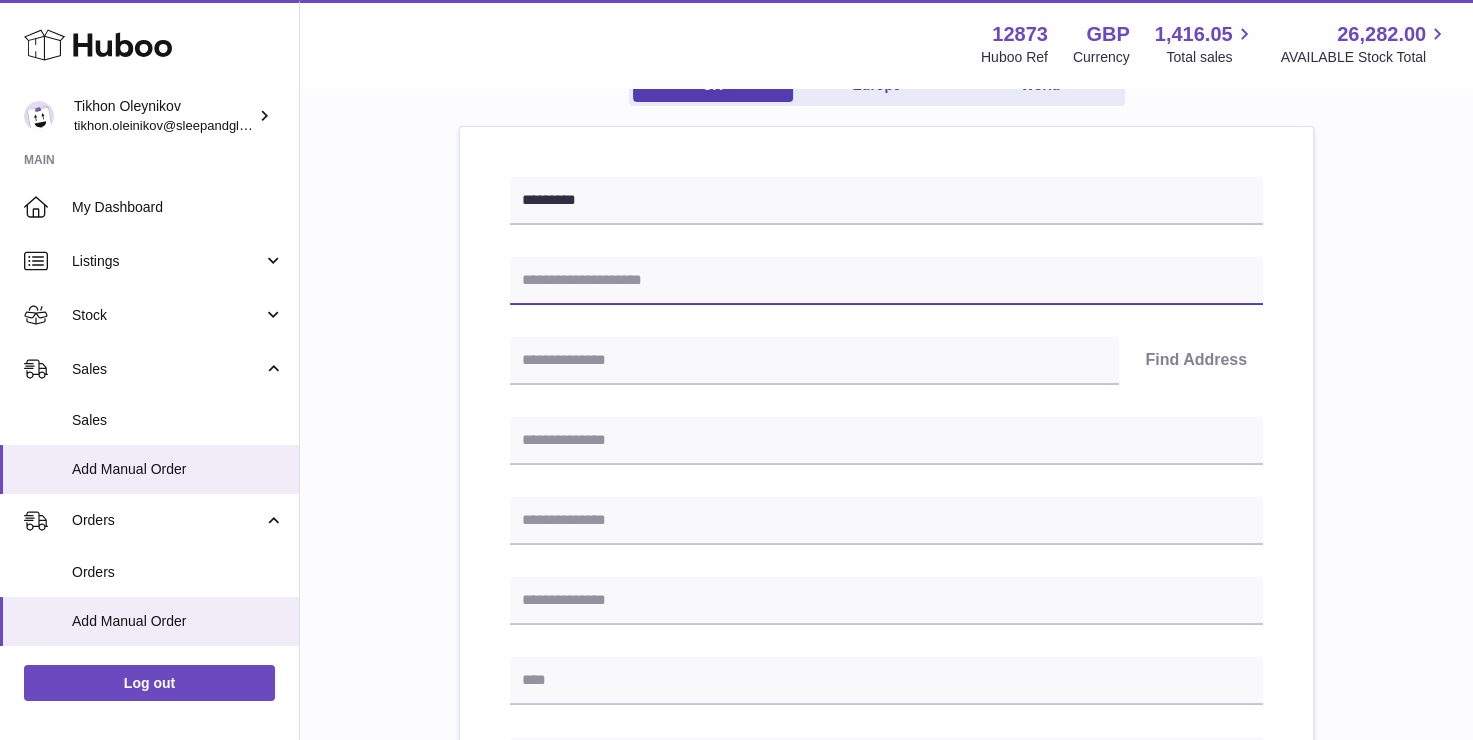 click at bounding box center (886, 281) 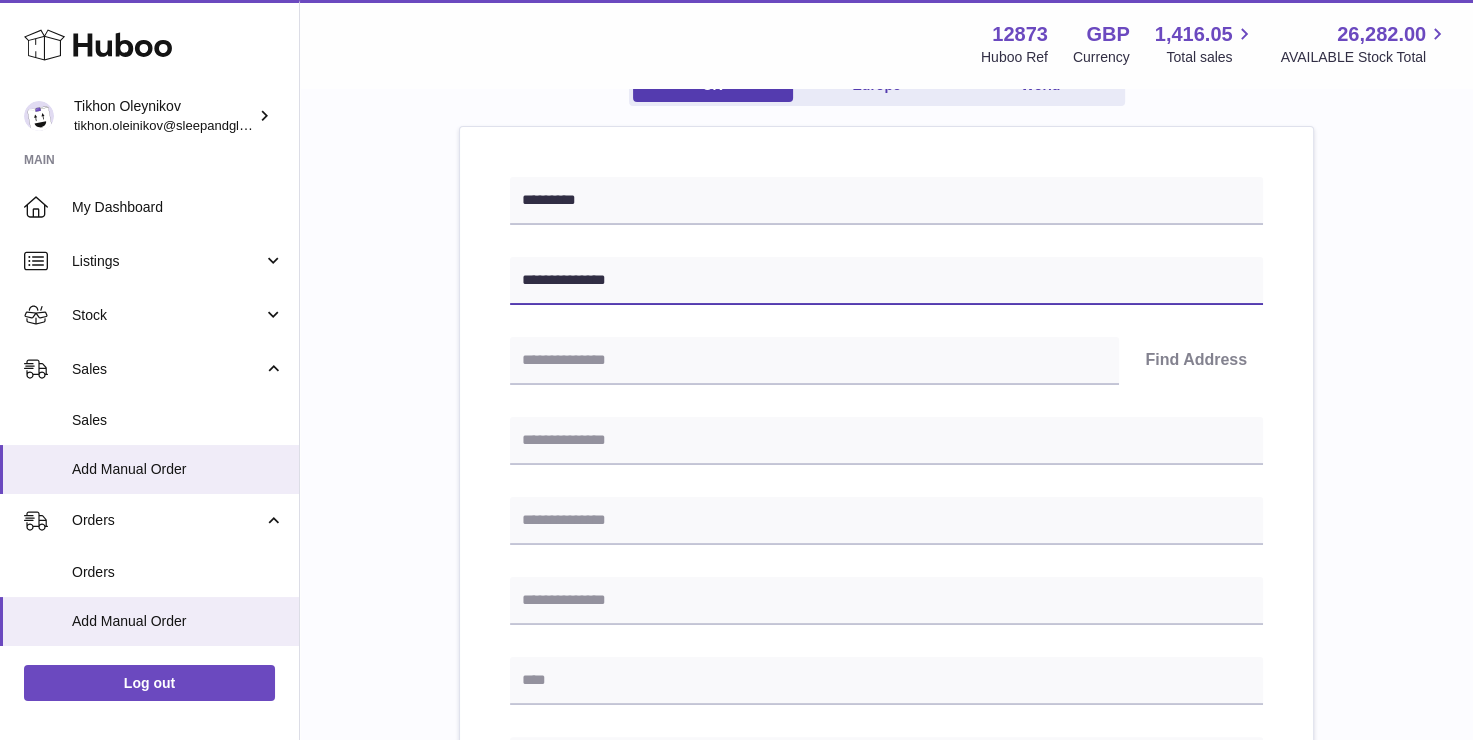 type on "**********" 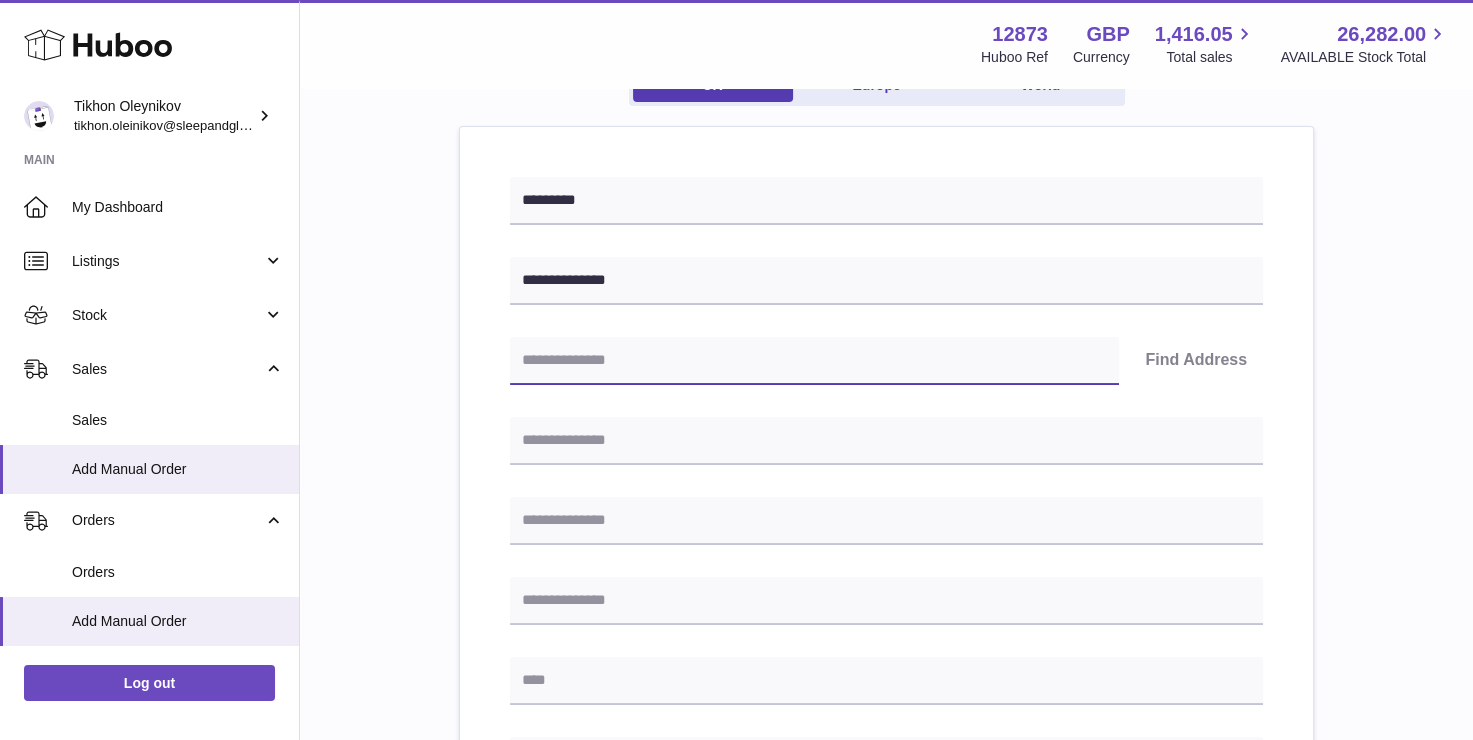 click at bounding box center [814, 361] 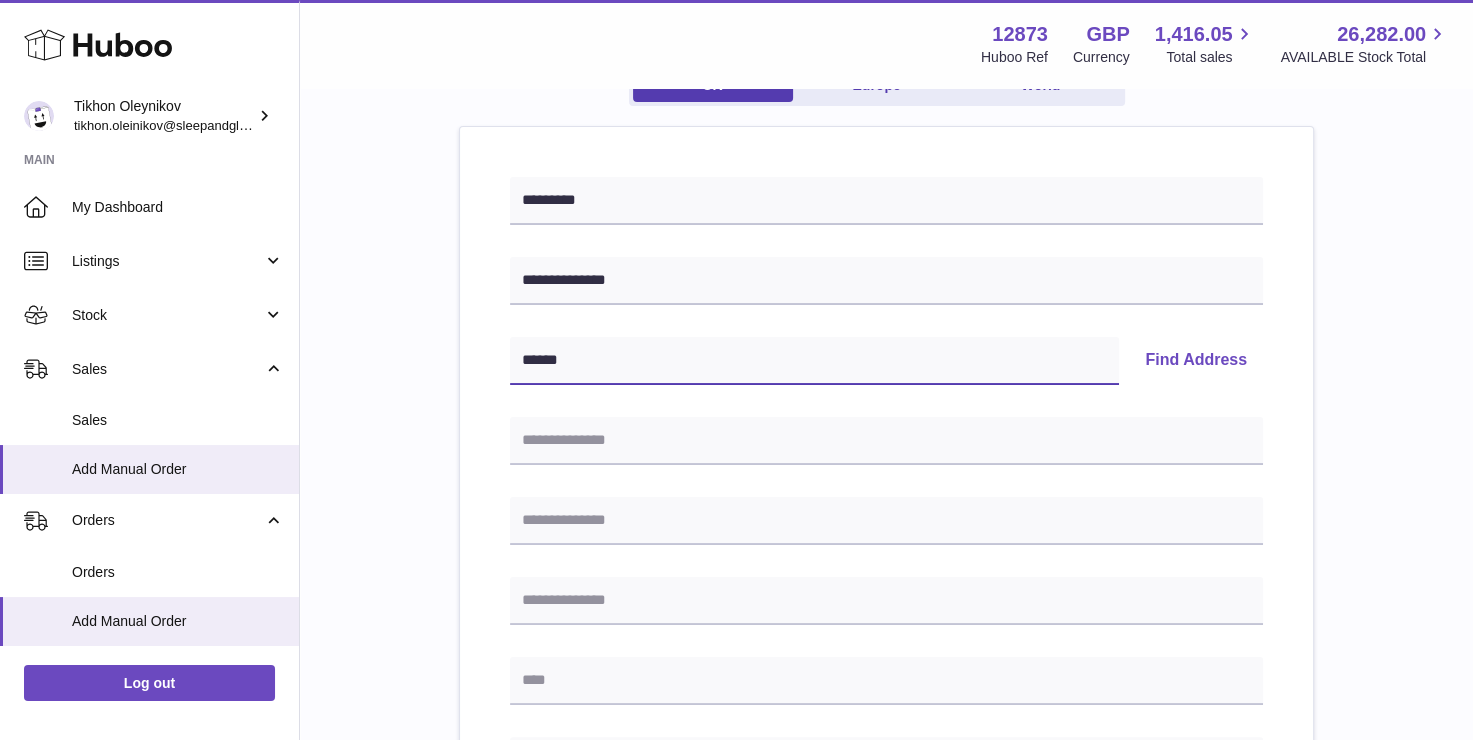 scroll, scrollTop: 300, scrollLeft: 0, axis: vertical 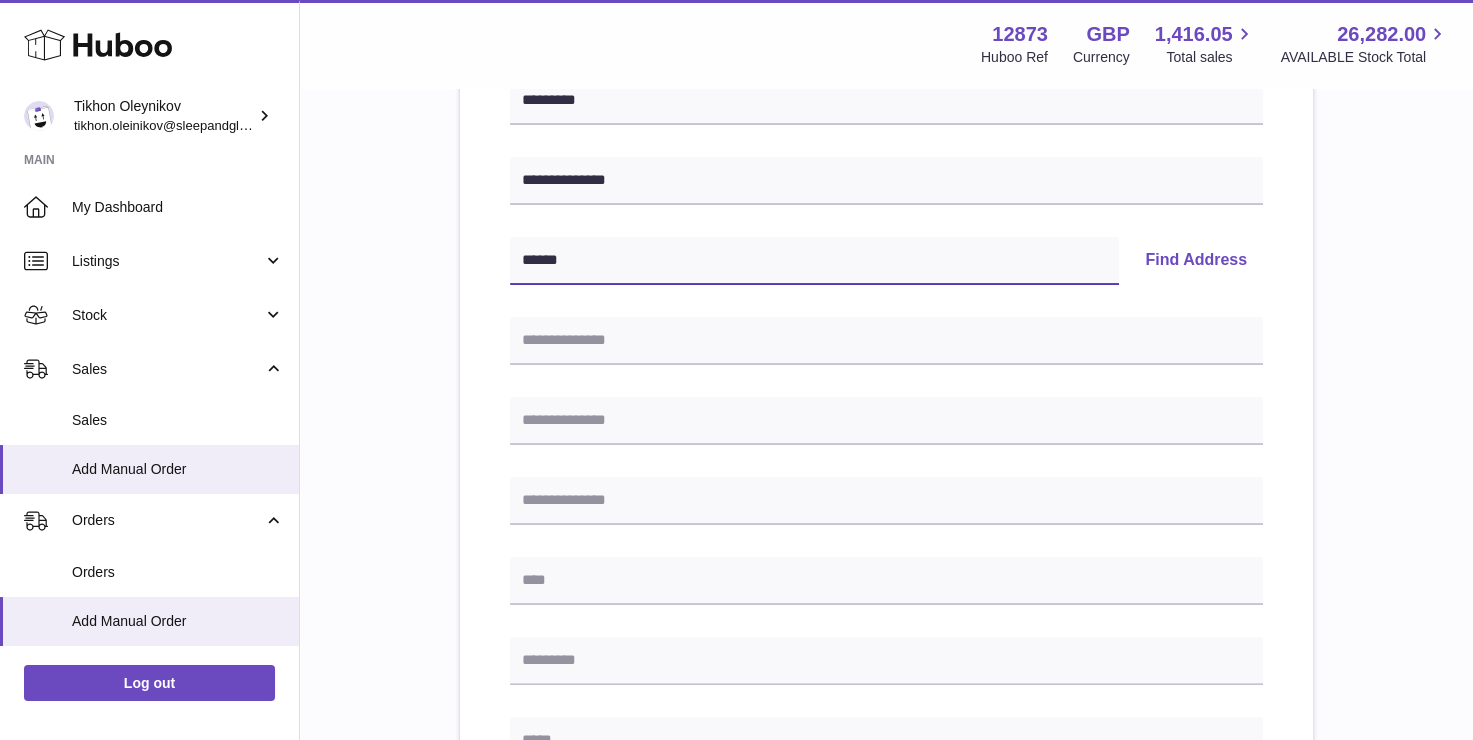 type on "******" 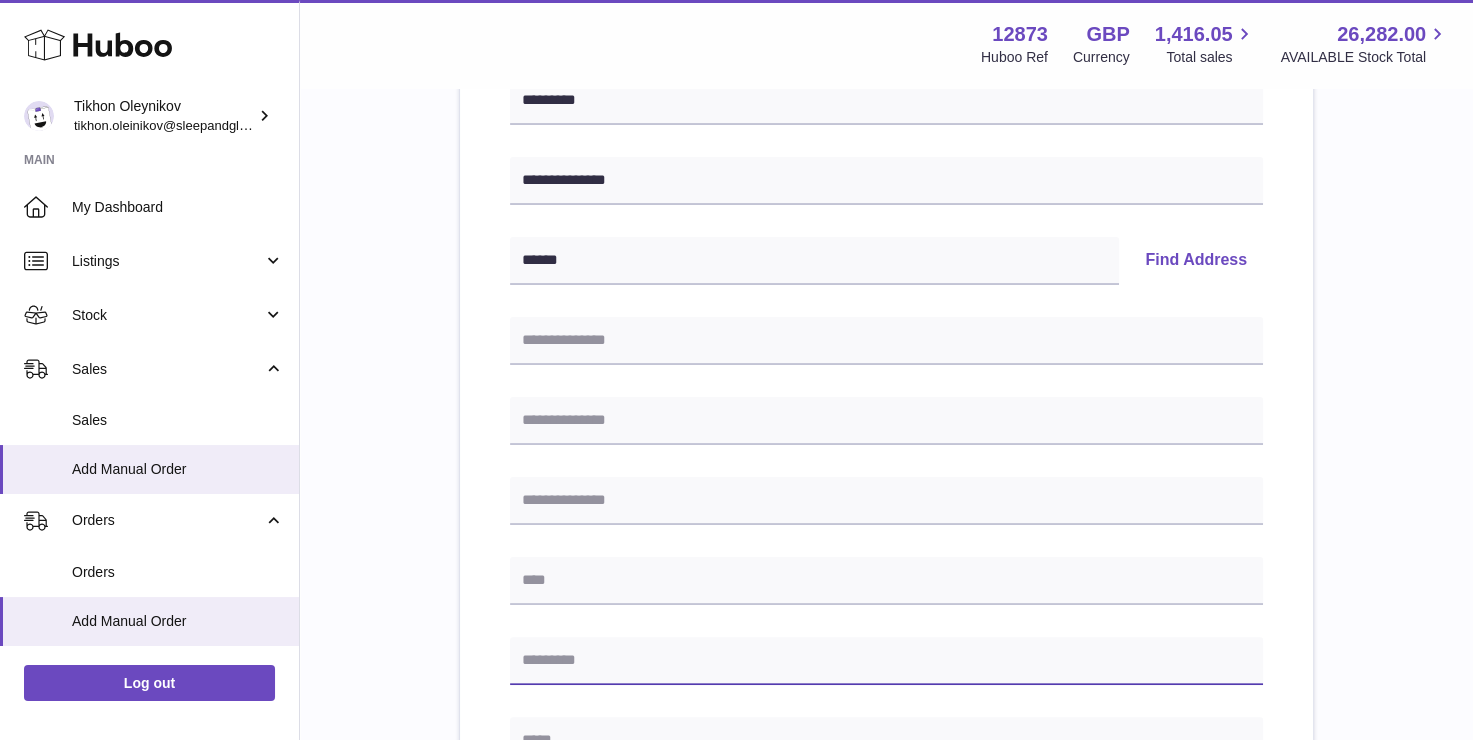 click at bounding box center (886, 661) 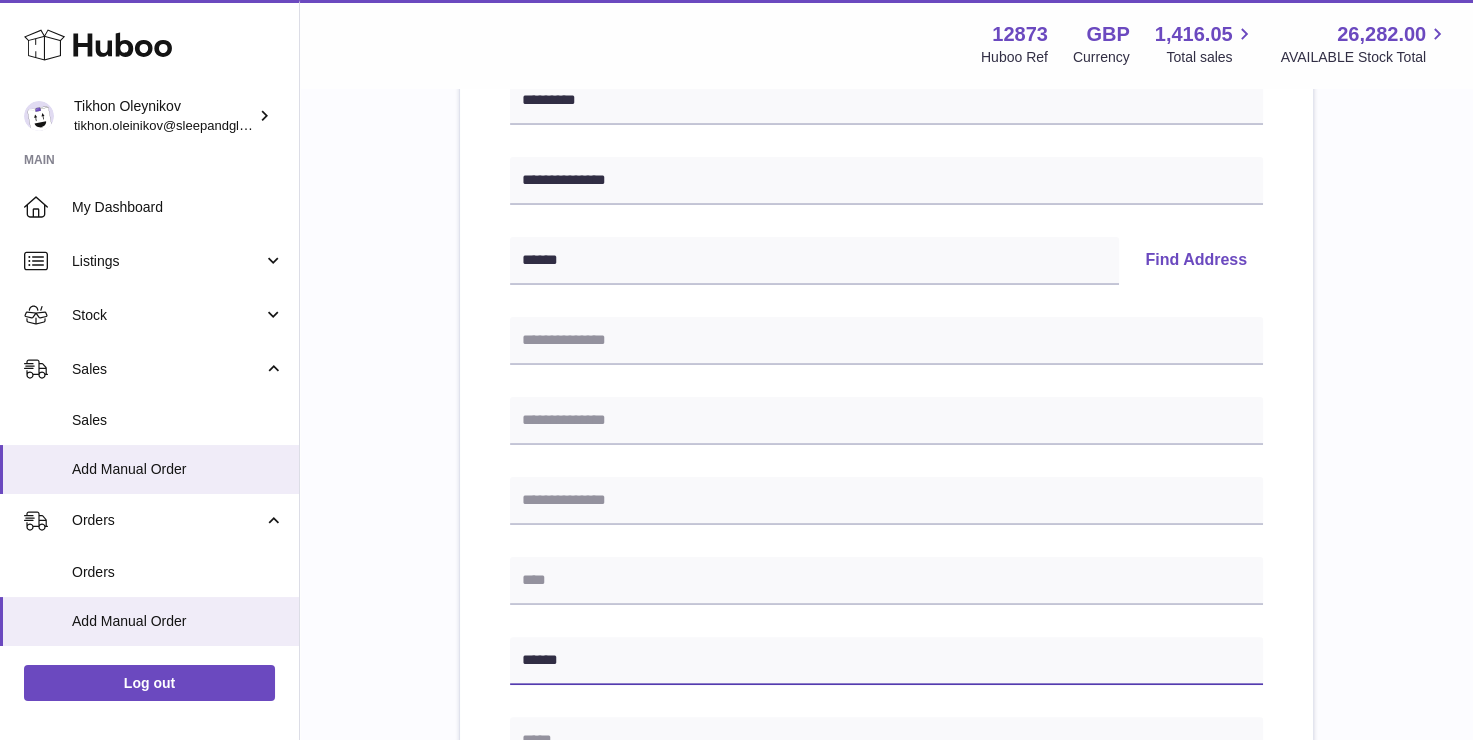 type on "******" 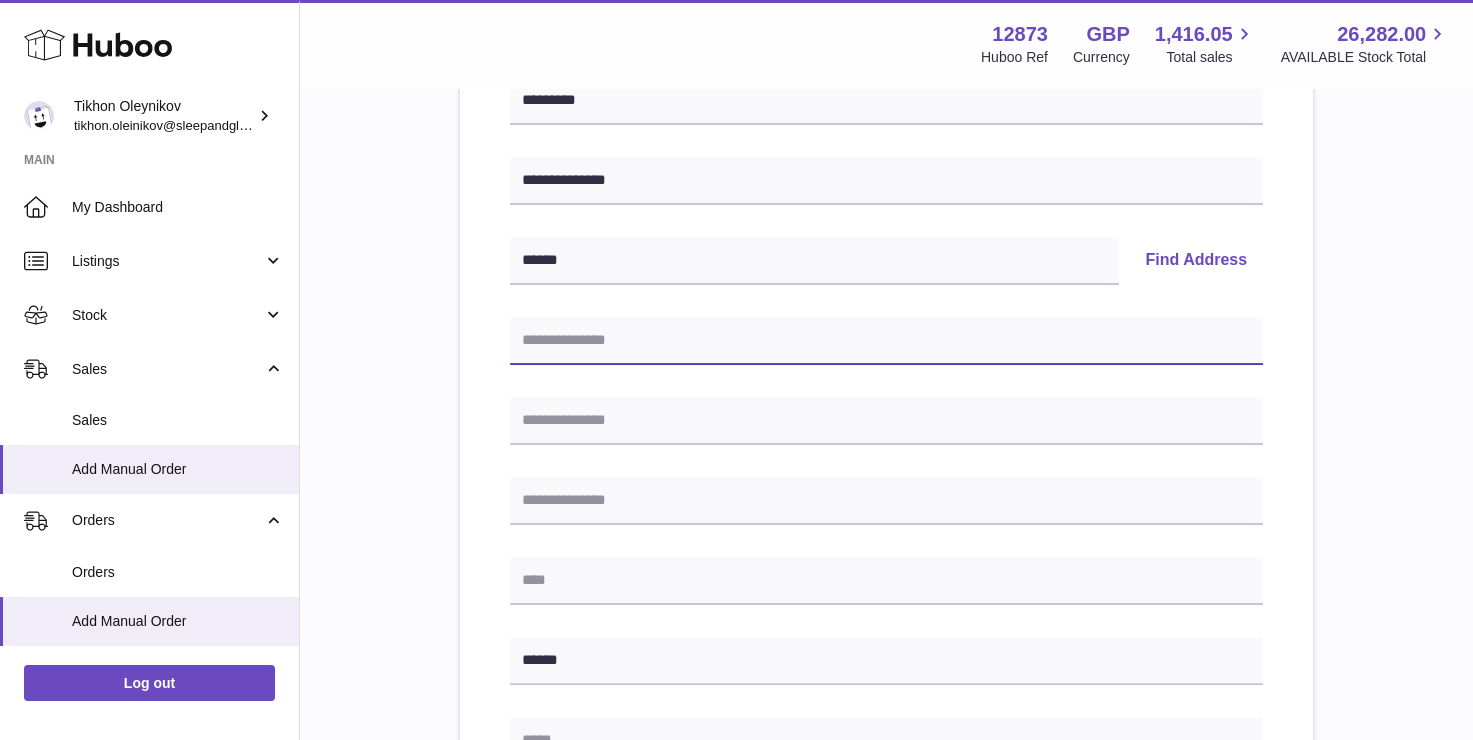 click at bounding box center (886, 341) 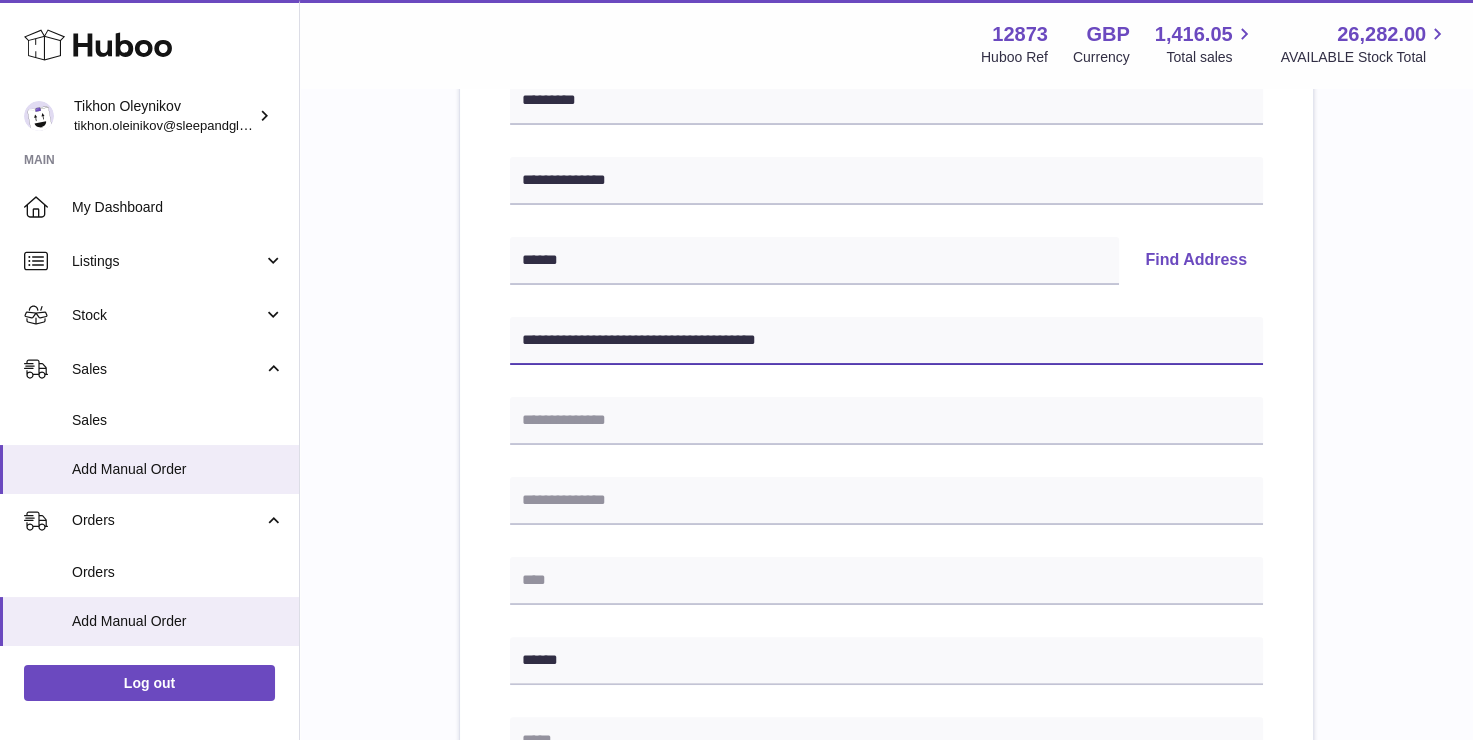drag, startPoint x: 815, startPoint y: 344, endPoint x: 695, endPoint y: 344, distance: 120 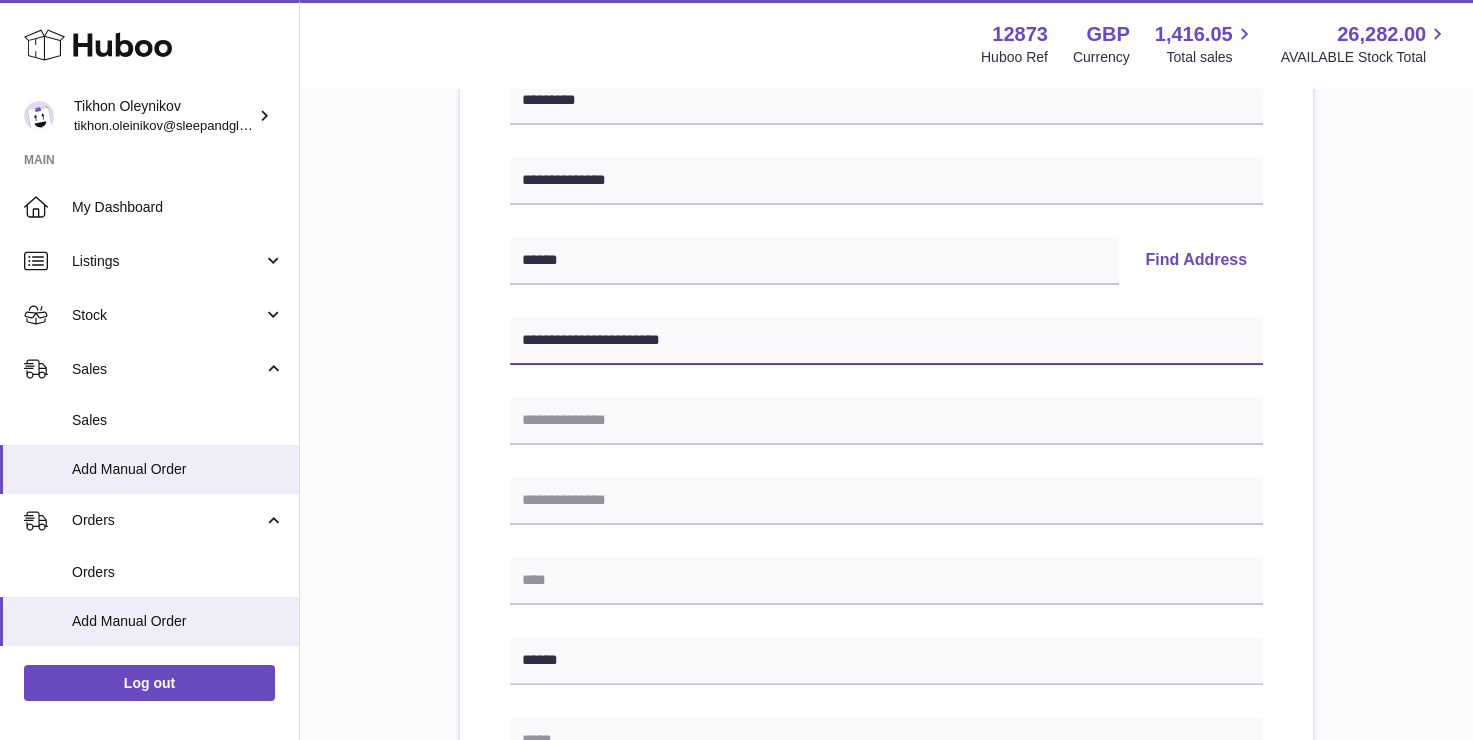 type on "**********" 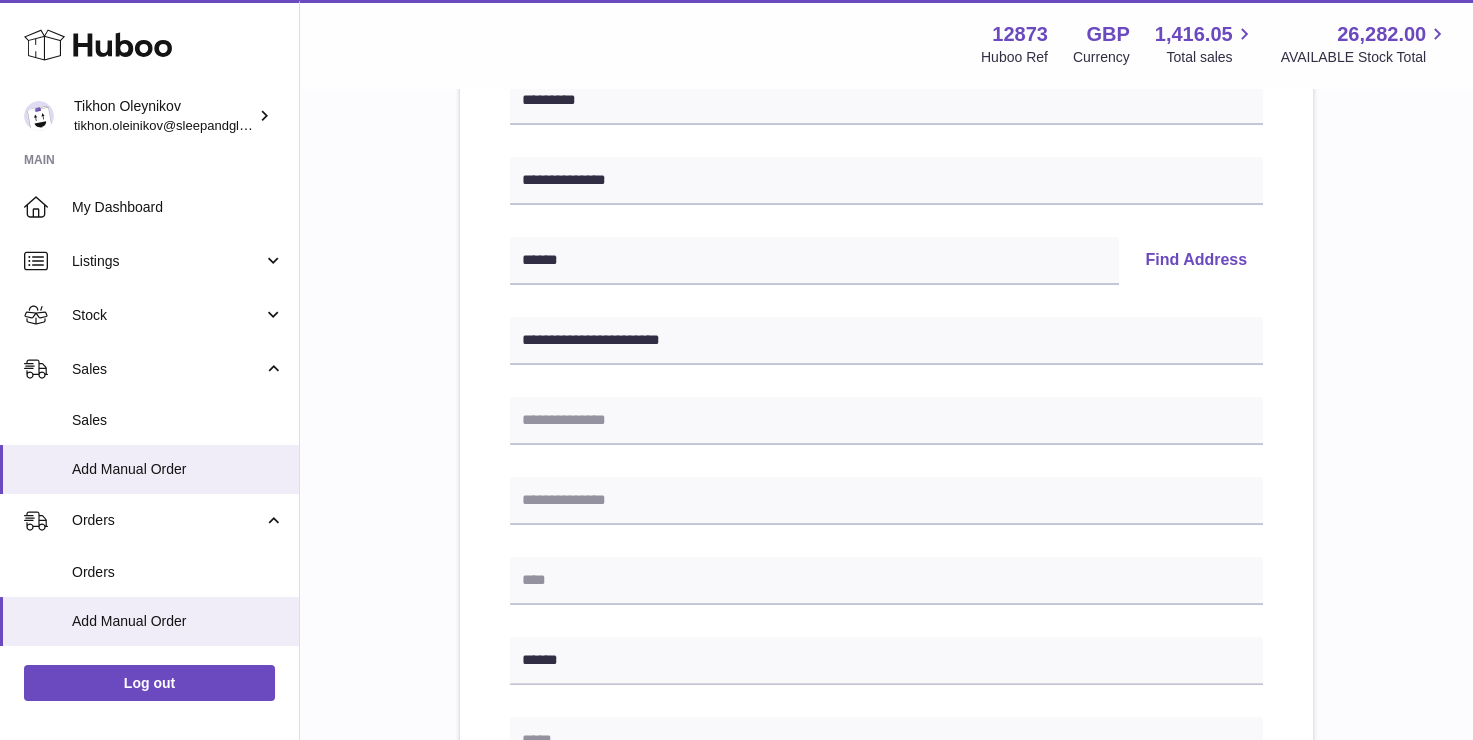 click on "**********" at bounding box center (886, 622) 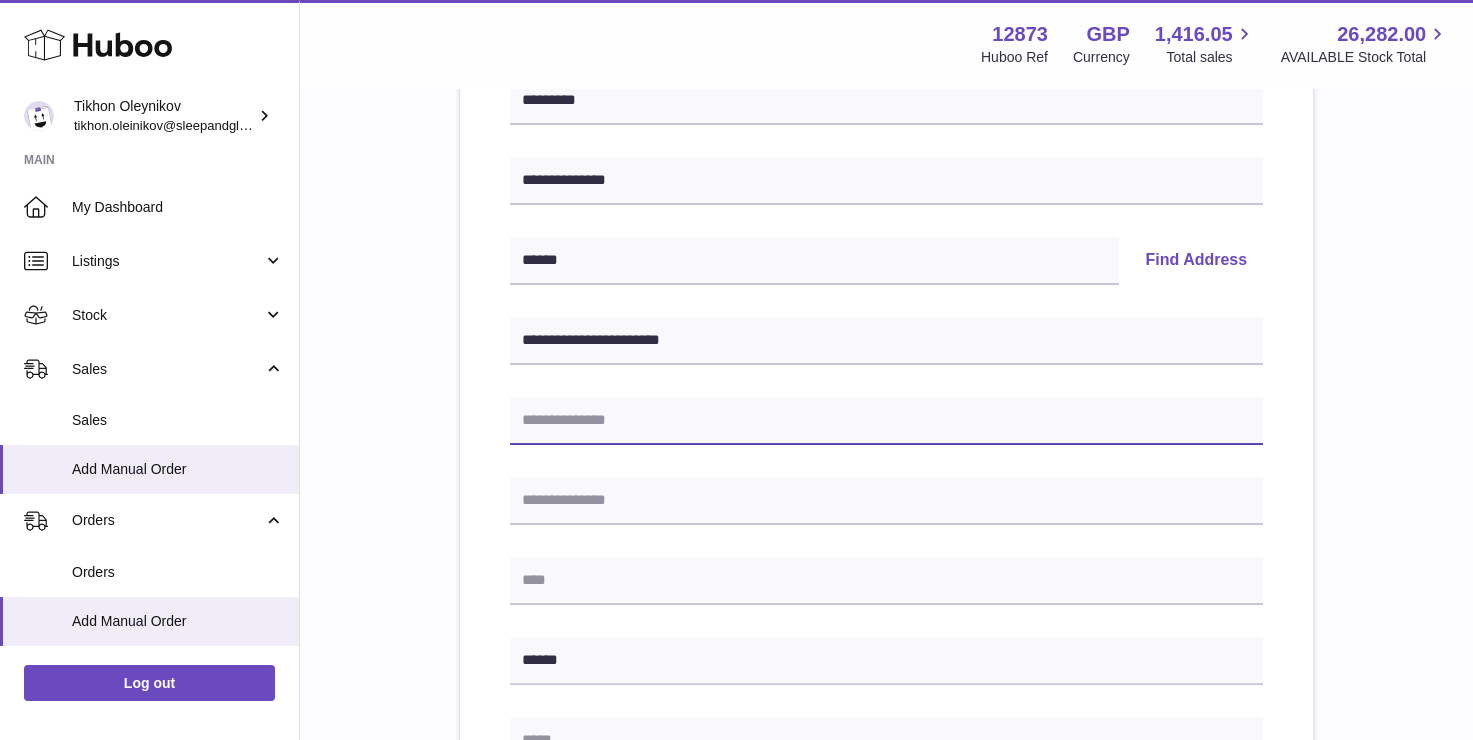 click at bounding box center (886, 421) 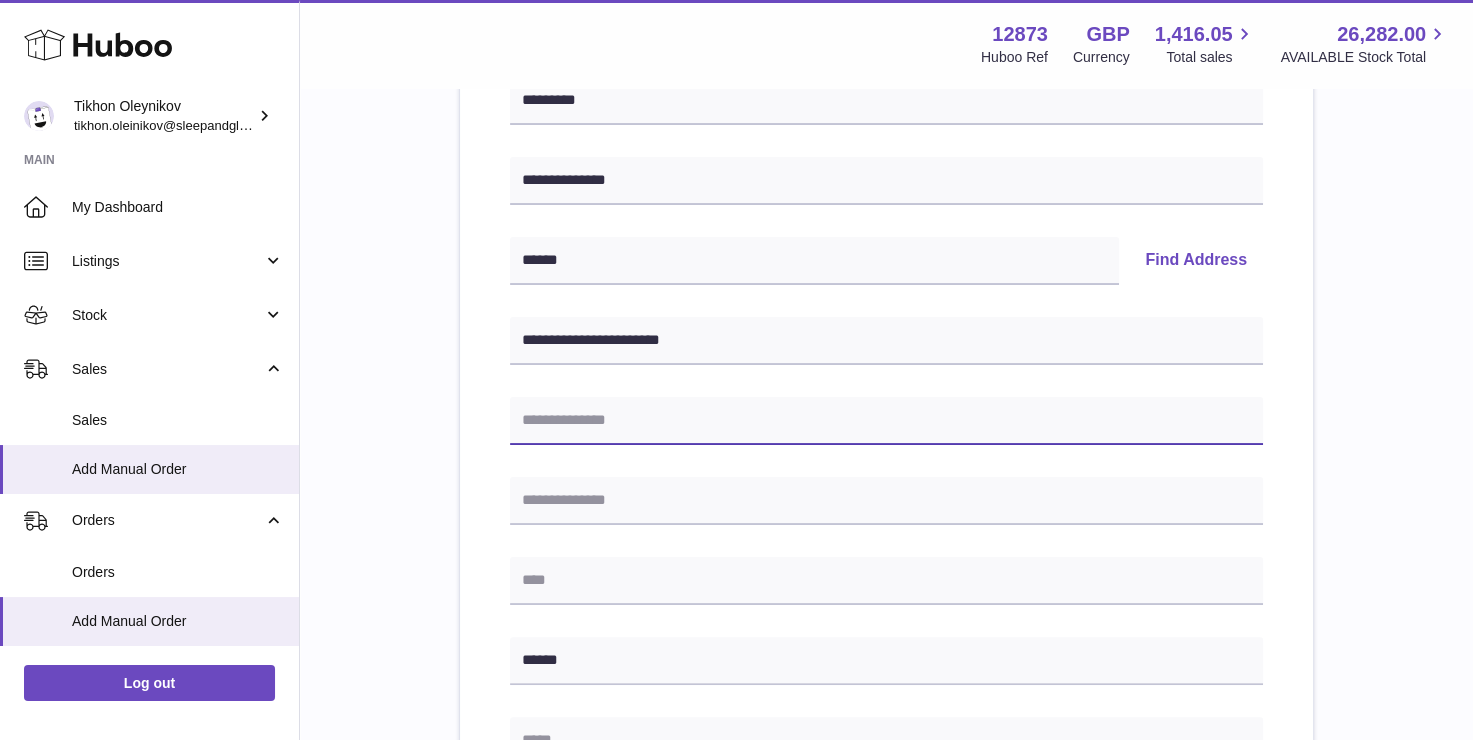 paste on "**********" 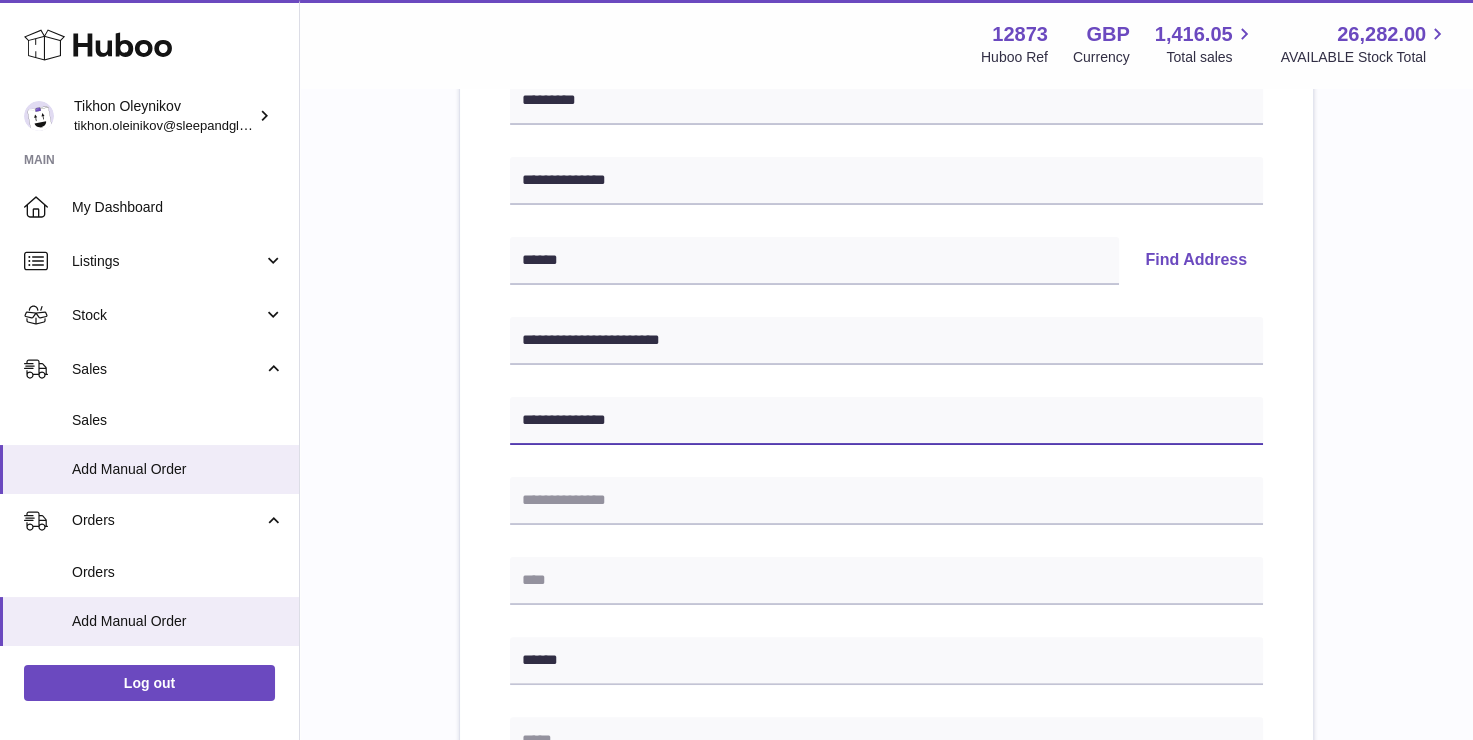 type on "**********" 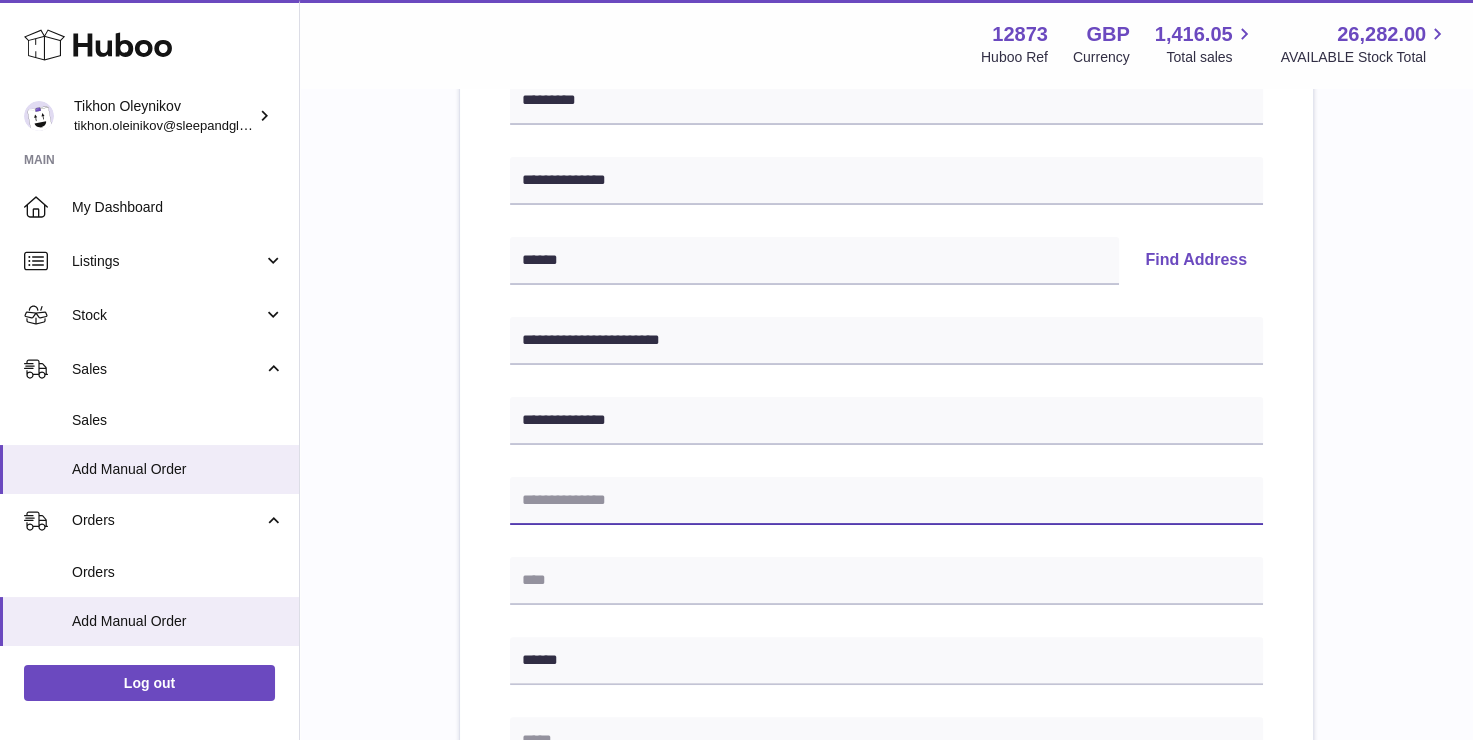 click at bounding box center [886, 501] 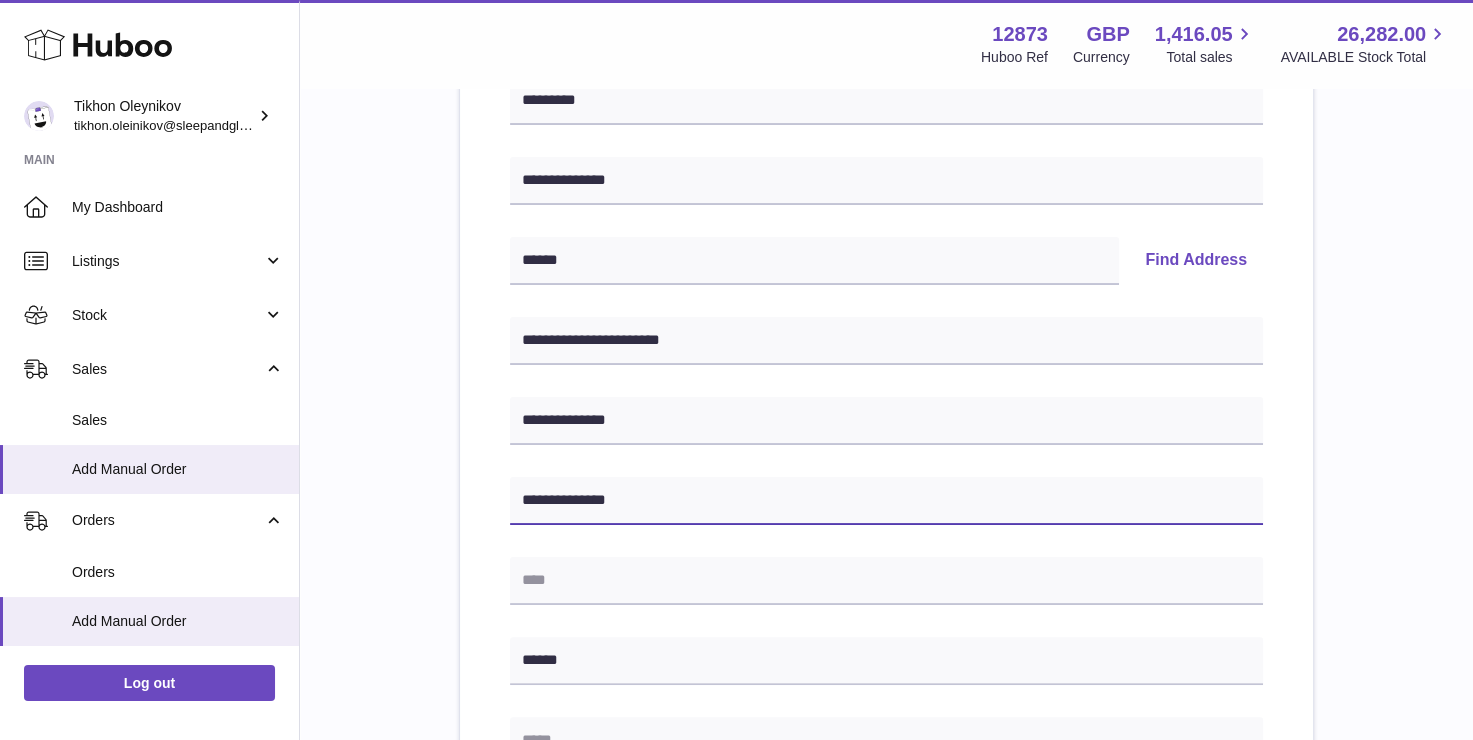 type on "**********" 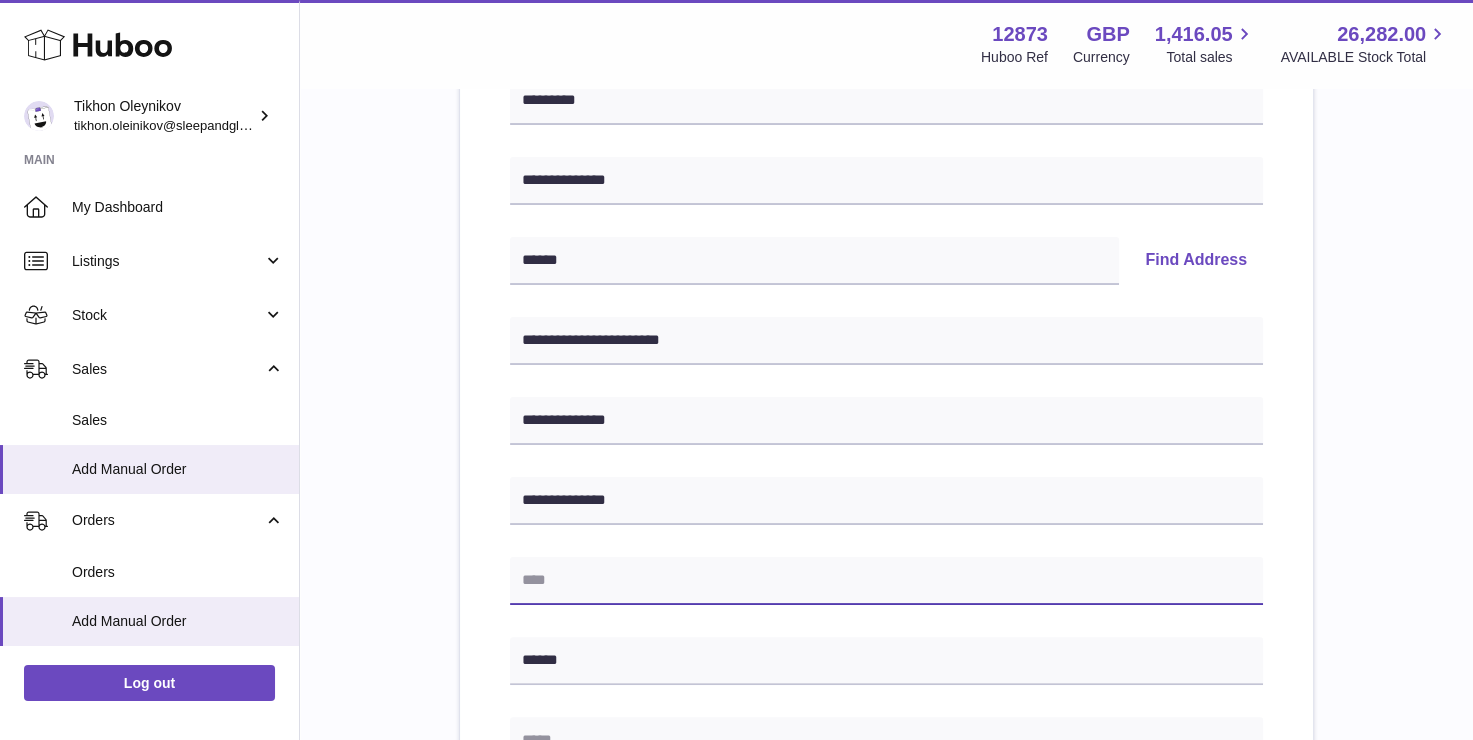 click at bounding box center (886, 581) 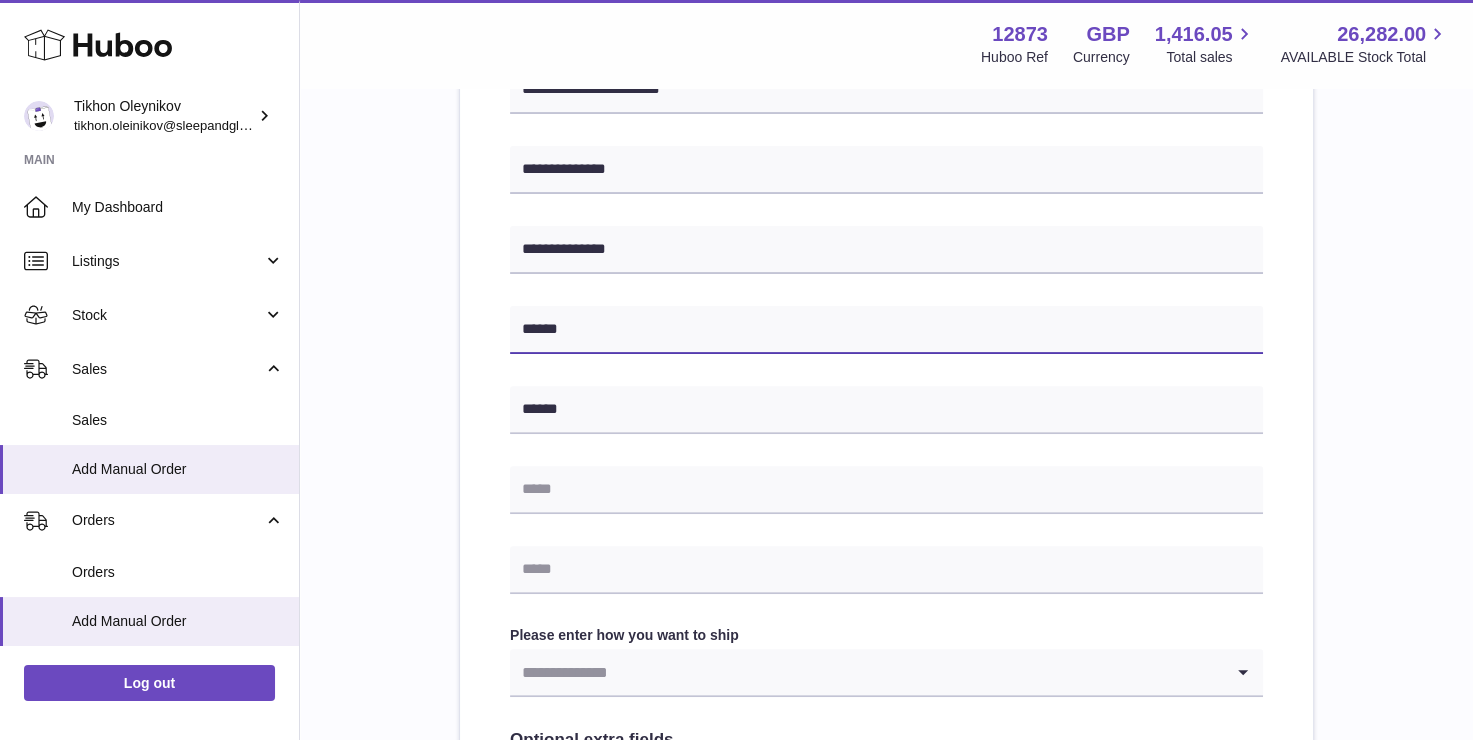 scroll, scrollTop: 600, scrollLeft: 0, axis: vertical 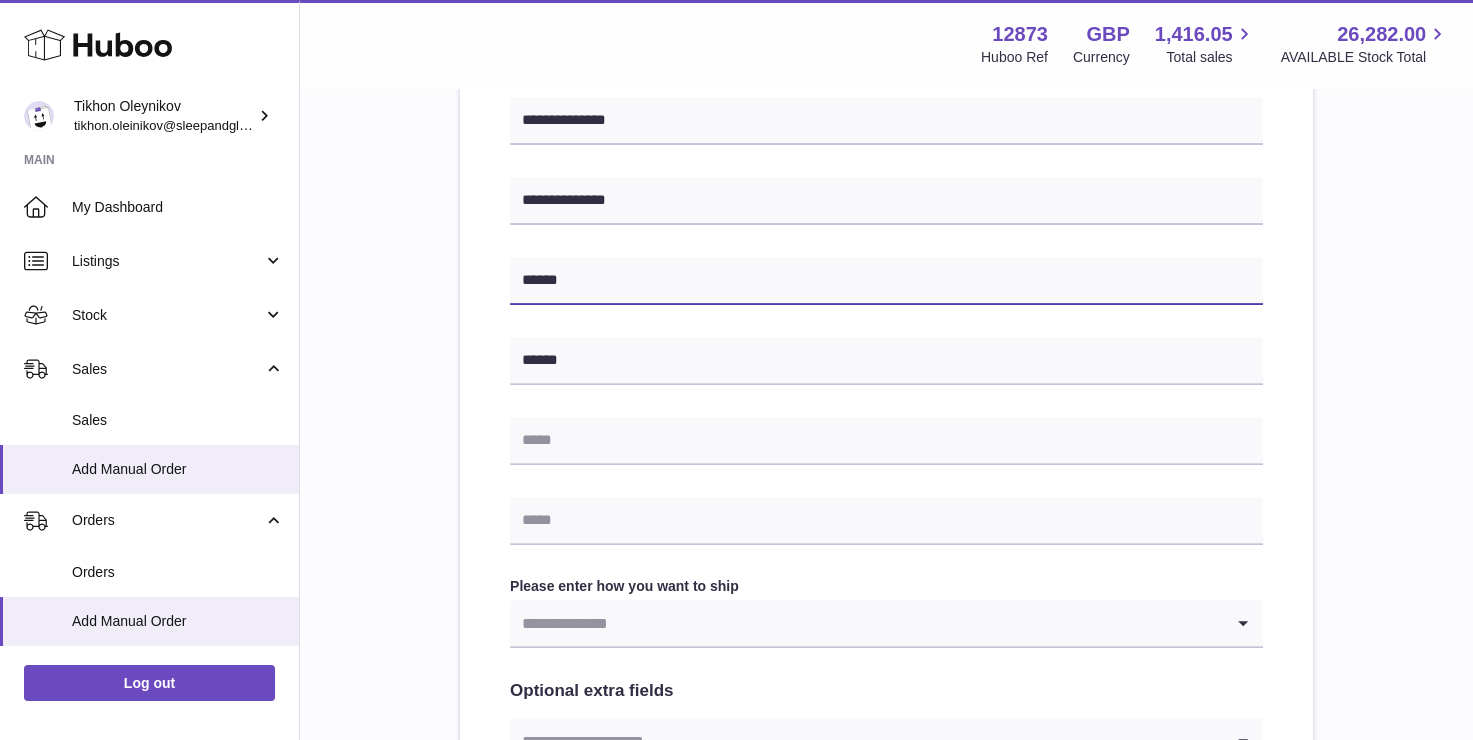 type on "******" 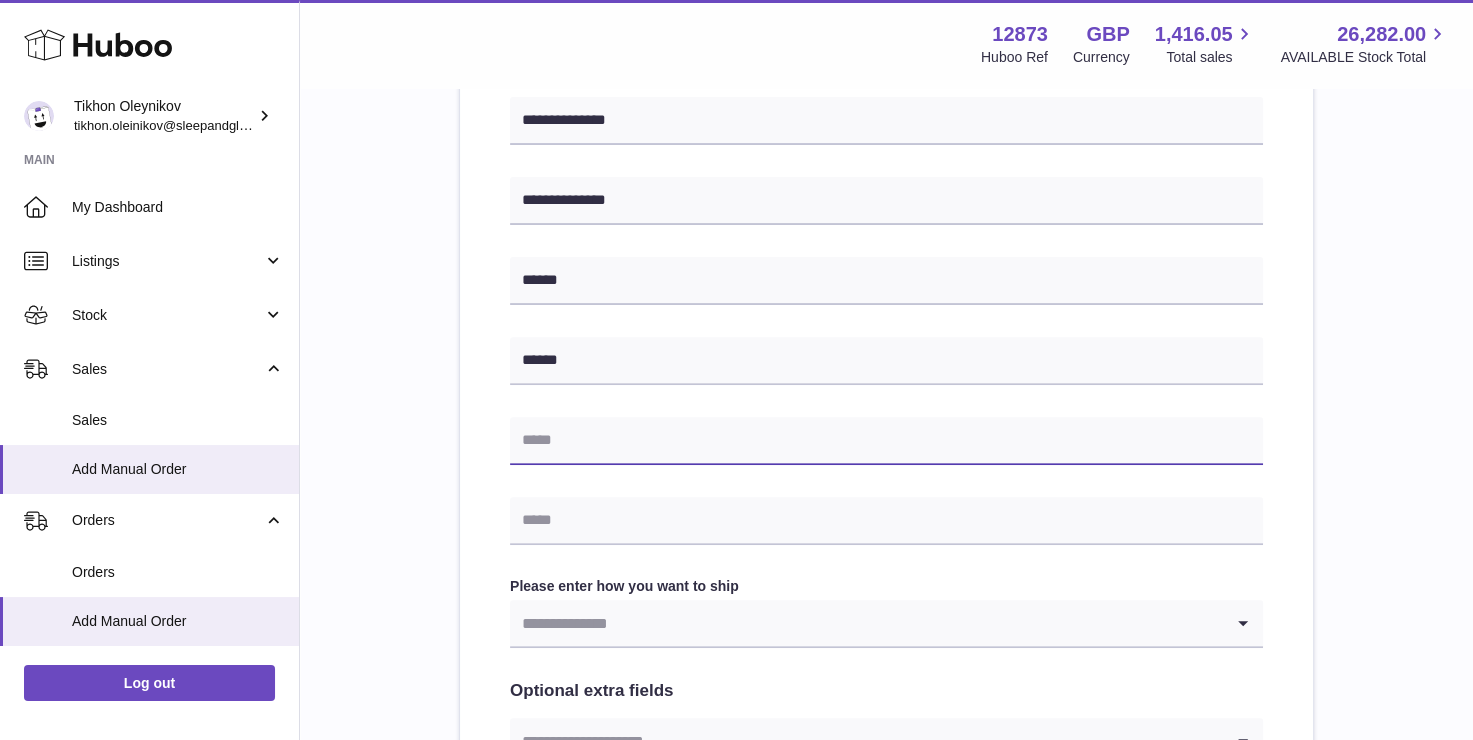click at bounding box center (886, 441) 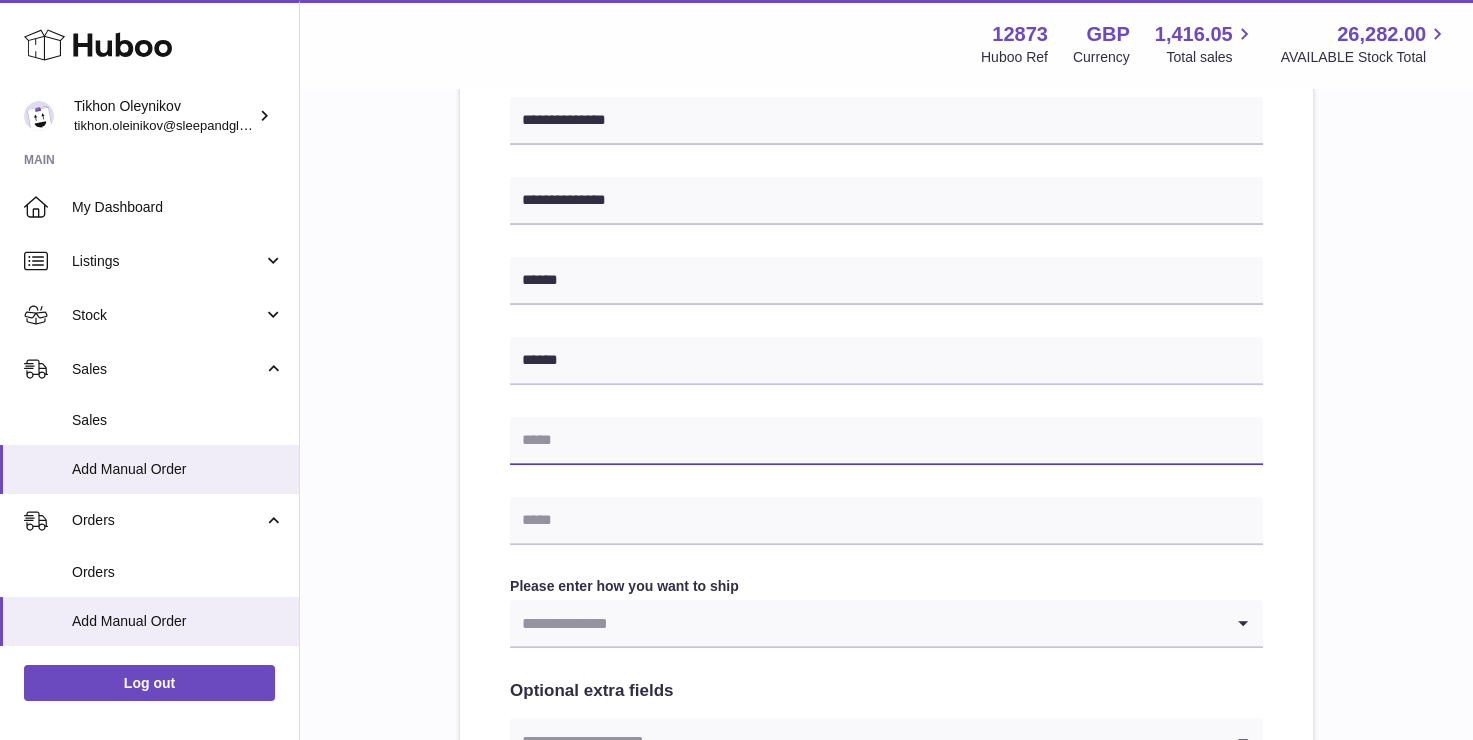 paste on "**********" 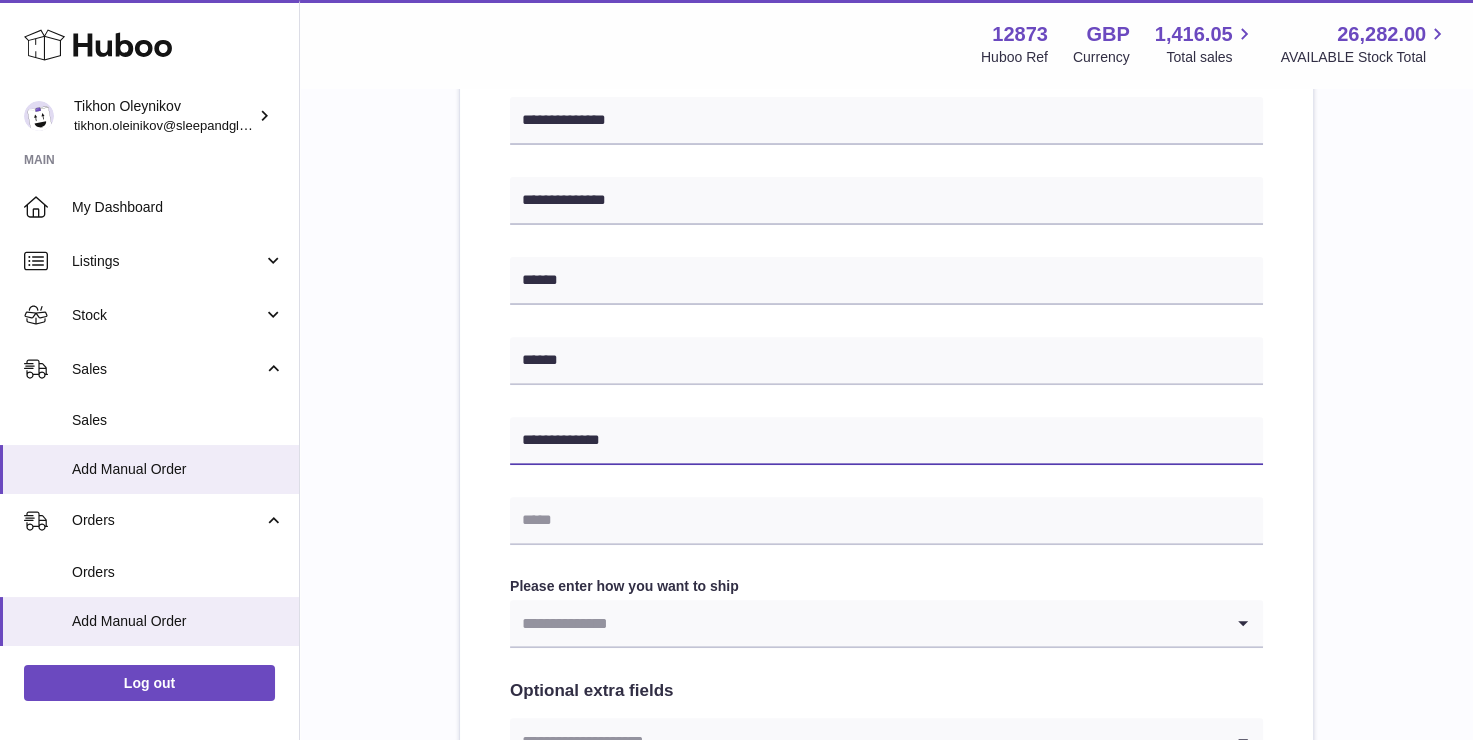 type on "**********" 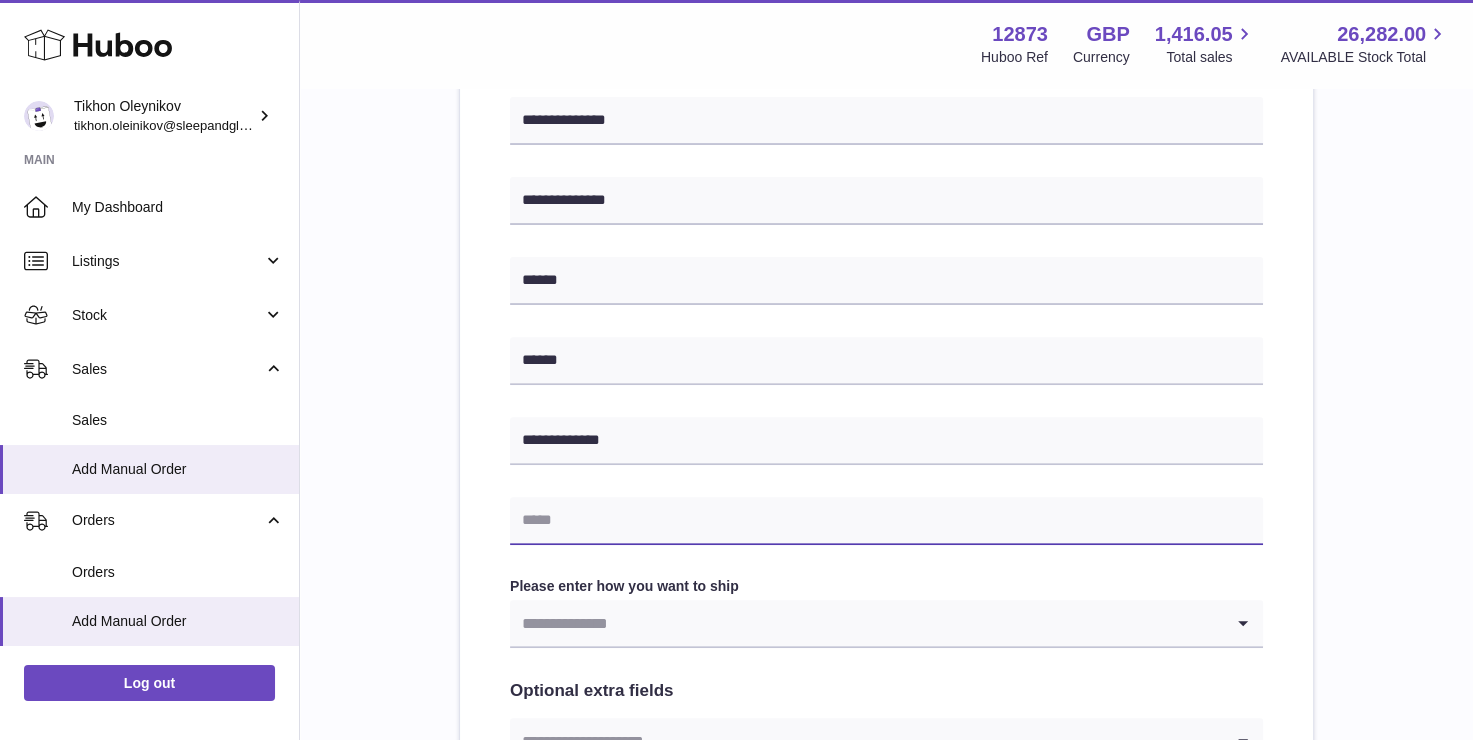 click at bounding box center (886, 521) 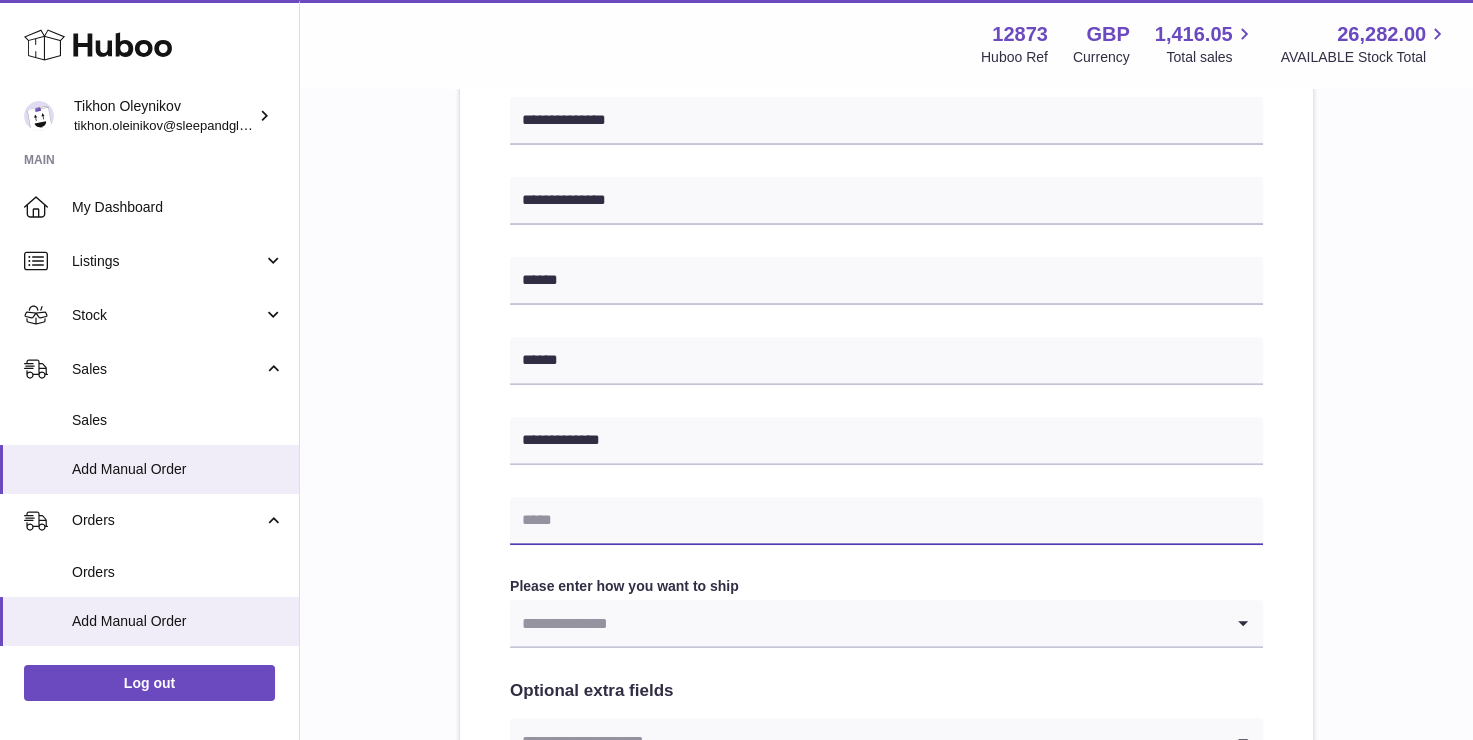 paste on "**********" 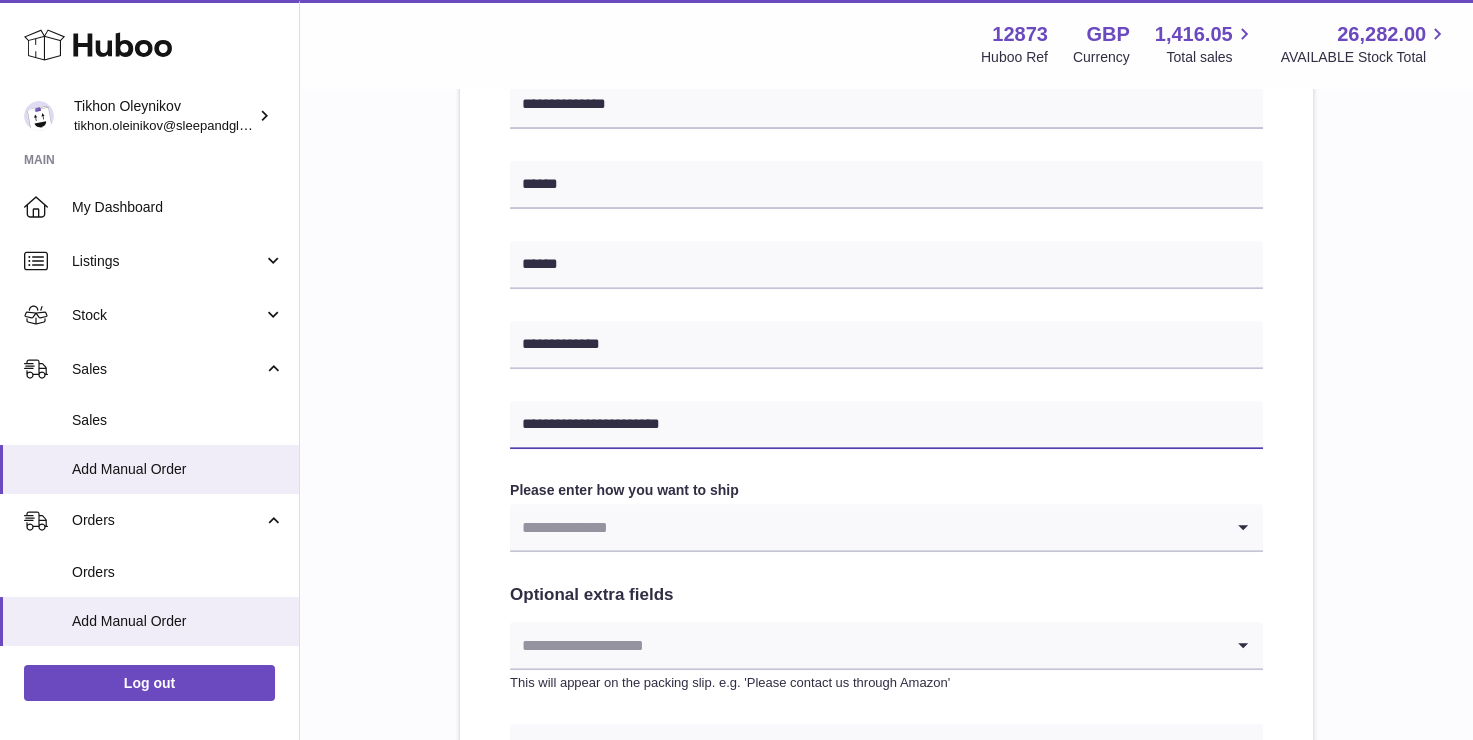scroll, scrollTop: 800, scrollLeft: 0, axis: vertical 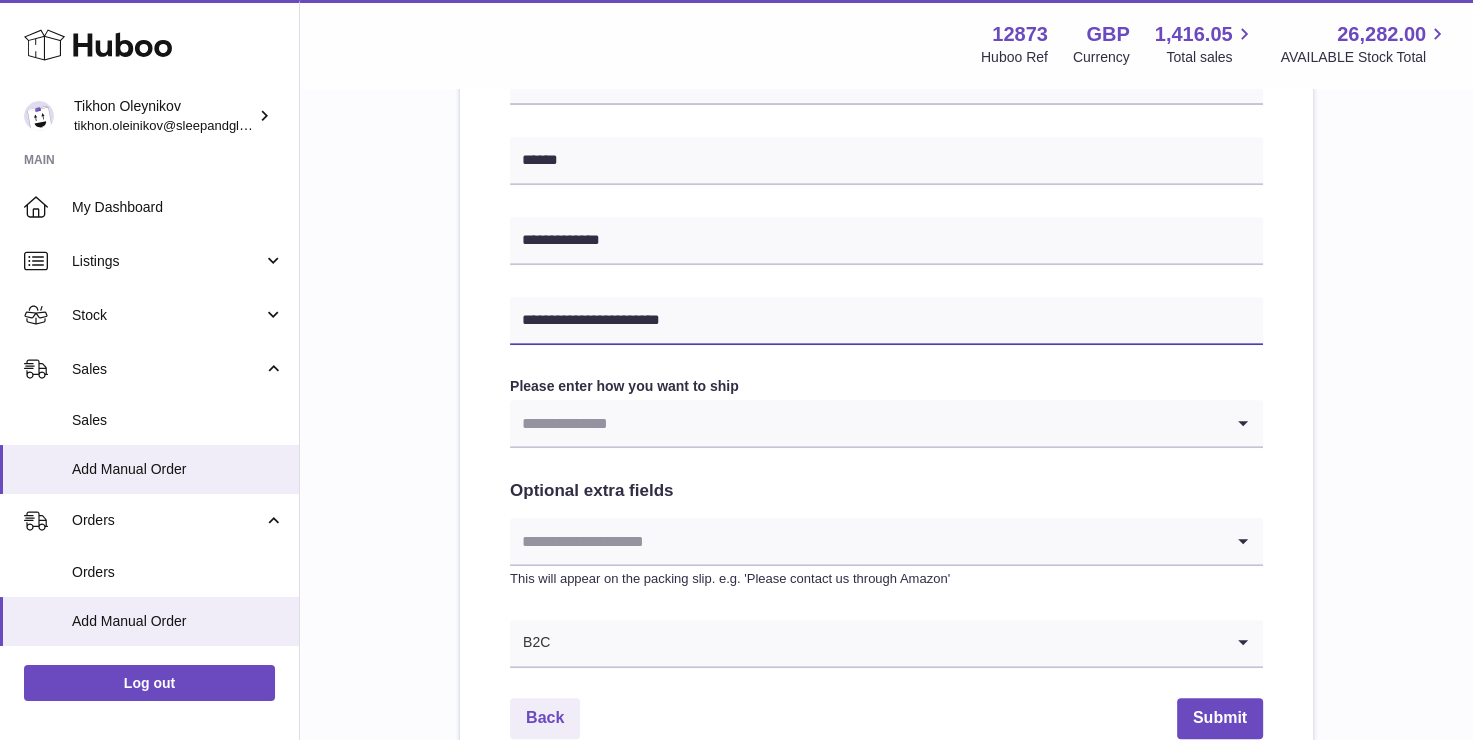 type on "**********" 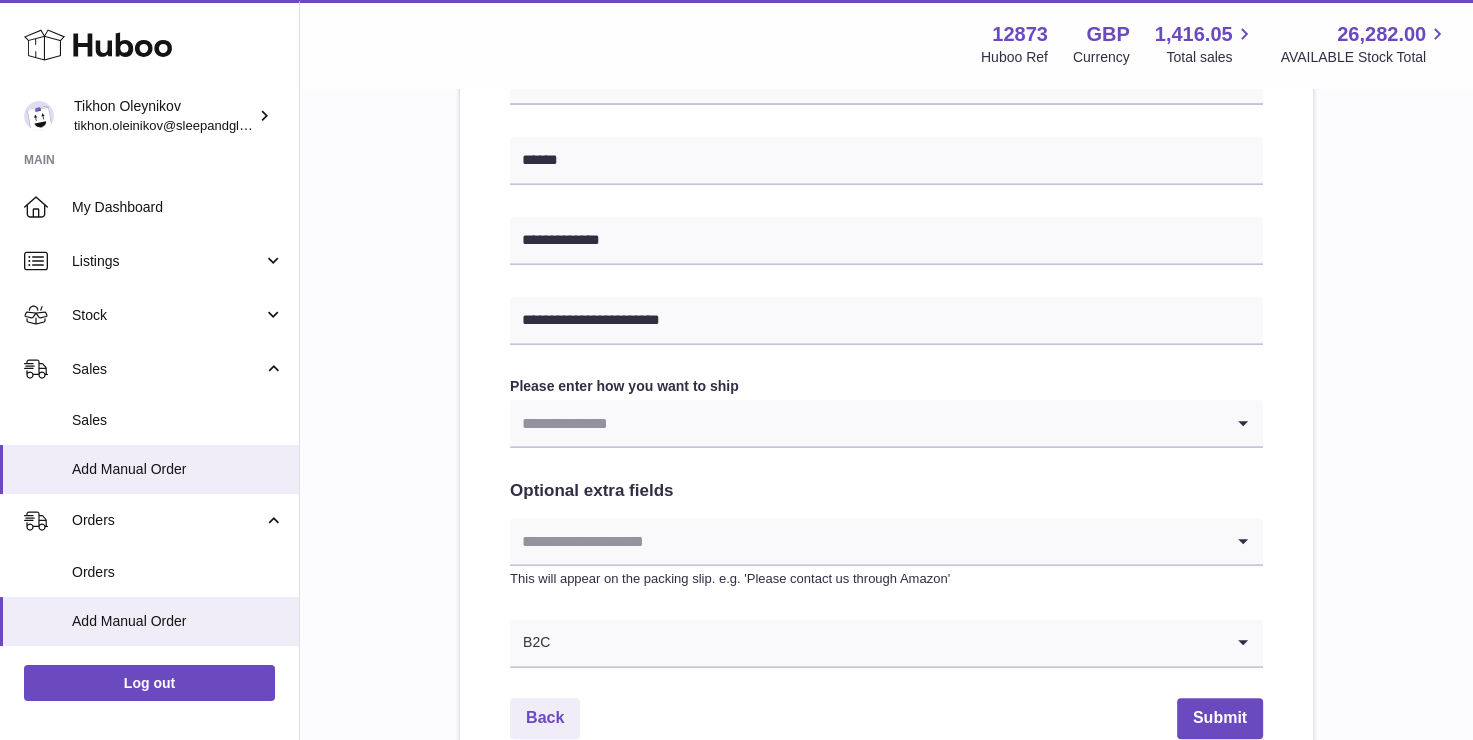 click at bounding box center [866, 423] 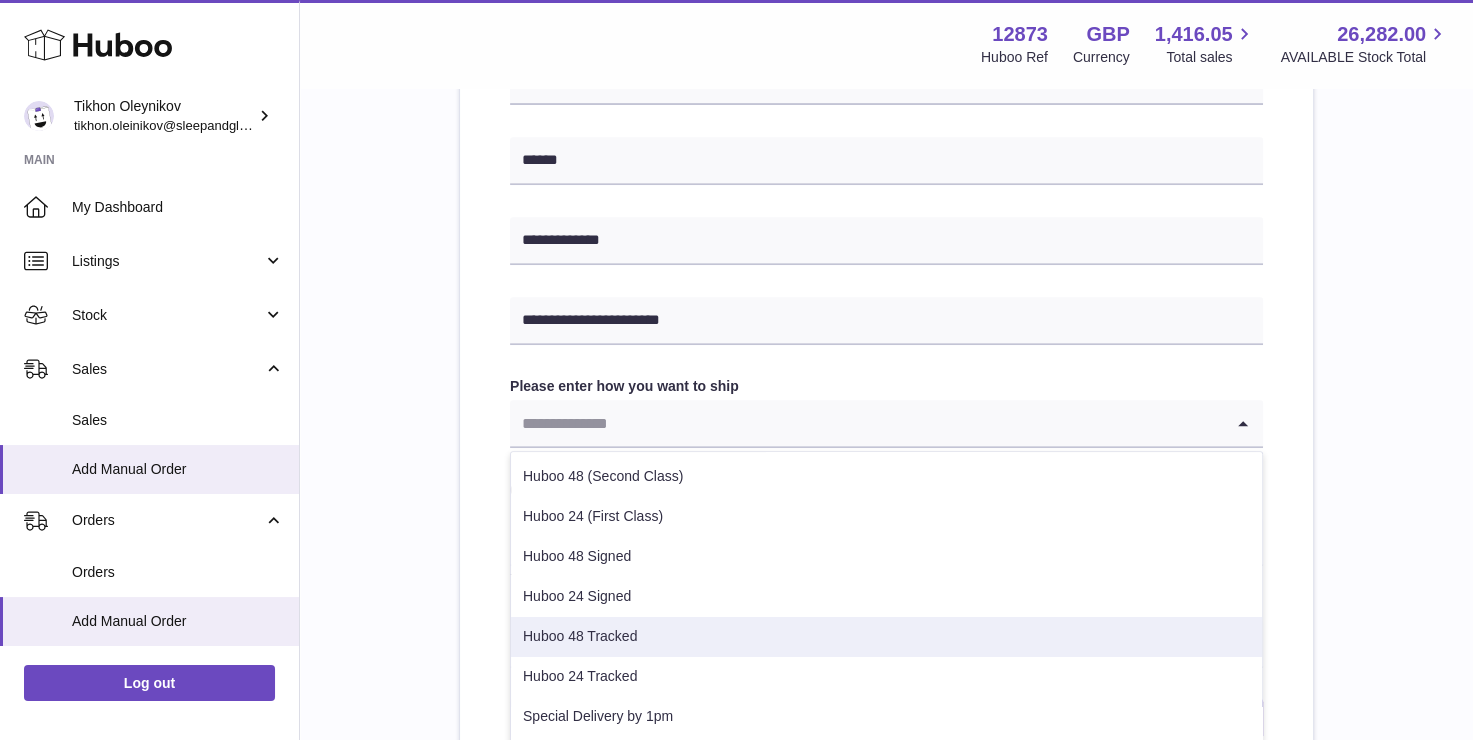 click on "Huboo 48 Tracked" at bounding box center (886, 637) 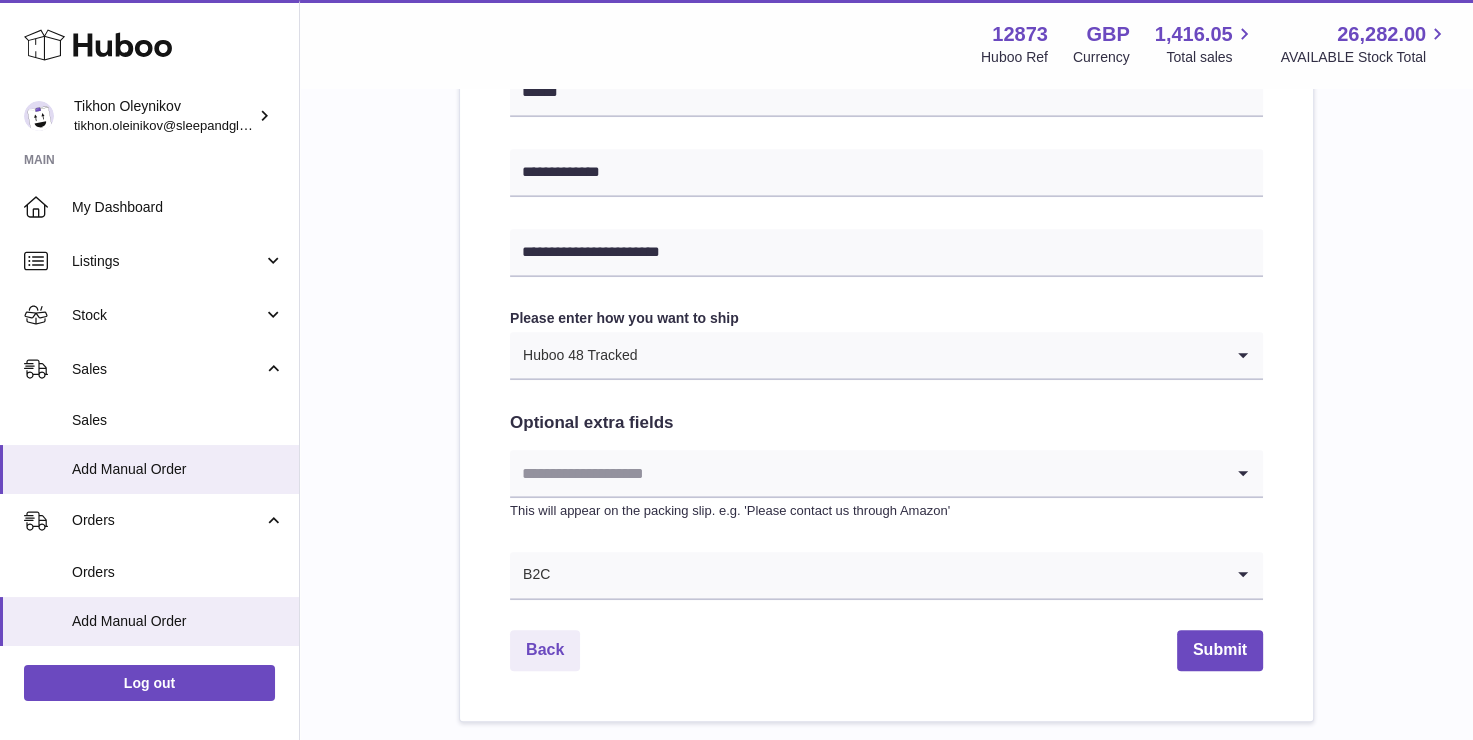 scroll, scrollTop: 900, scrollLeft: 0, axis: vertical 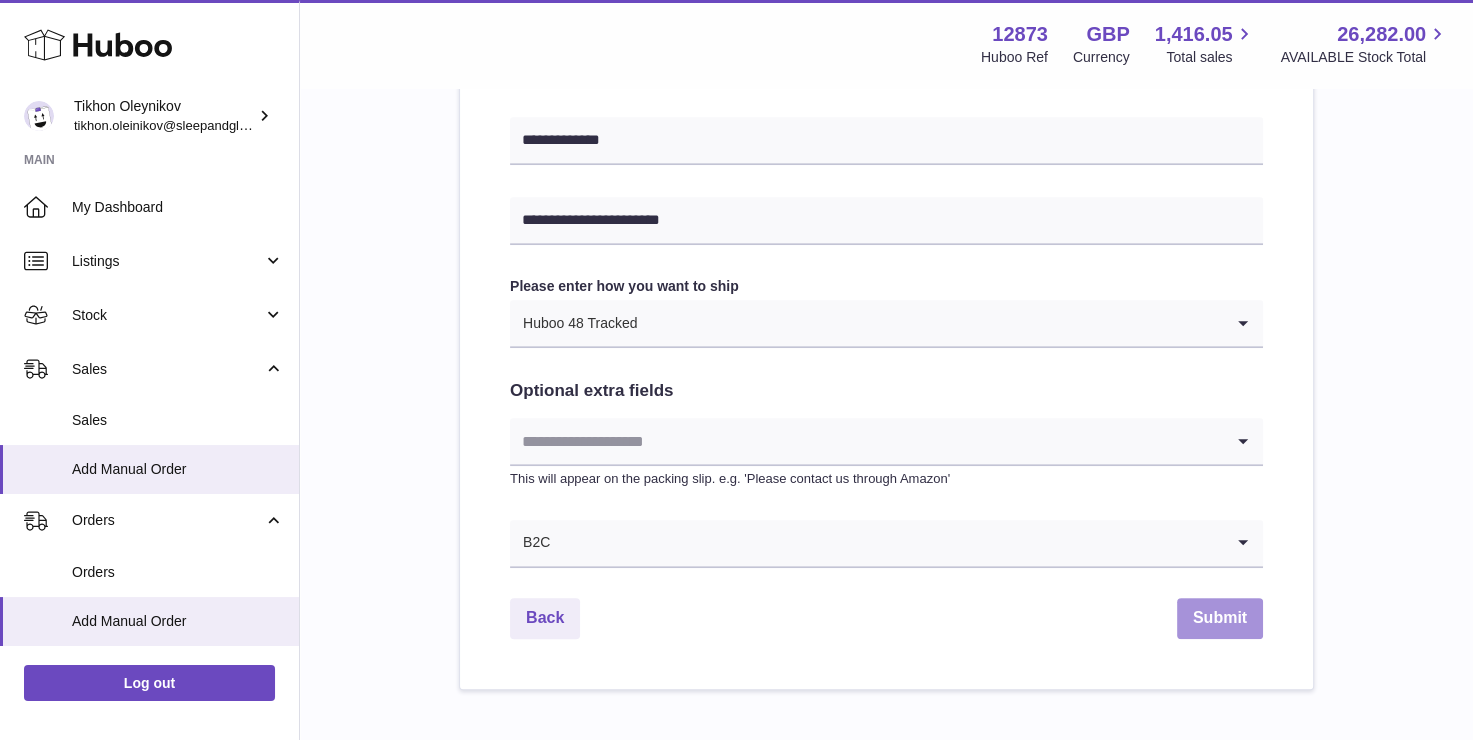 click on "Submit" at bounding box center (1220, 618) 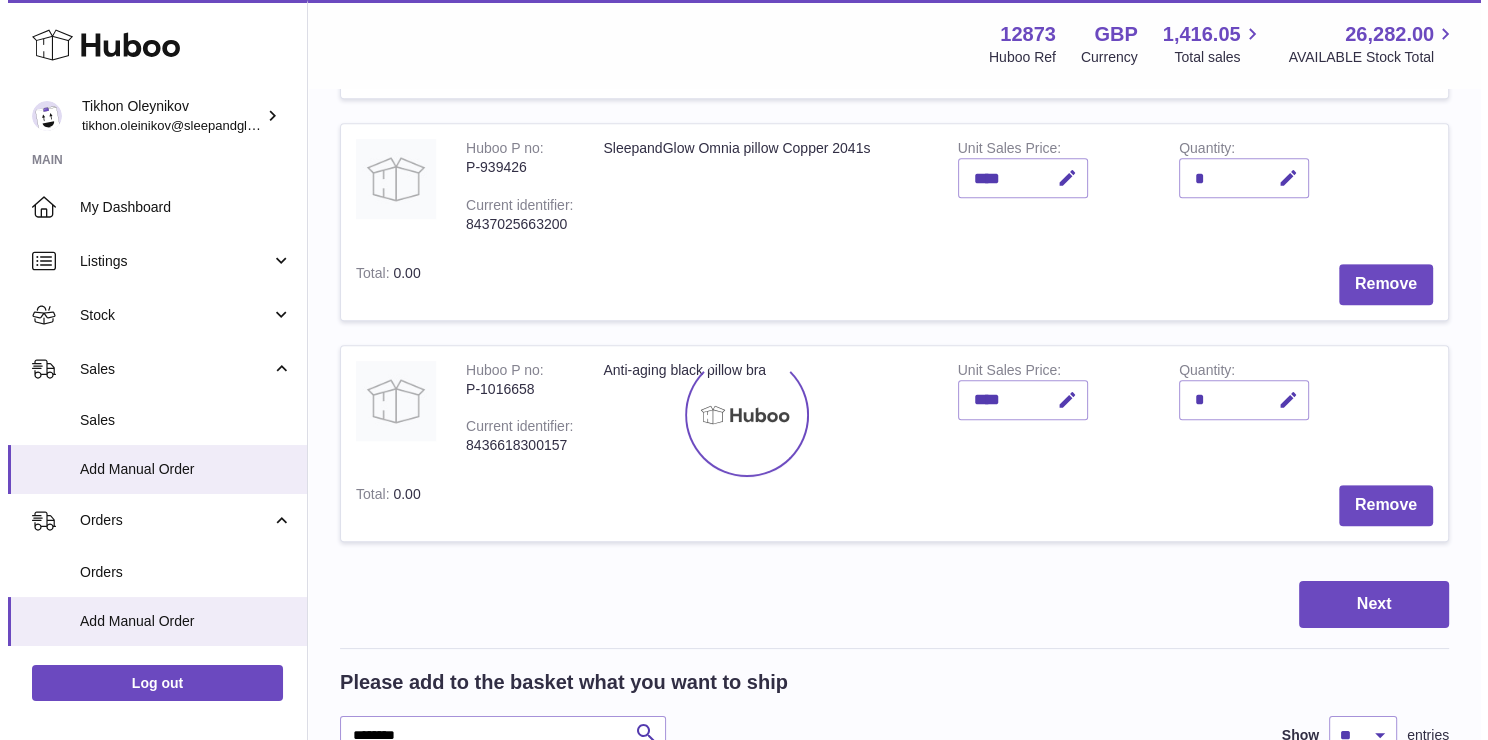 scroll, scrollTop: 0, scrollLeft: 0, axis: both 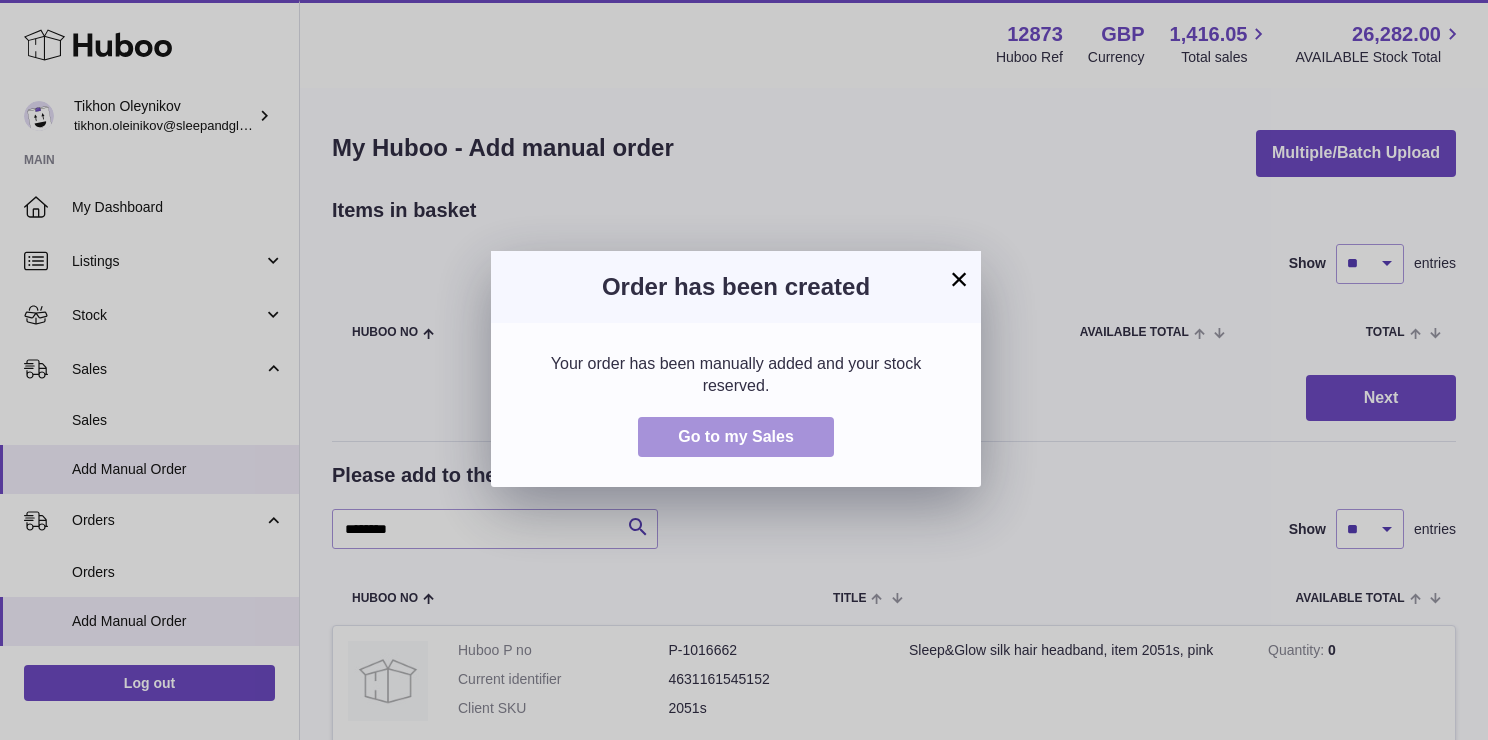 click on "Go to my Sales" at bounding box center (736, 436) 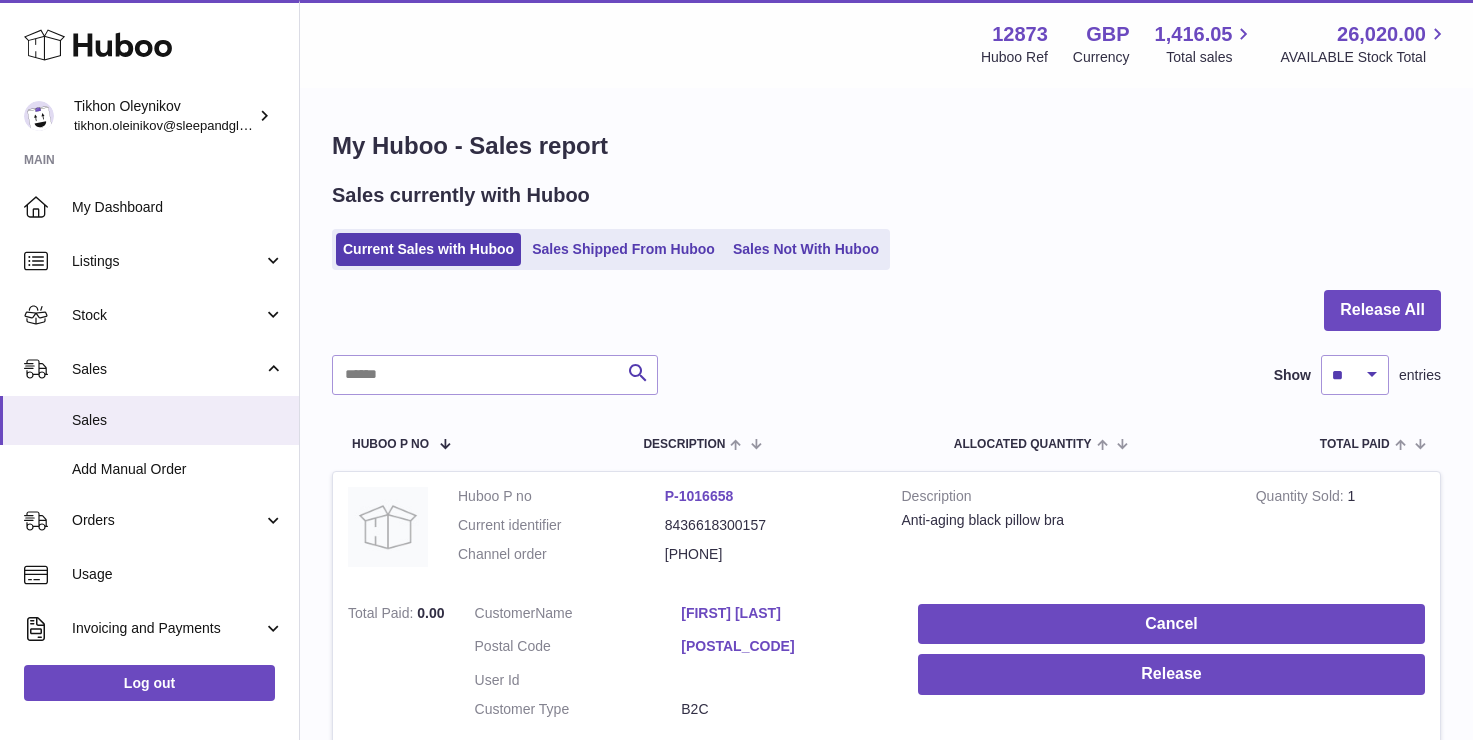 scroll, scrollTop: 0, scrollLeft: 0, axis: both 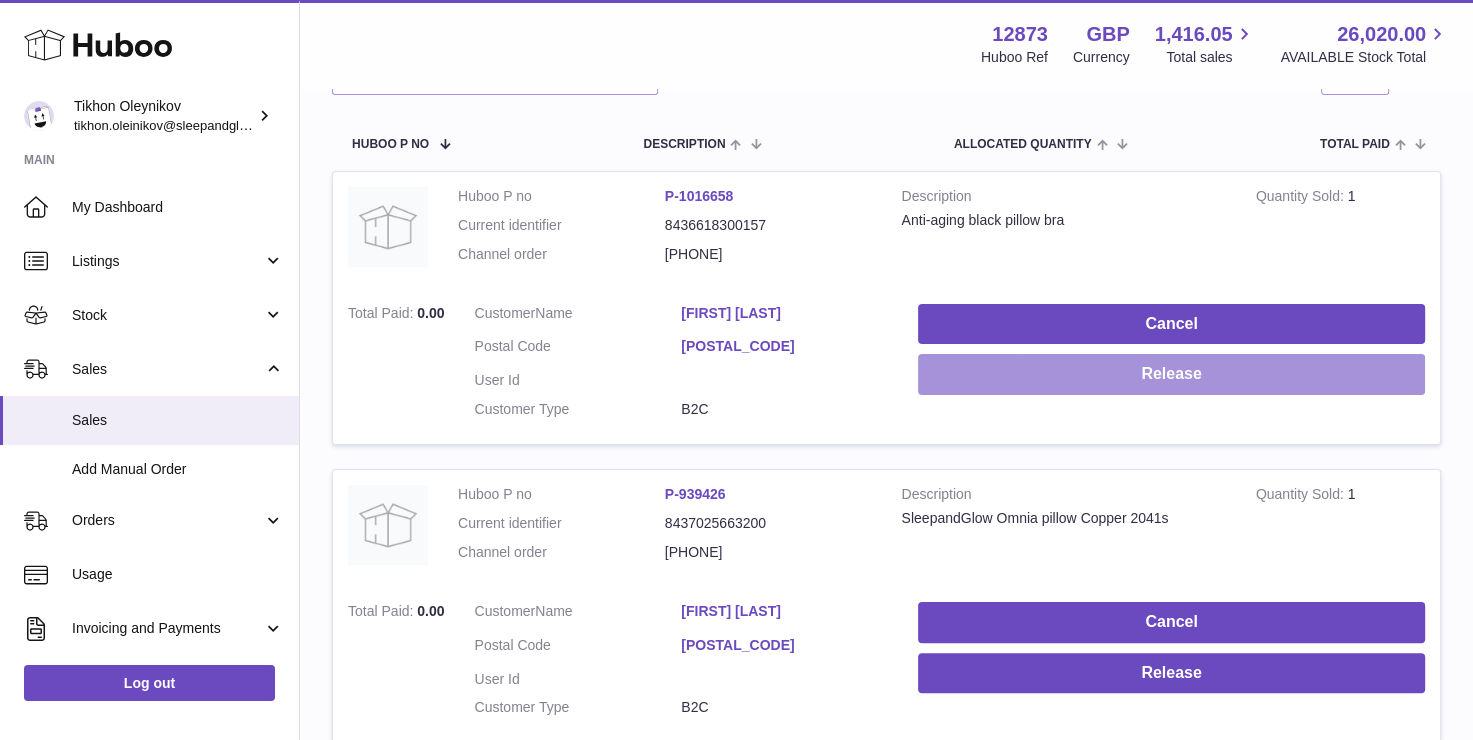 click on "Release" at bounding box center (1171, 374) 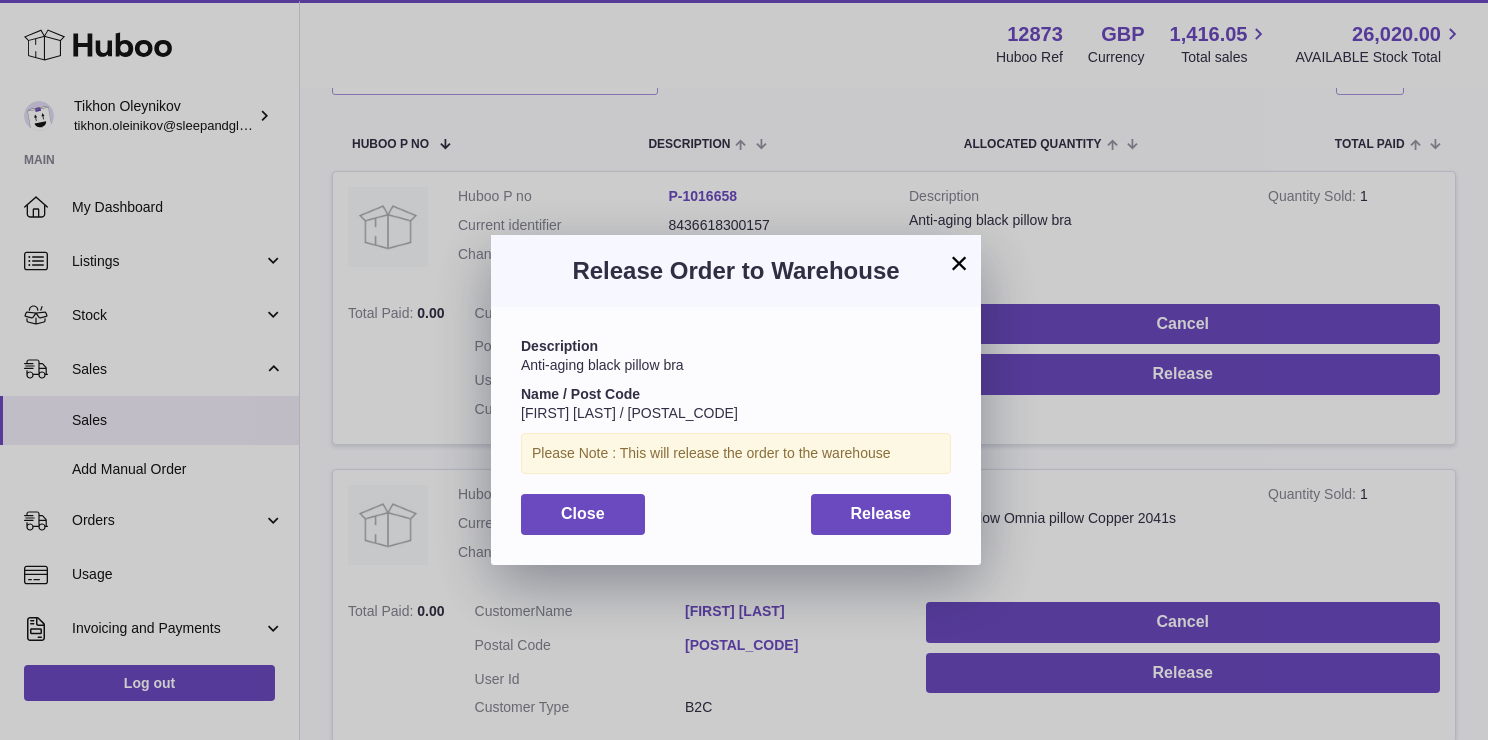 click on "Description   Anti-aging black pillow bra   Name / Post Code   [FIRST] [LAST] / [POSTAL_CODE]
Please Note : This will release the order to the warehouse
Close   Release" at bounding box center (736, 435) 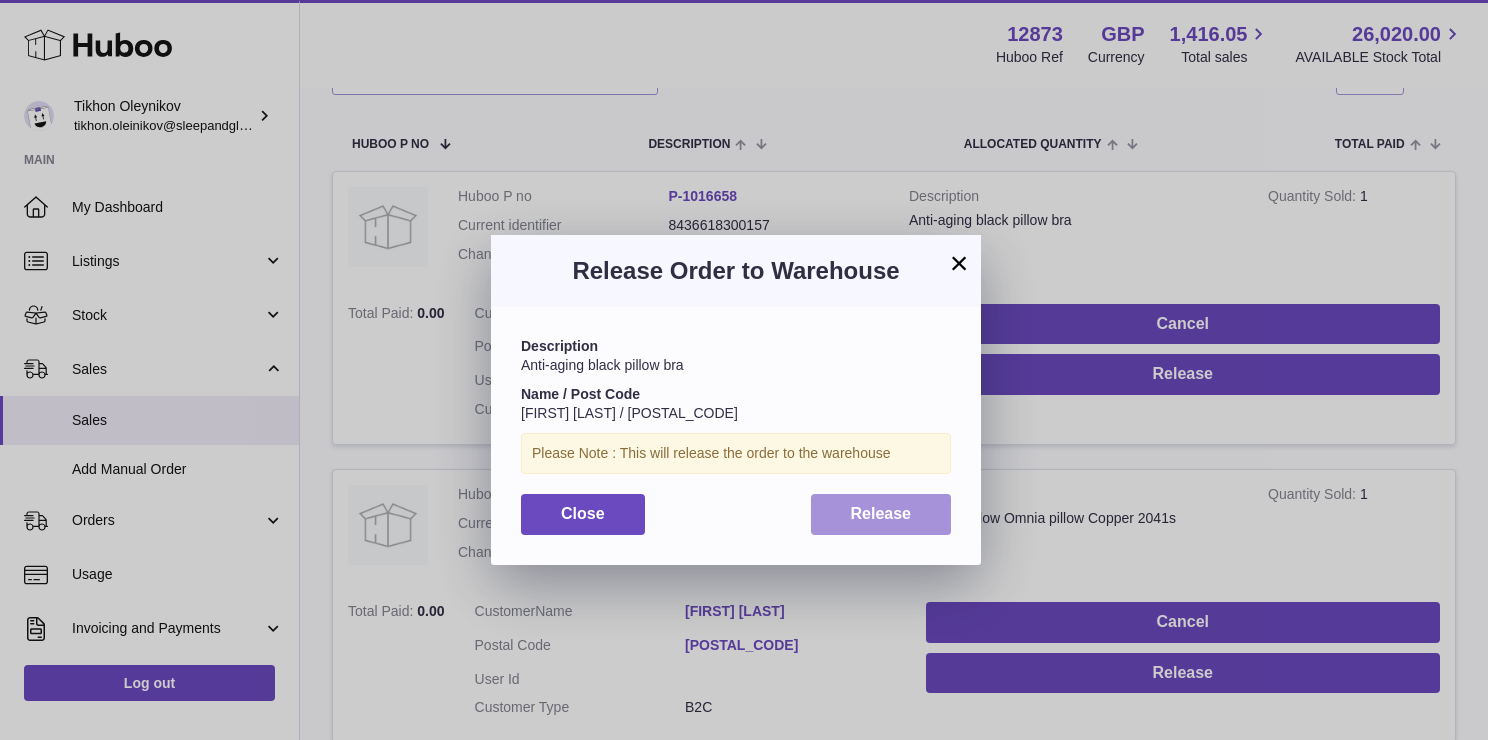 click on "Release" at bounding box center [881, 513] 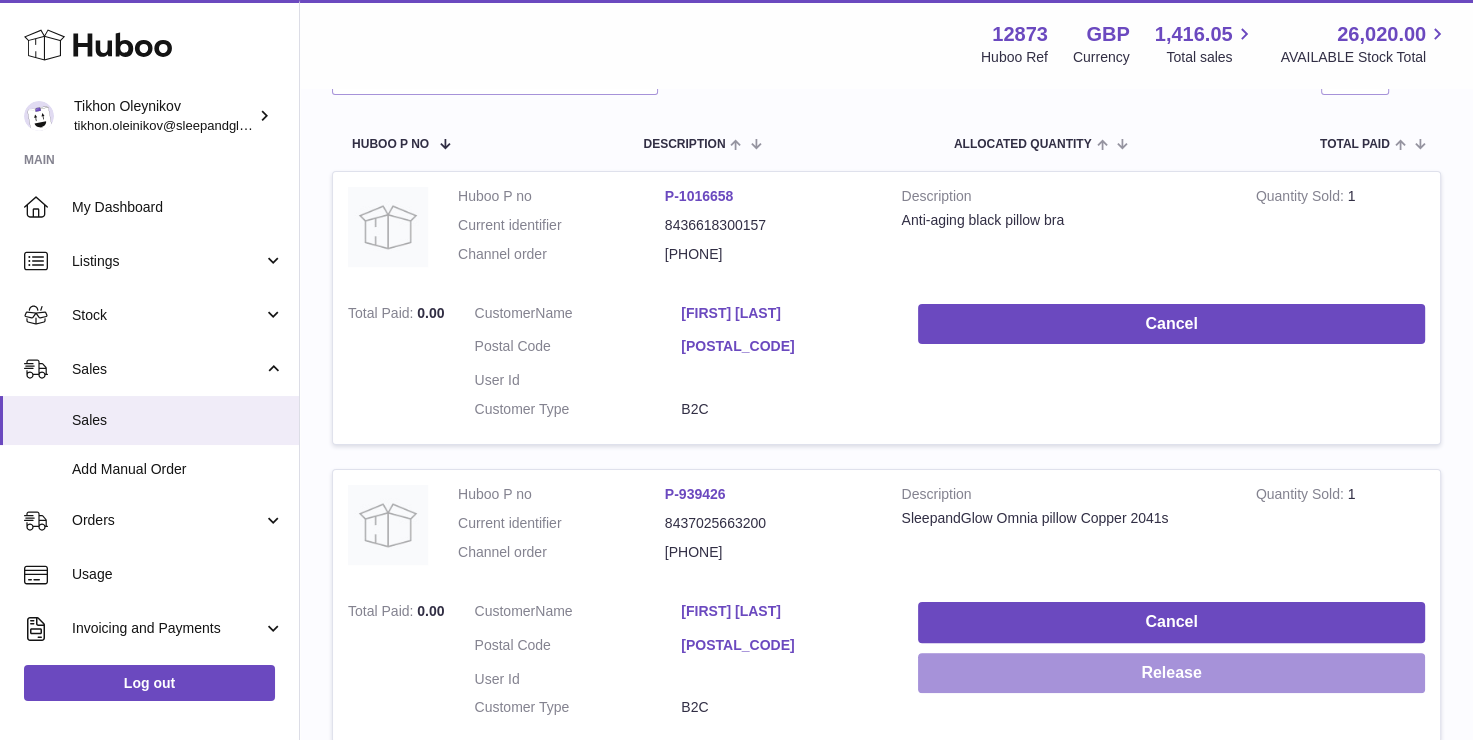click on "Release" at bounding box center (1171, 673) 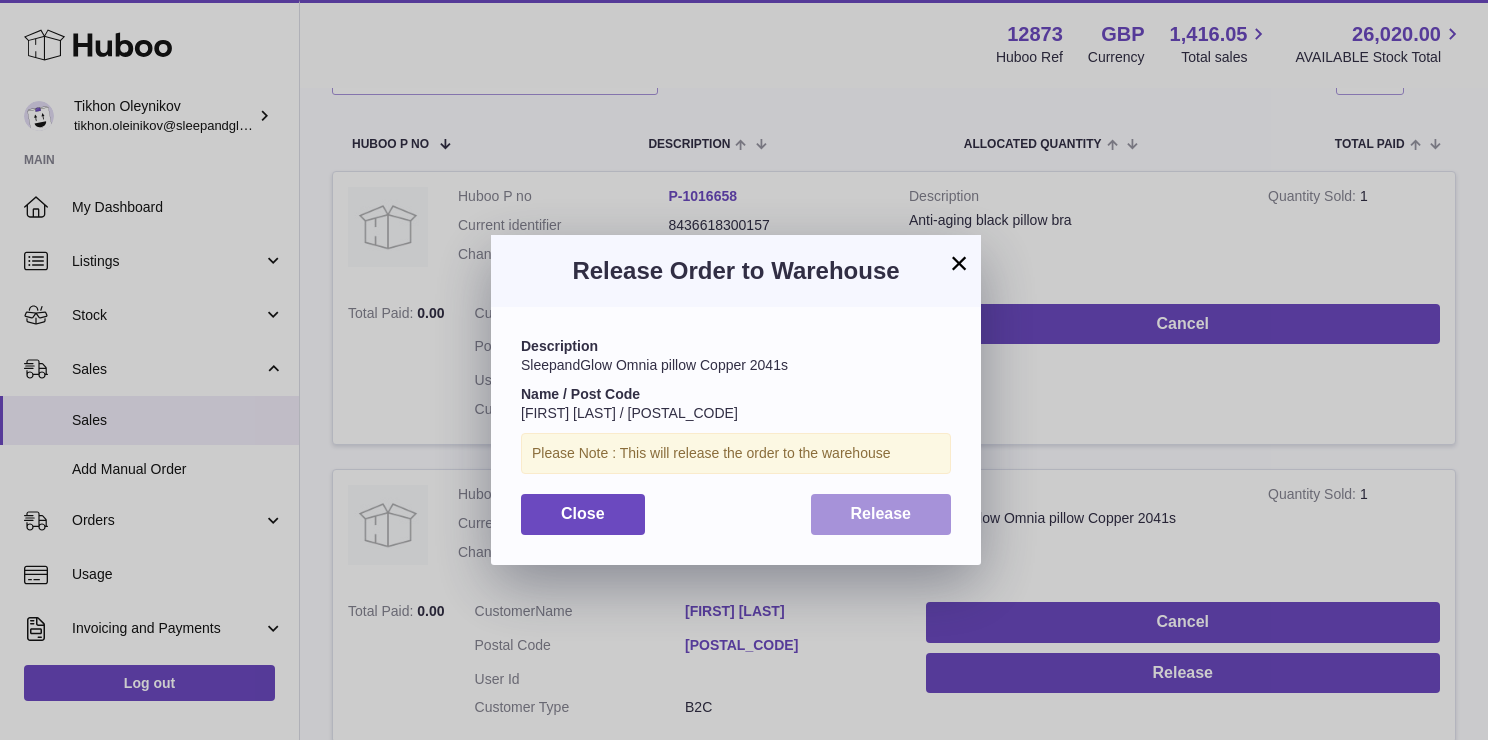 click on "Release" at bounding box center [881, 514] 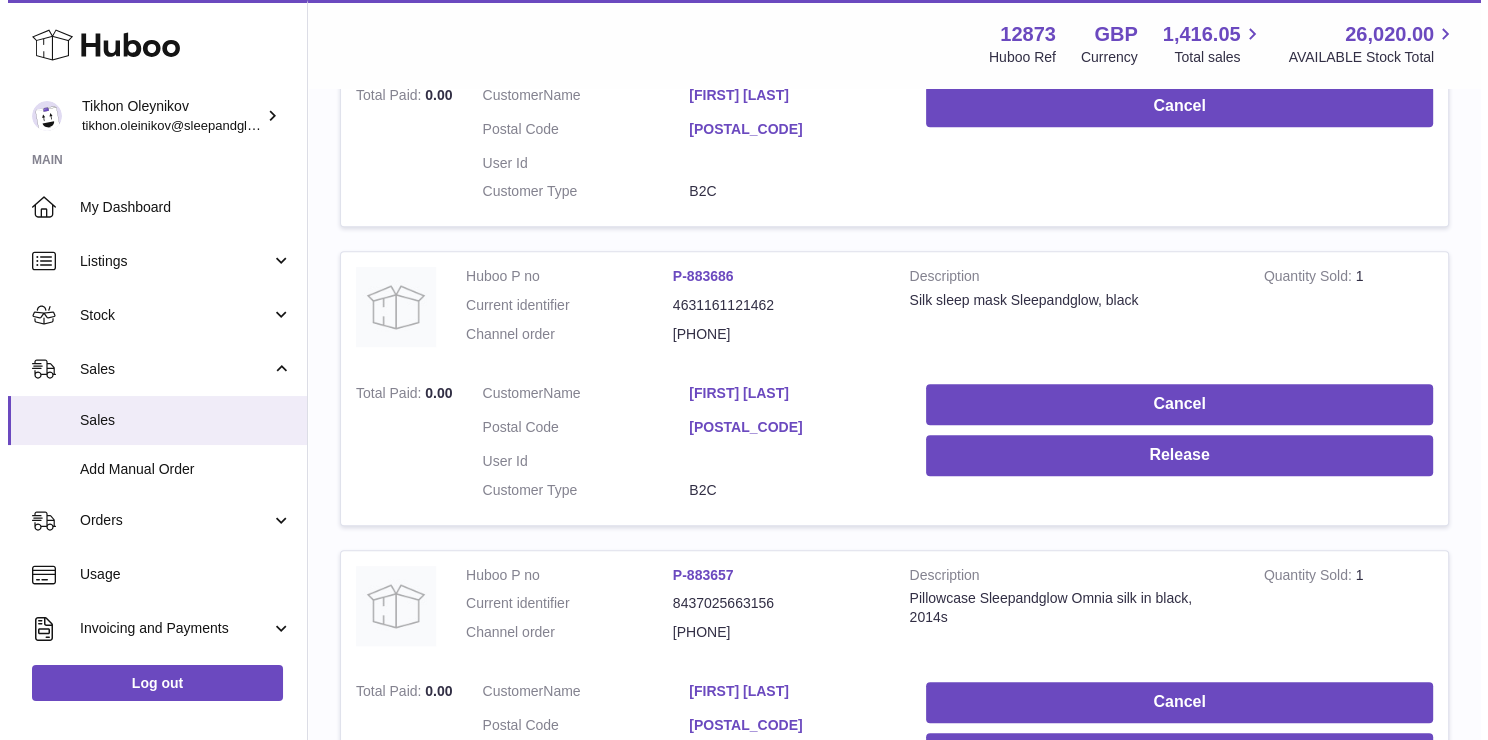 scroll, scrollTop: 900, scrollLeft: 0, axis: vertical 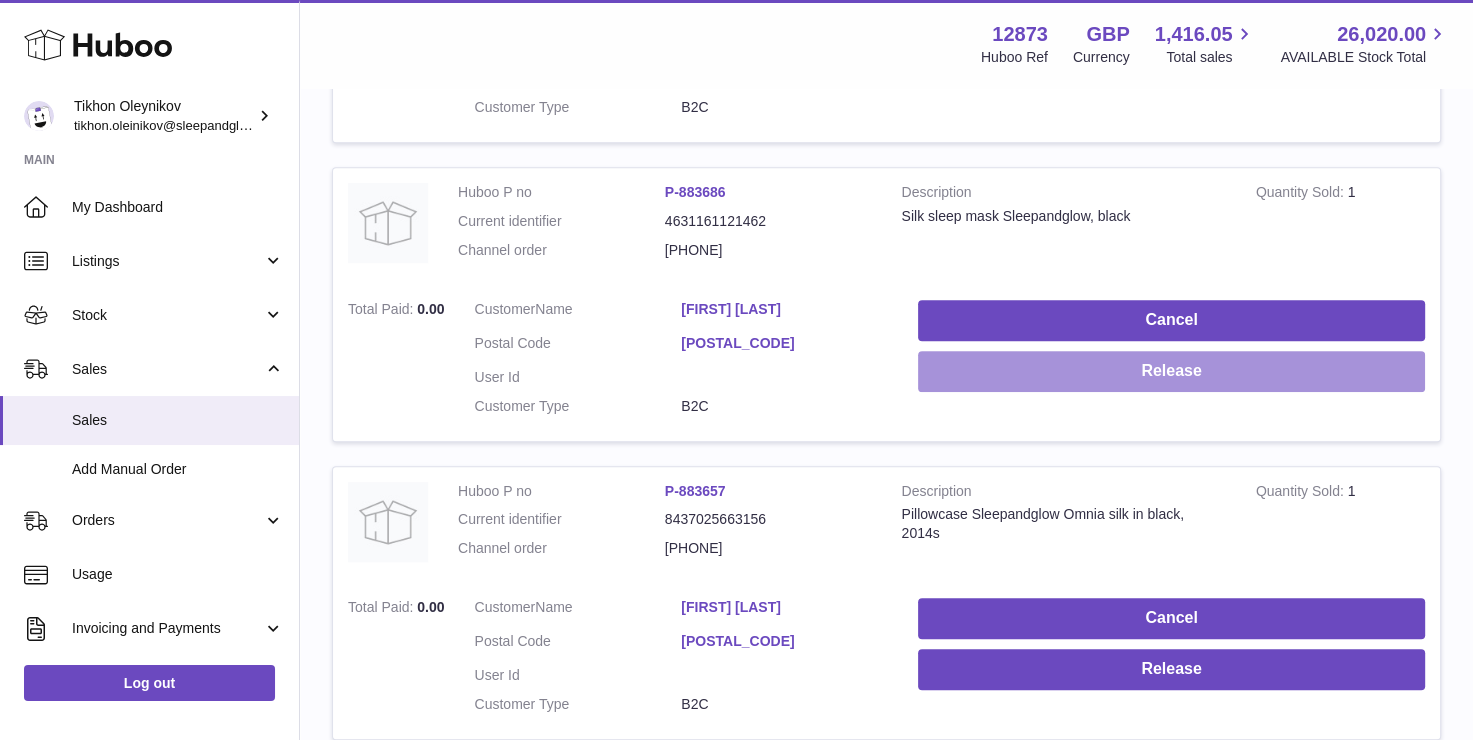 click on "Release" at bounding box center (1171, 371) 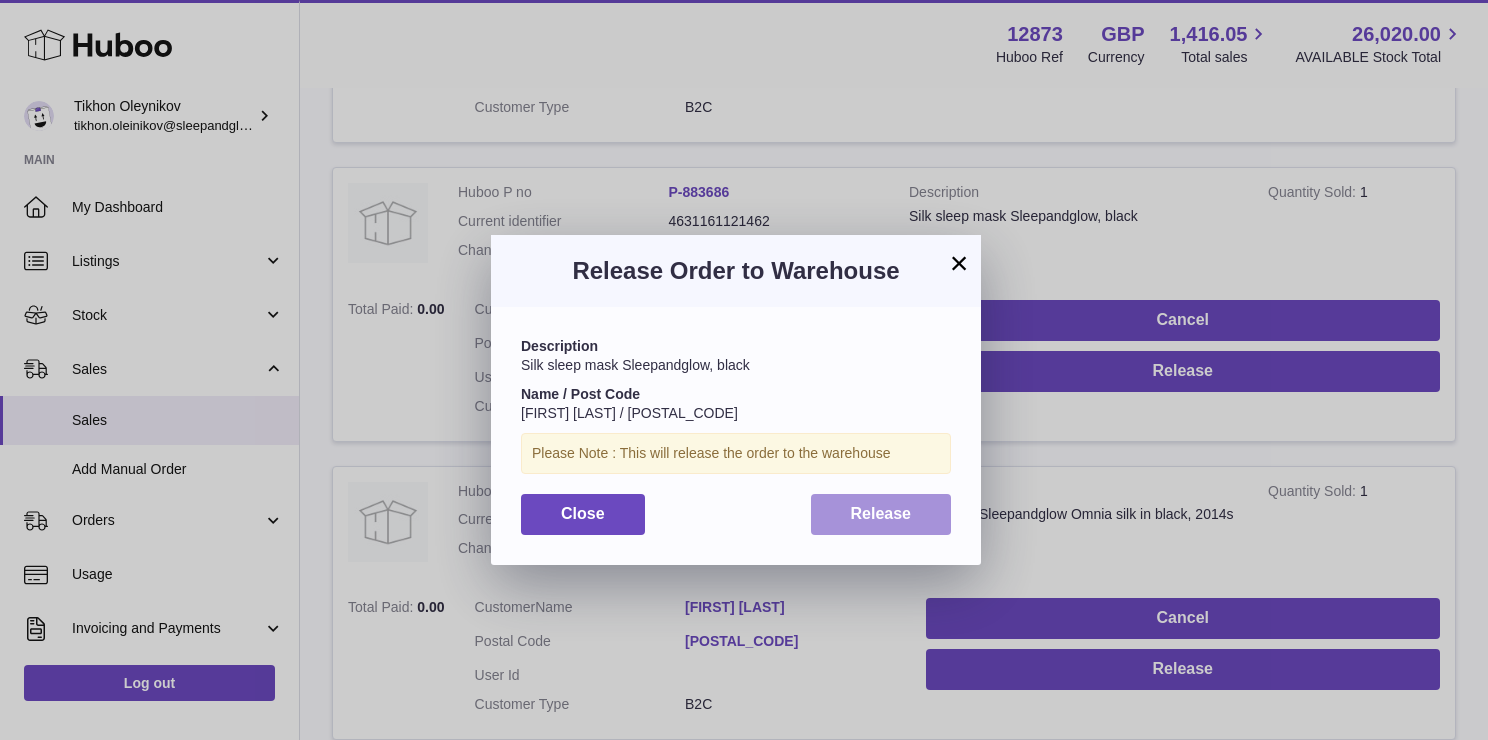 click on "Release" at bounding box center [881, 513] 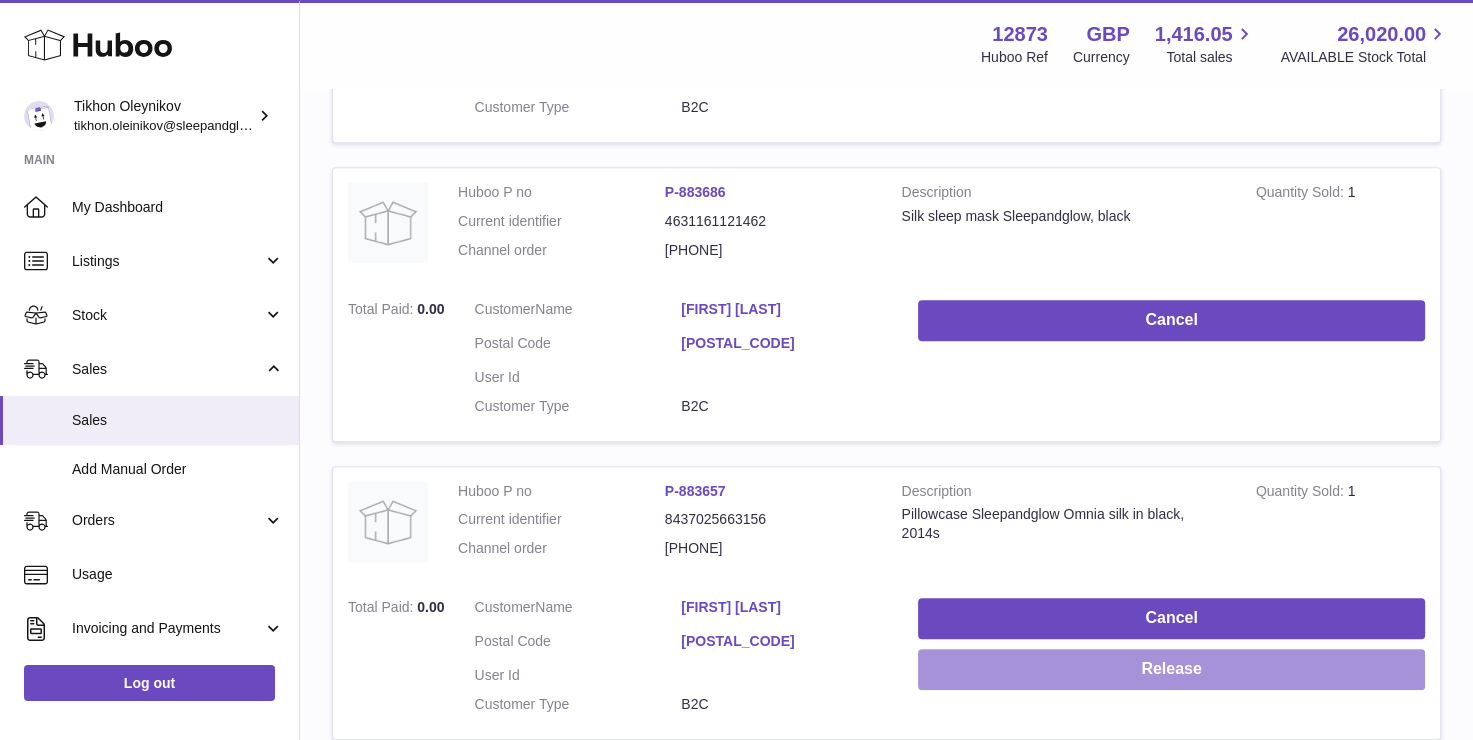 click on "Release" at bounding box center (1171, 669) 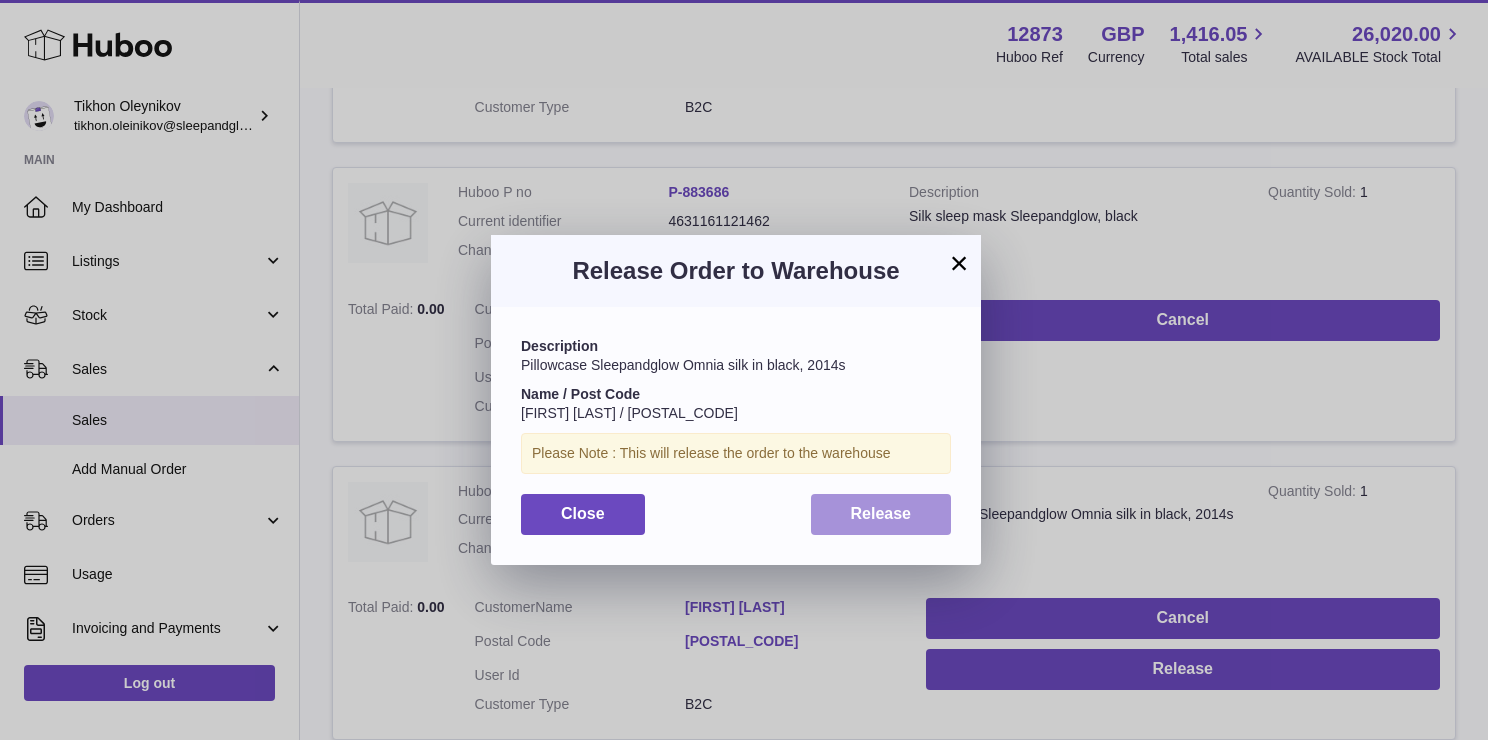 click on "Description   Pillowcase Sleepandglow Omnia silk in black, 2014s   Name / Post Code   [FIRST] [LAST] / [POSTAL_CODE]
Please Note : This will release the order to the warehouse
Close   Release" at bounding box center [736, 435] 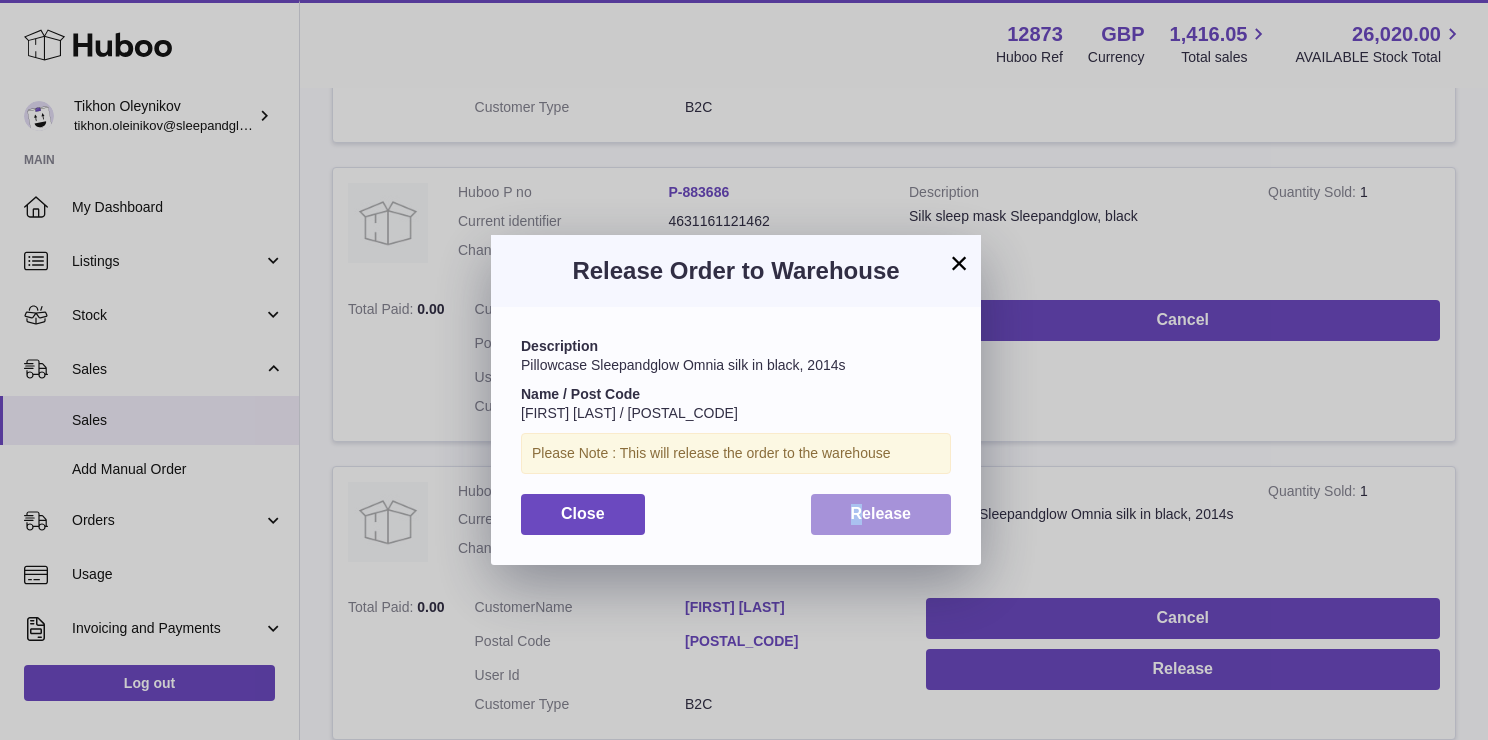 click on "Release" at bounding box center [881, 514] 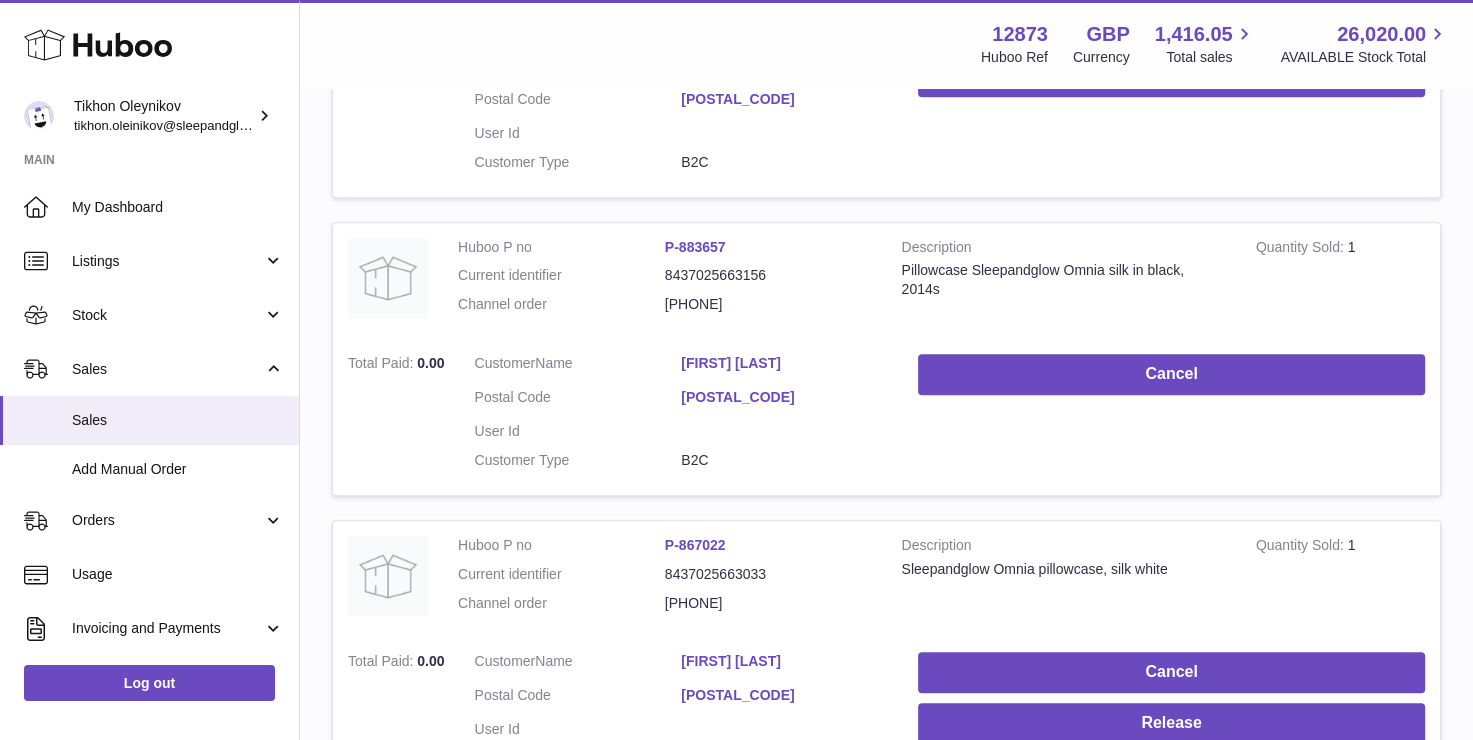 scroll, scrollTop: 1400, scrollLeft: 0, axis: vertical 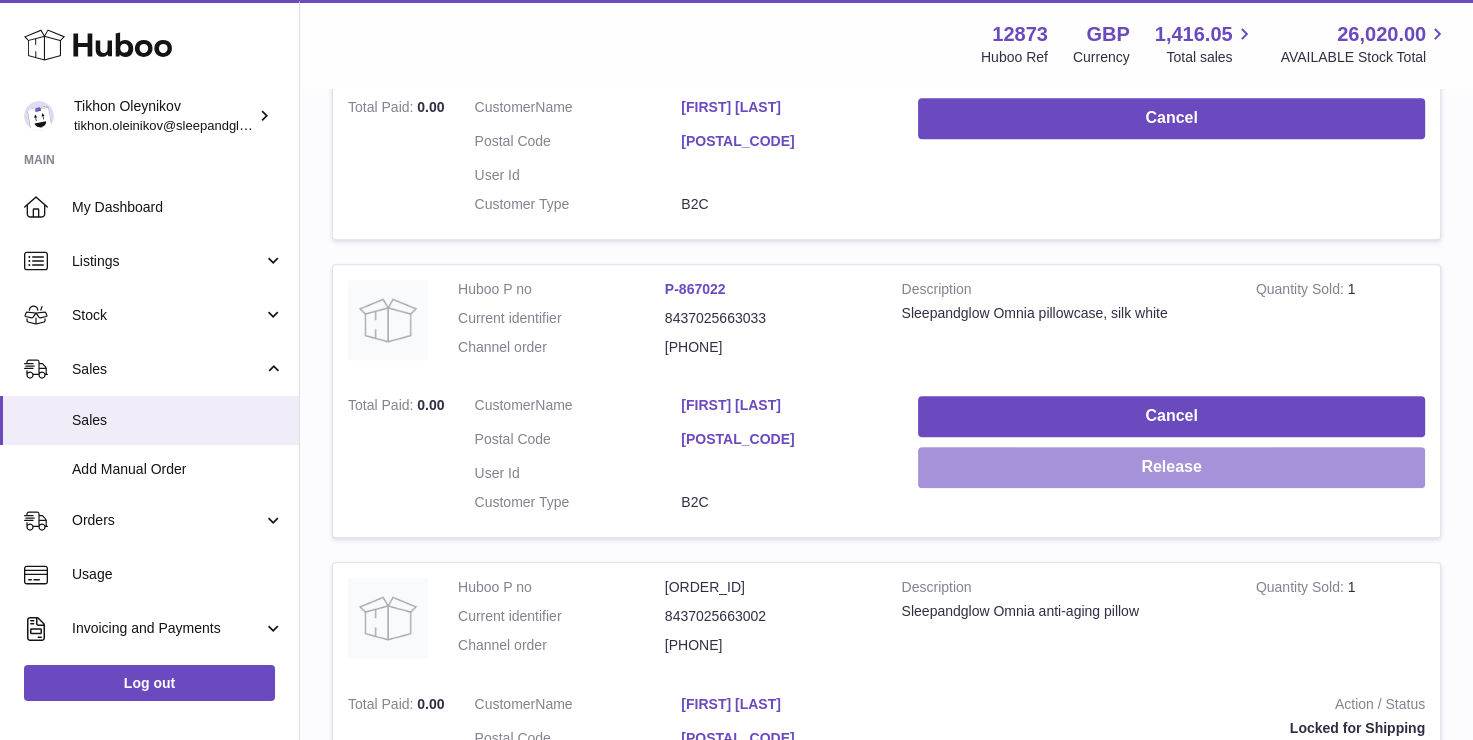 click on "Release" at bounding box center [1171, 467] 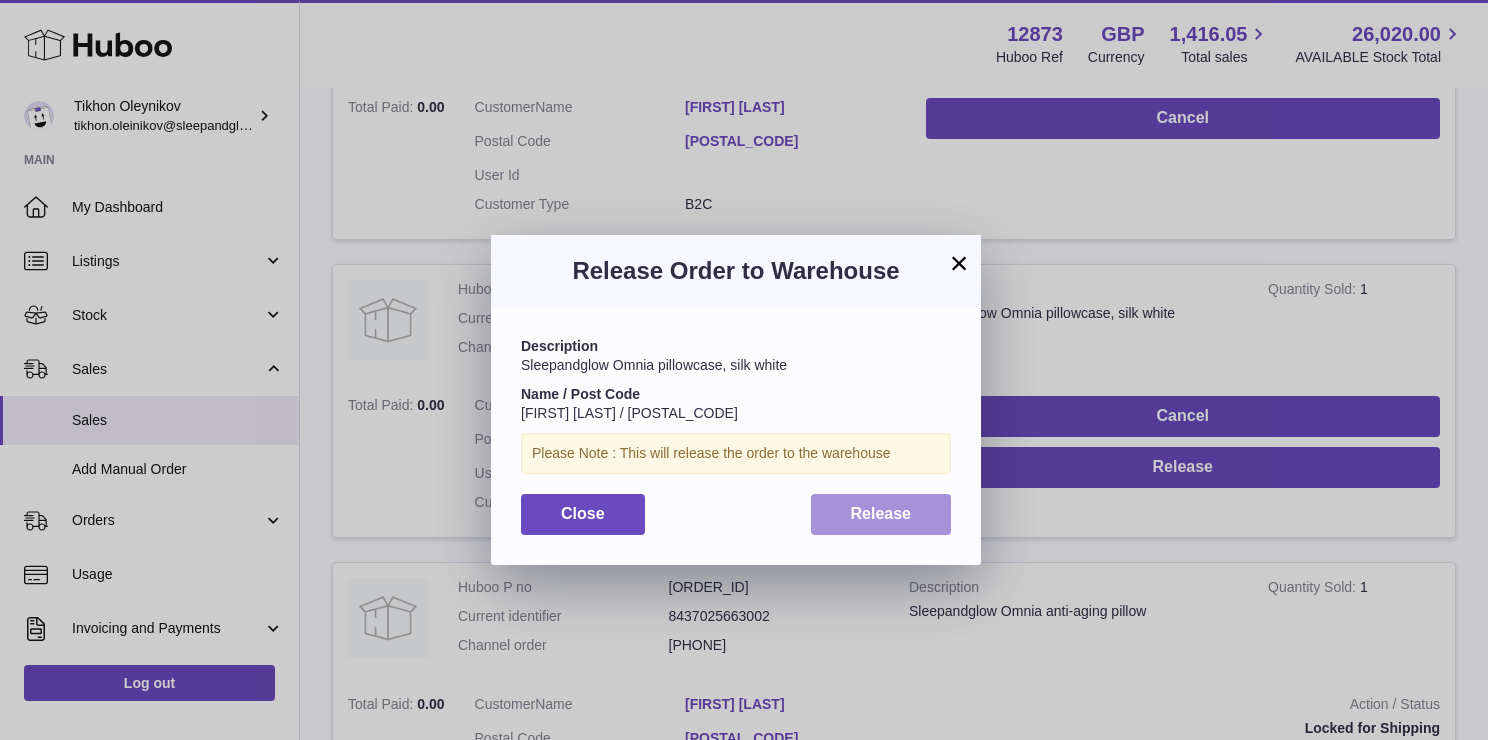 click on "Release" at bounding box center [881, 514] 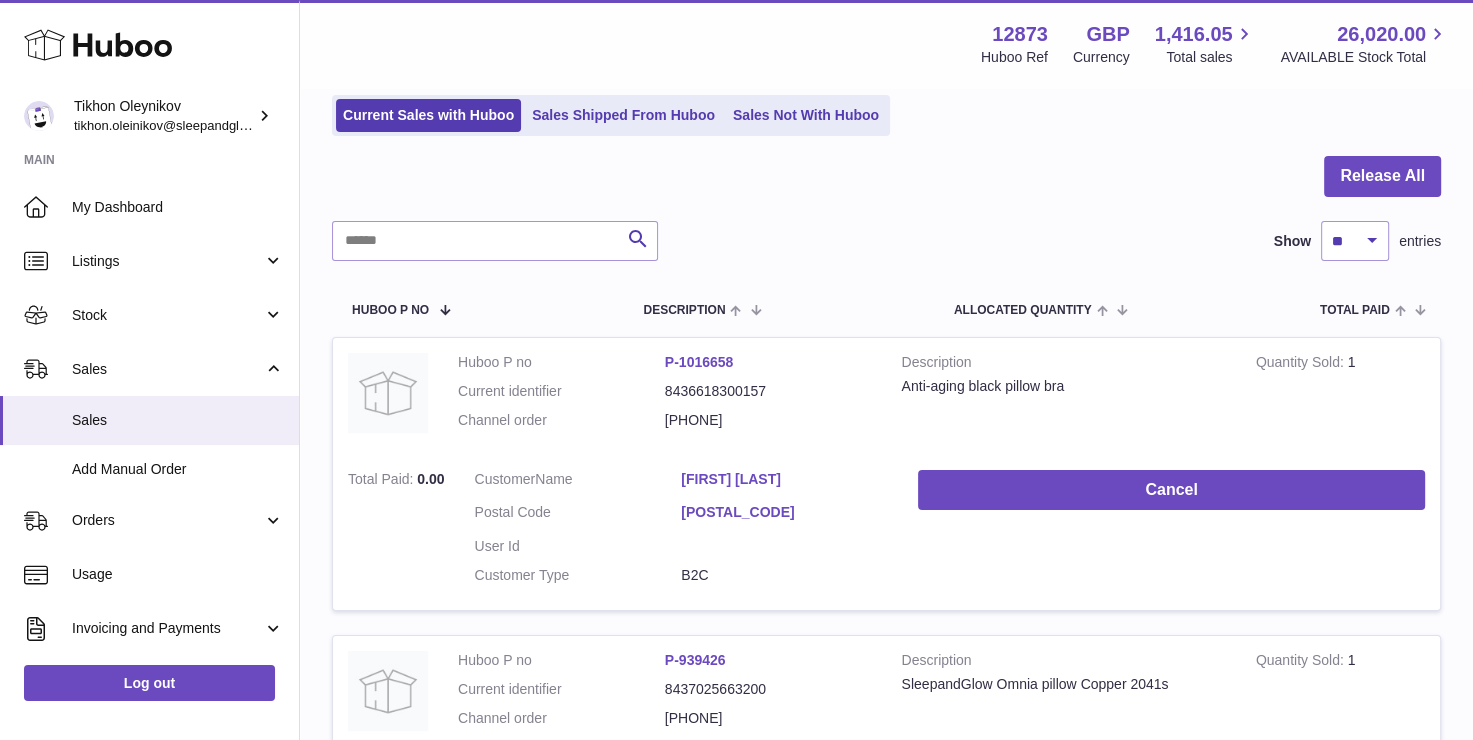 scroll, scrollTop: 0, scrollLeft: 0, axis: both 